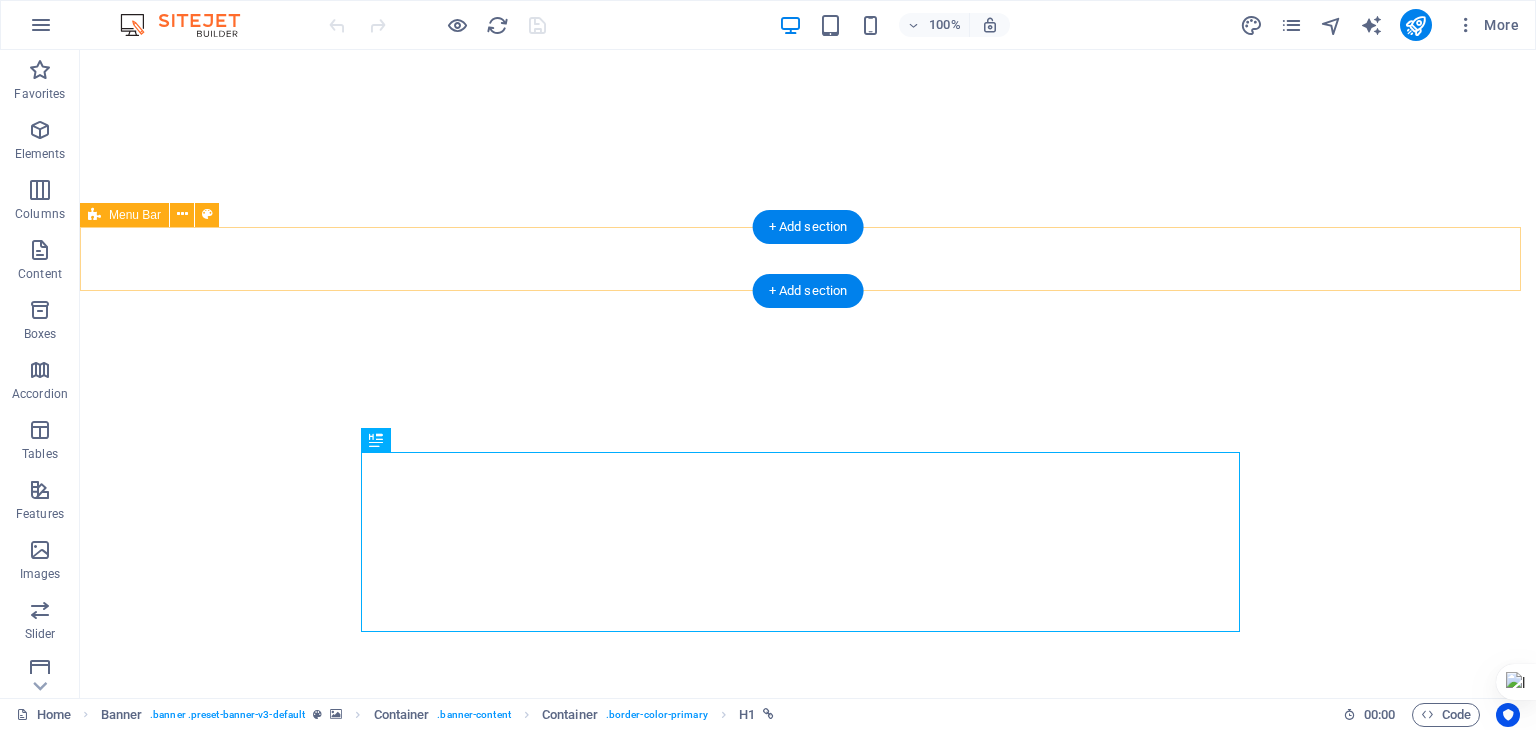 scroll, scrollTop: 0, scrollLeft: 0, axis: both 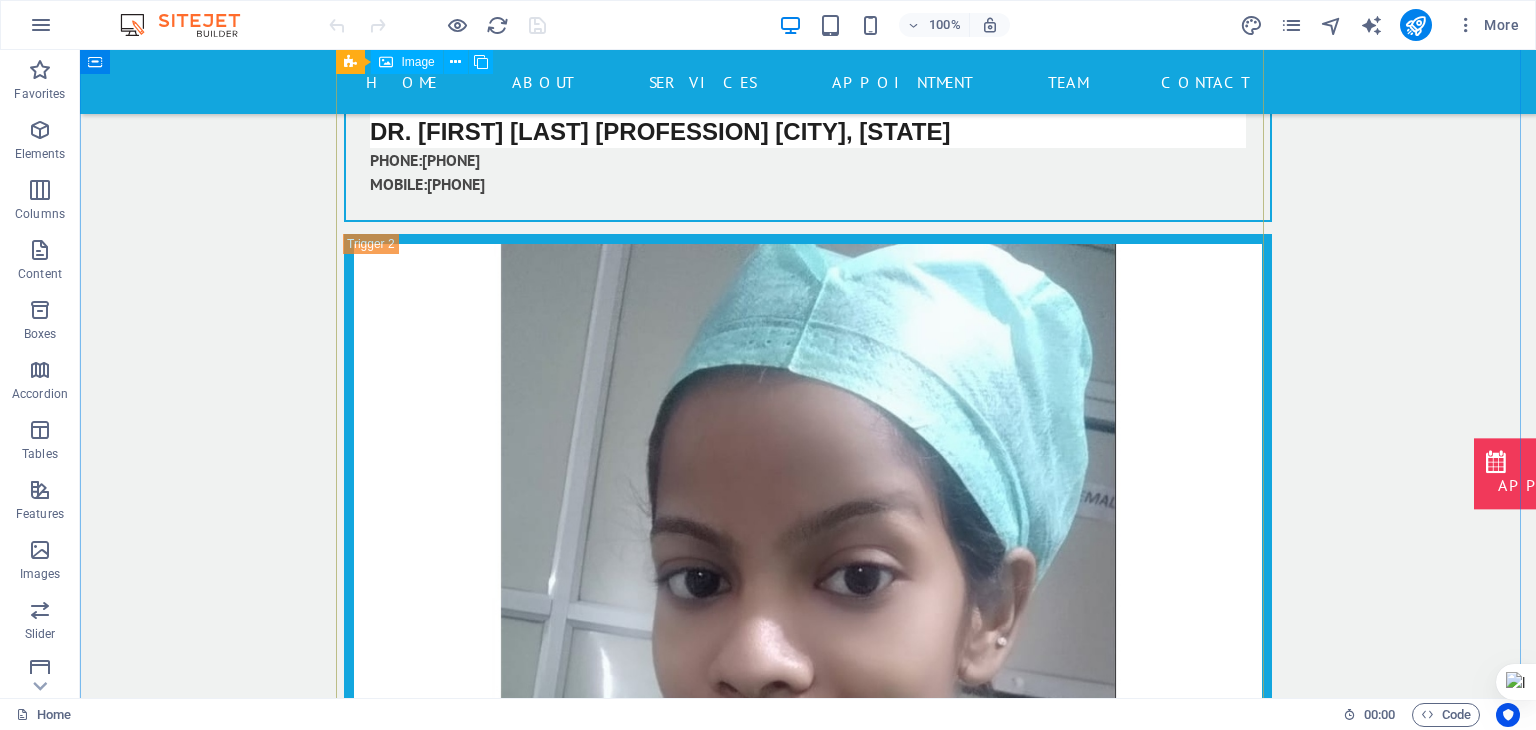 click on "Doctor" at bounding box center [808, 3773] 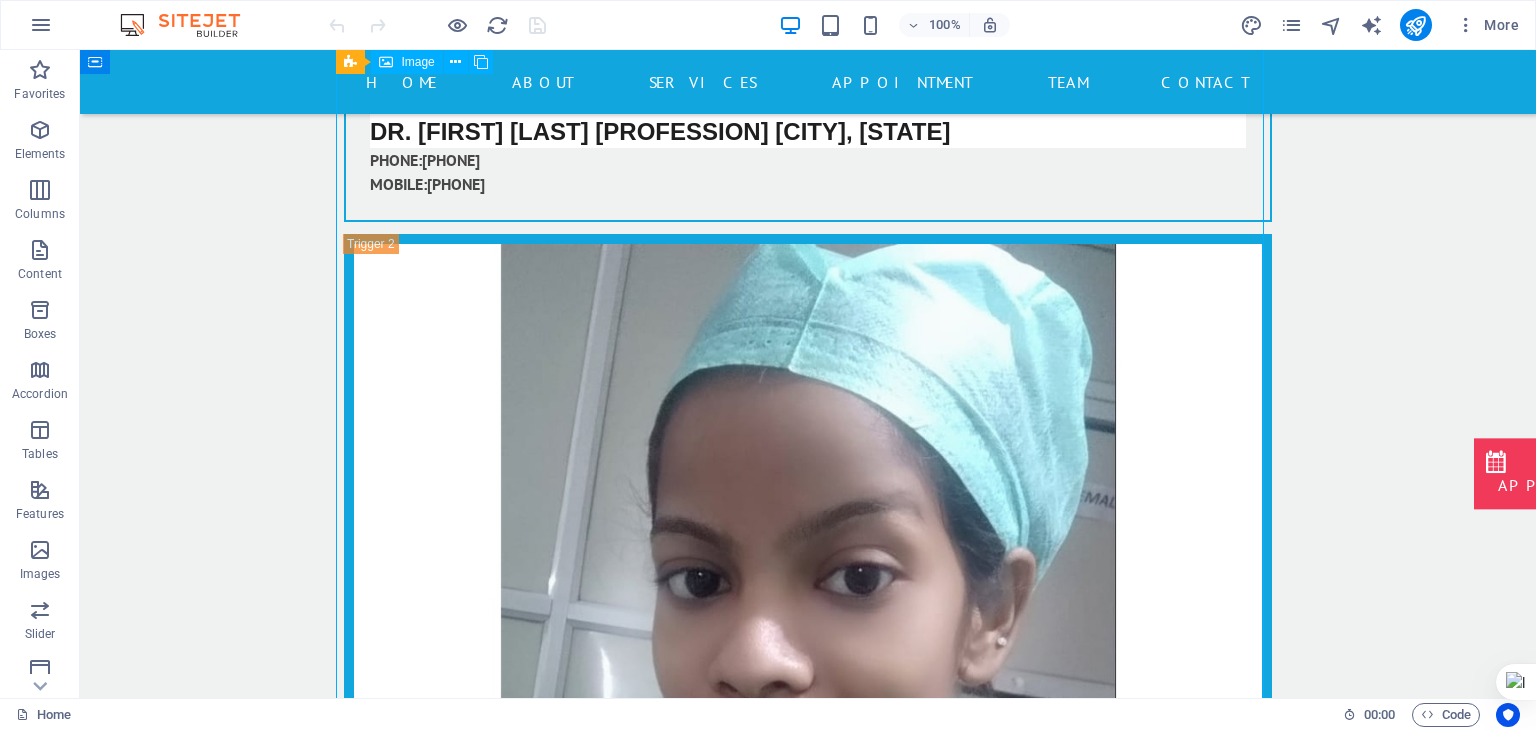 click on "Doctor" at bounding box center [808, 3773] 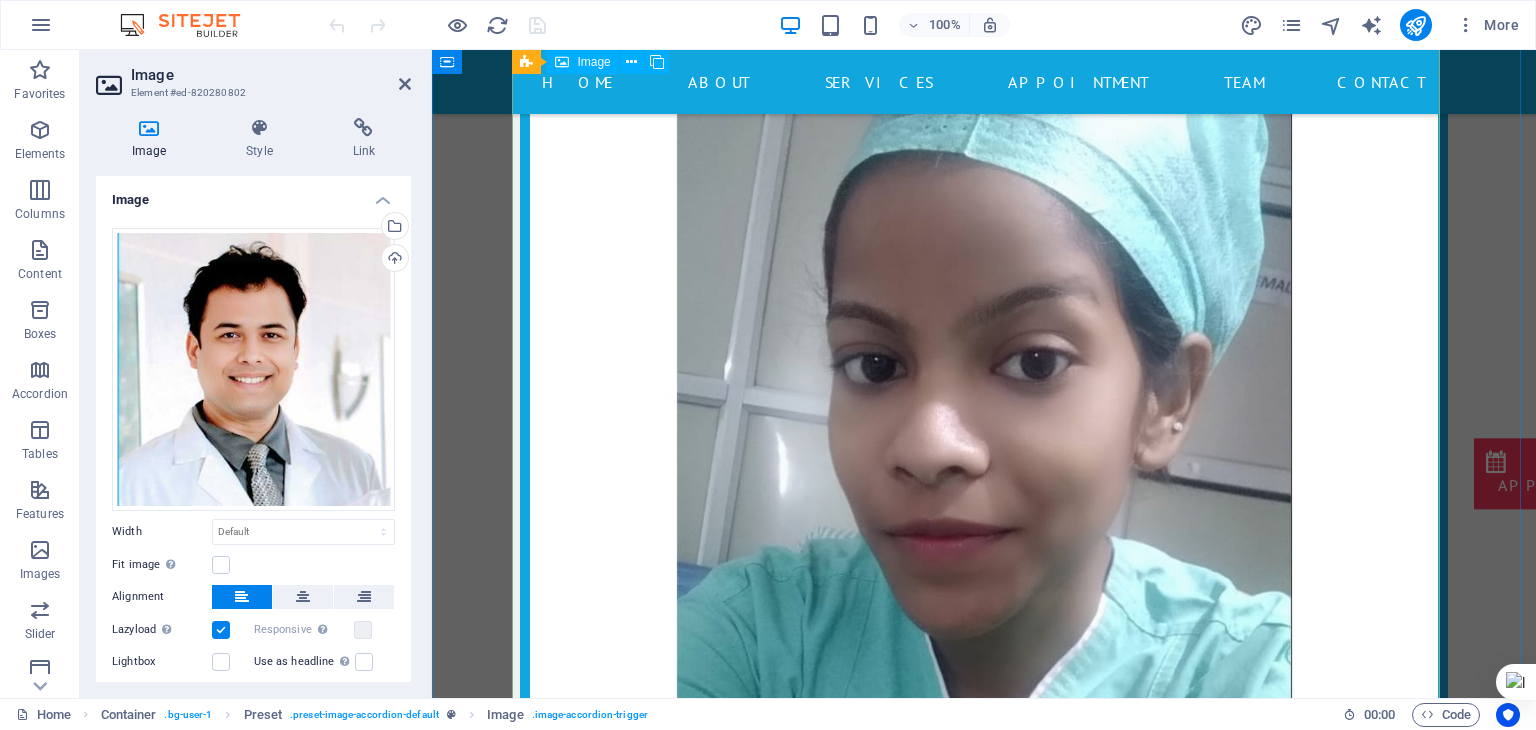 scroll, scrollTop: 19440, scrollLeft: 0, axis: vertical 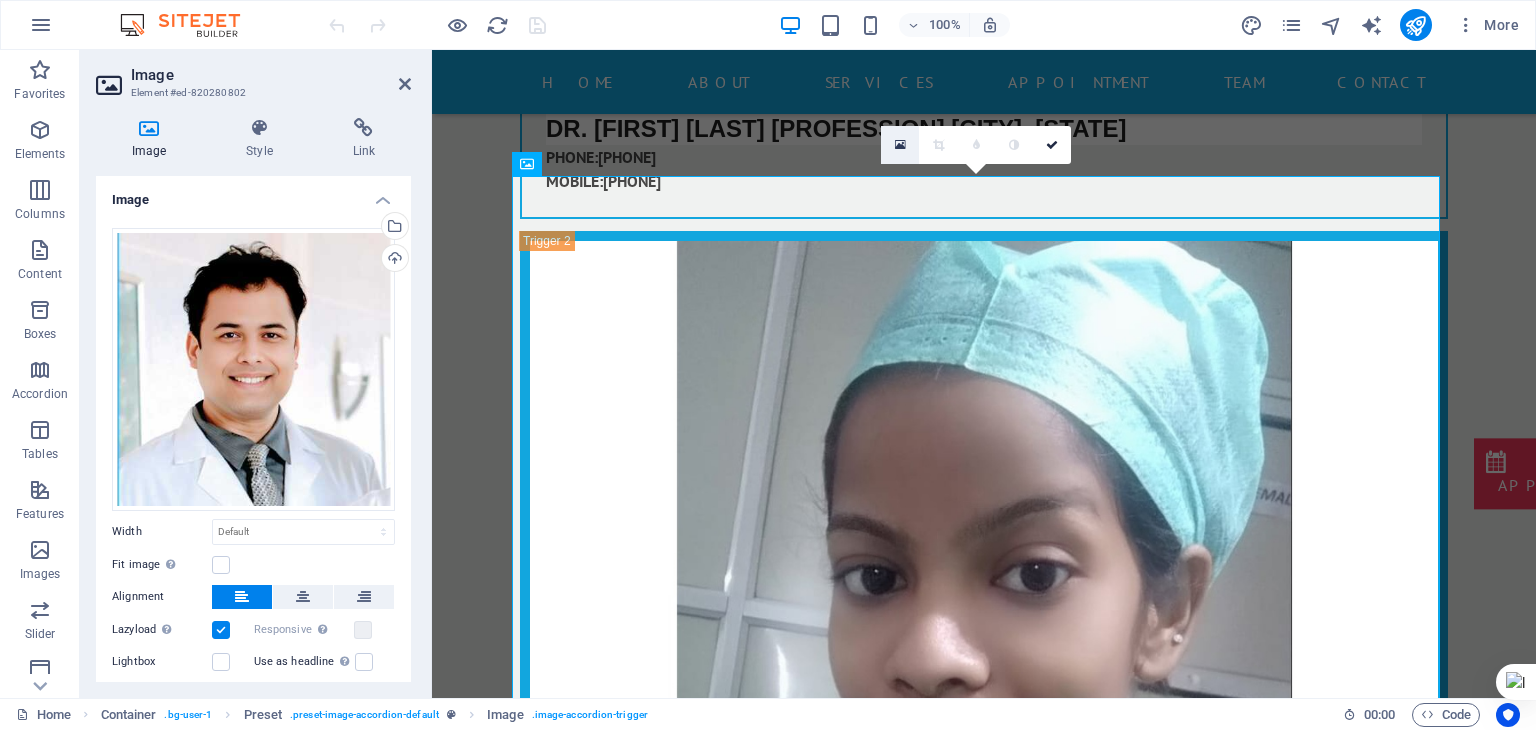 click at bounding box center [900, 145] 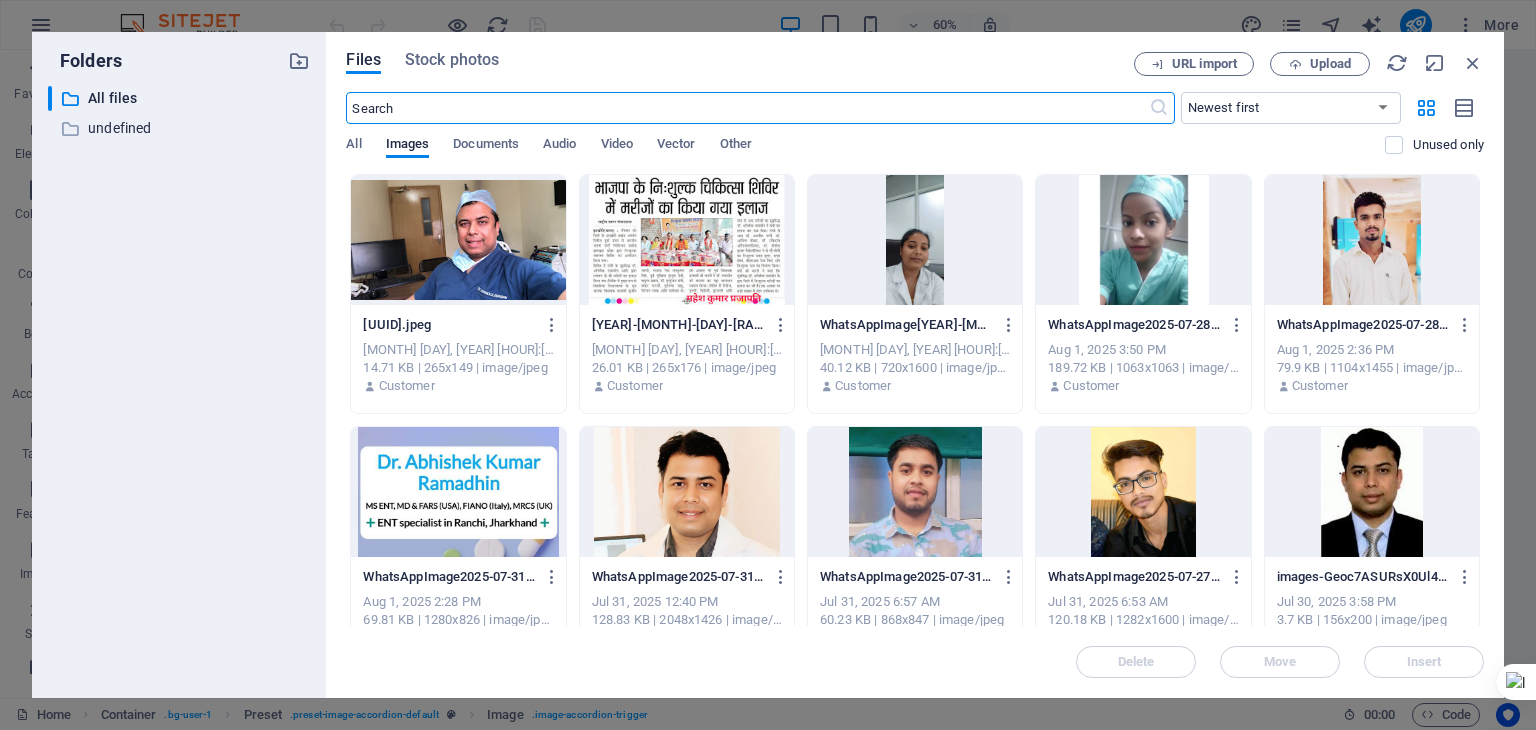 scroll, scrollTop: 19590, scrollLeft: 0, axis: vertical 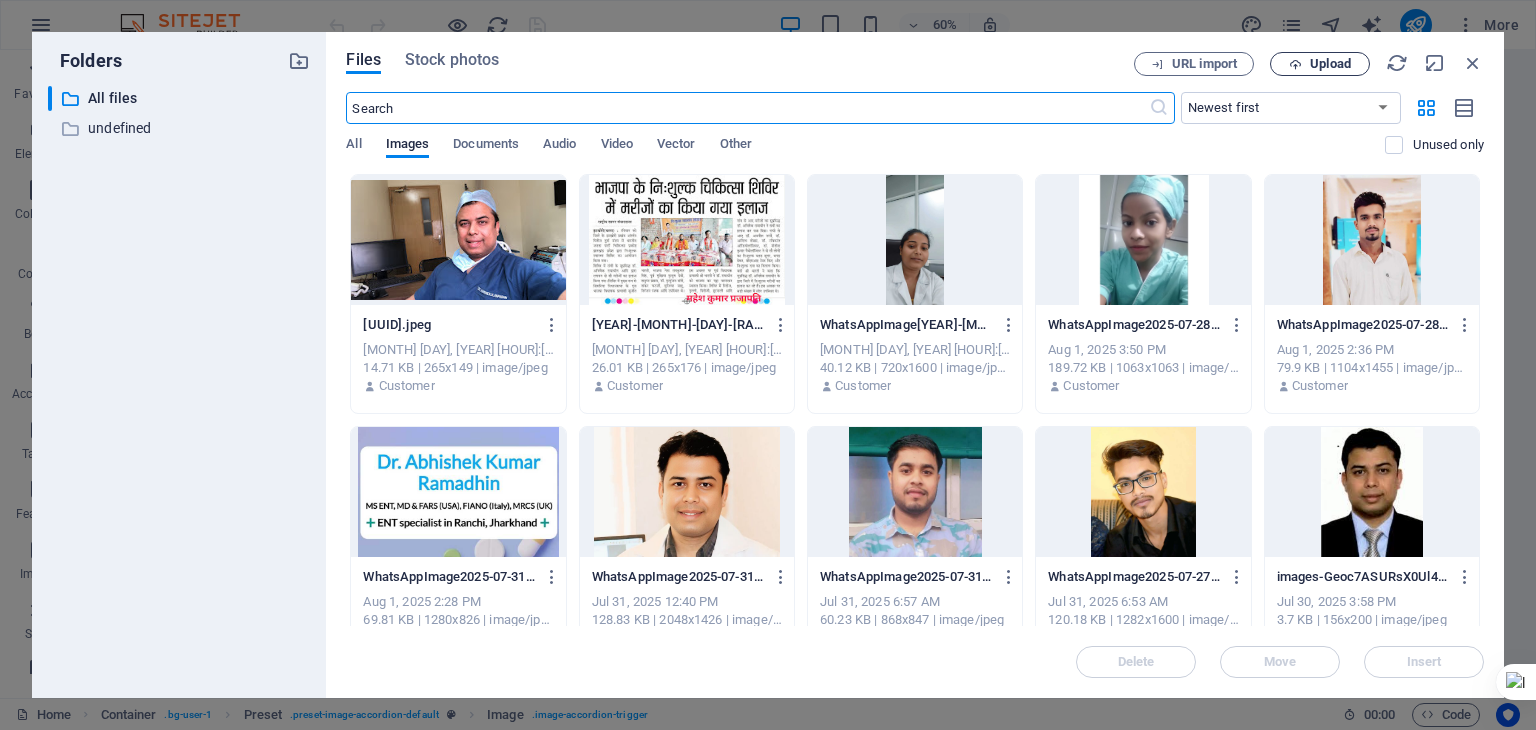 click on "Upload" at bounding box center [1320, 64] 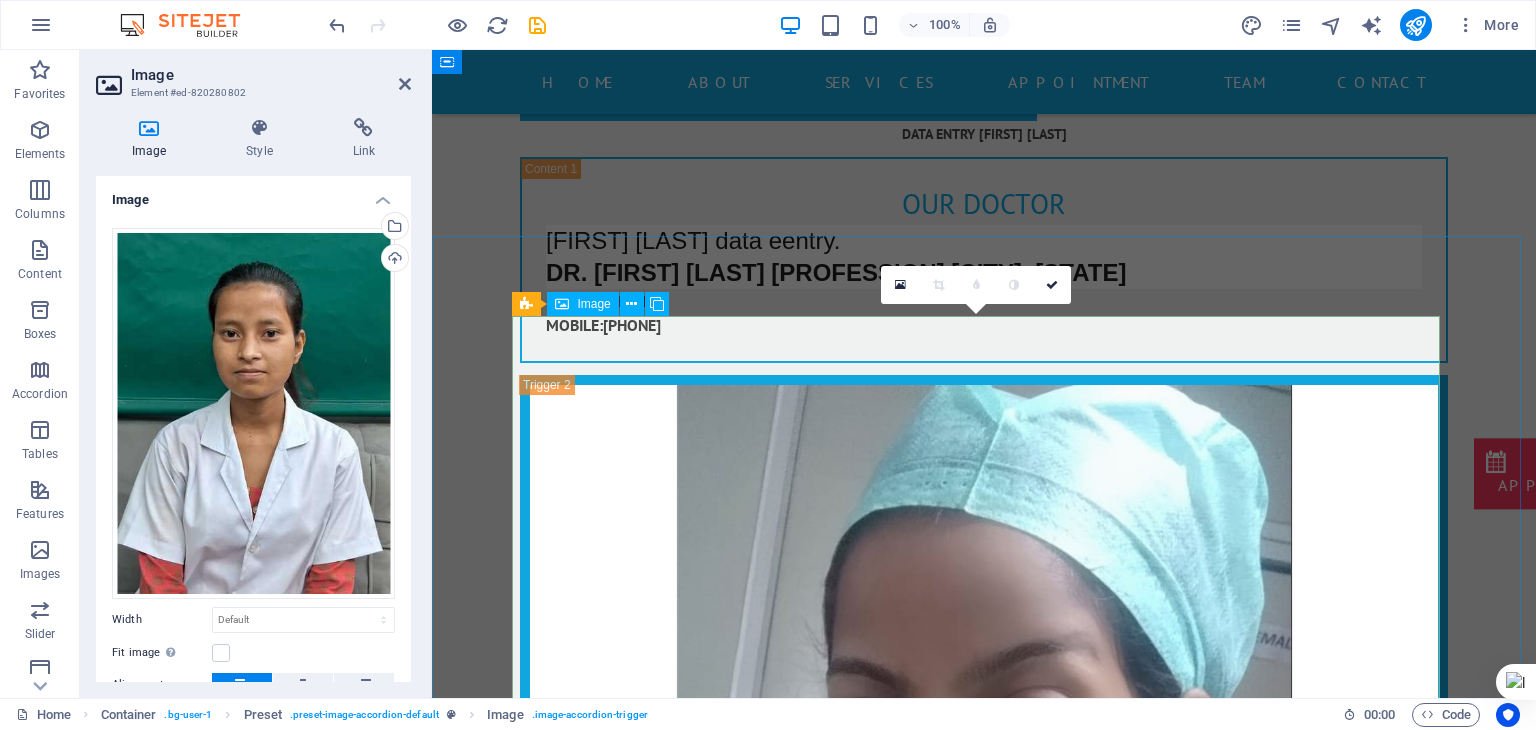 scroll, scrollTop: 19288, scrollLeft: 0, axis: vertical 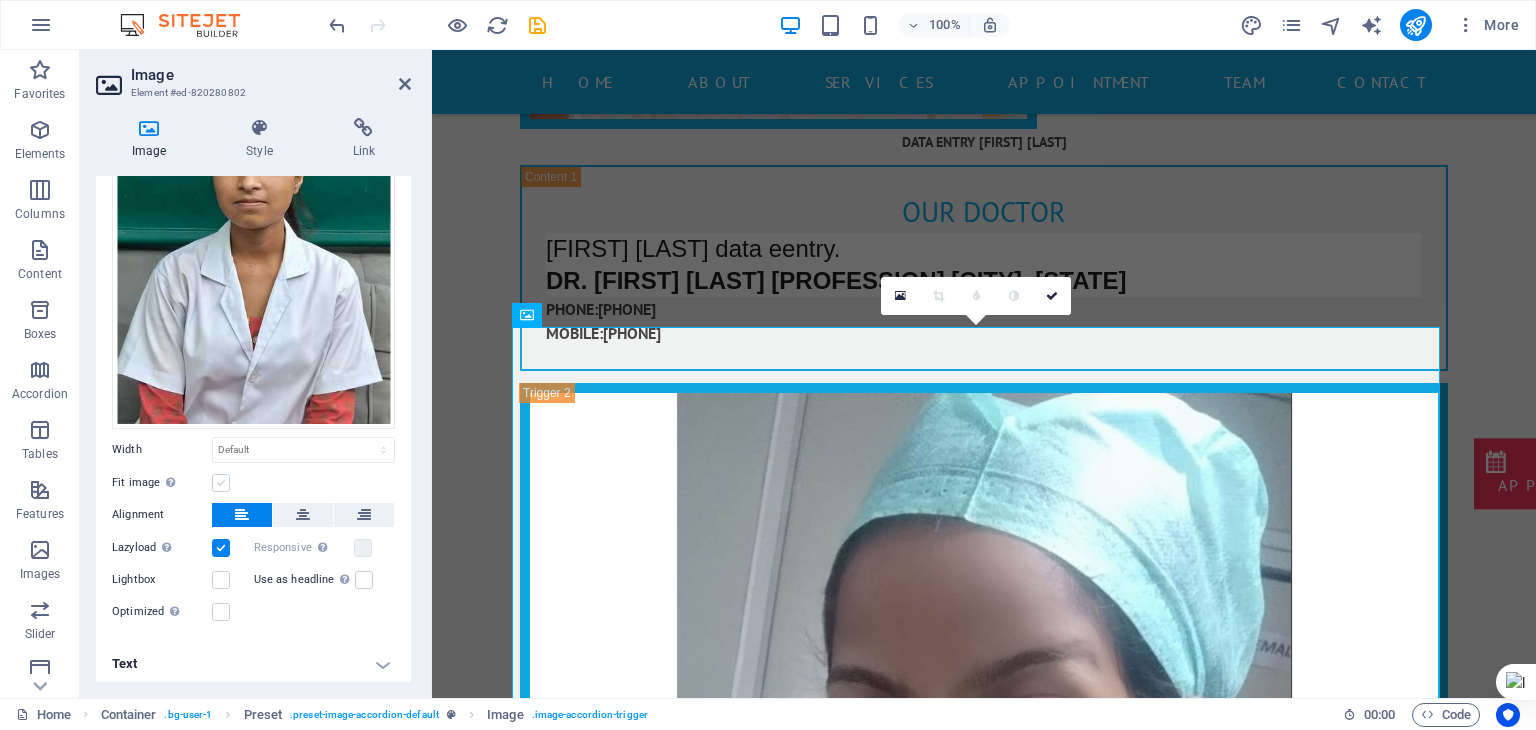 click at bounding box center (221, 483) 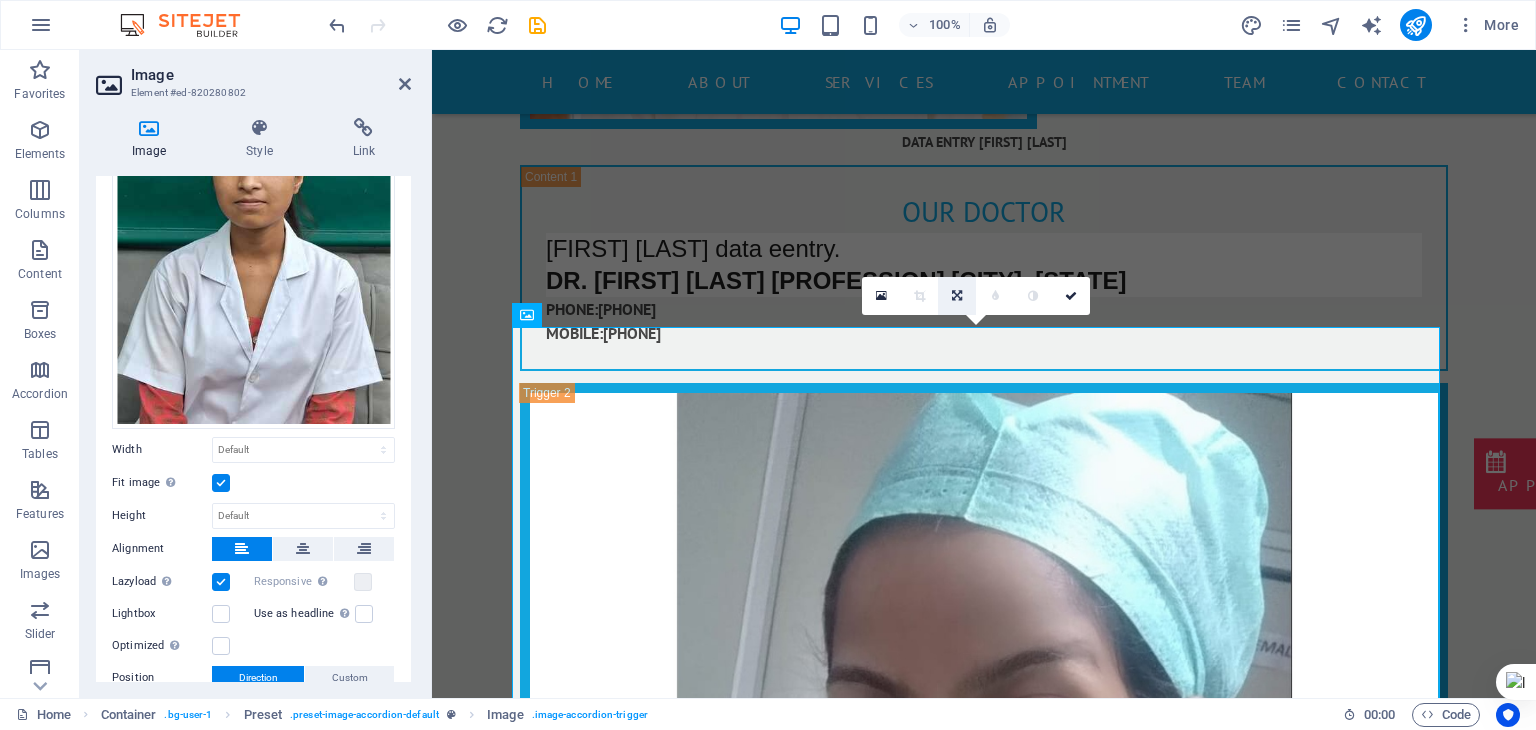 click at bounding box center (957, 296) 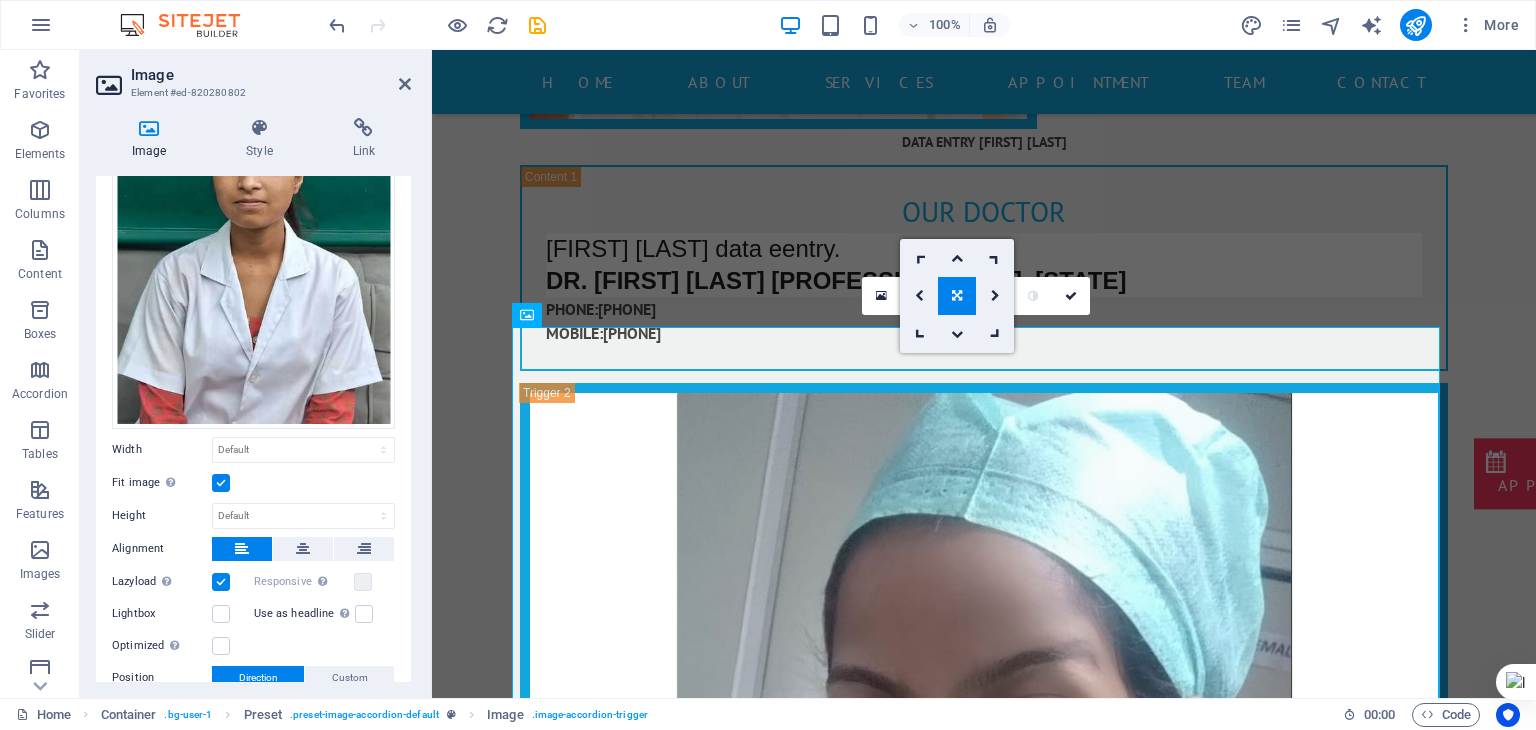 click at bounding box center [957, 296] 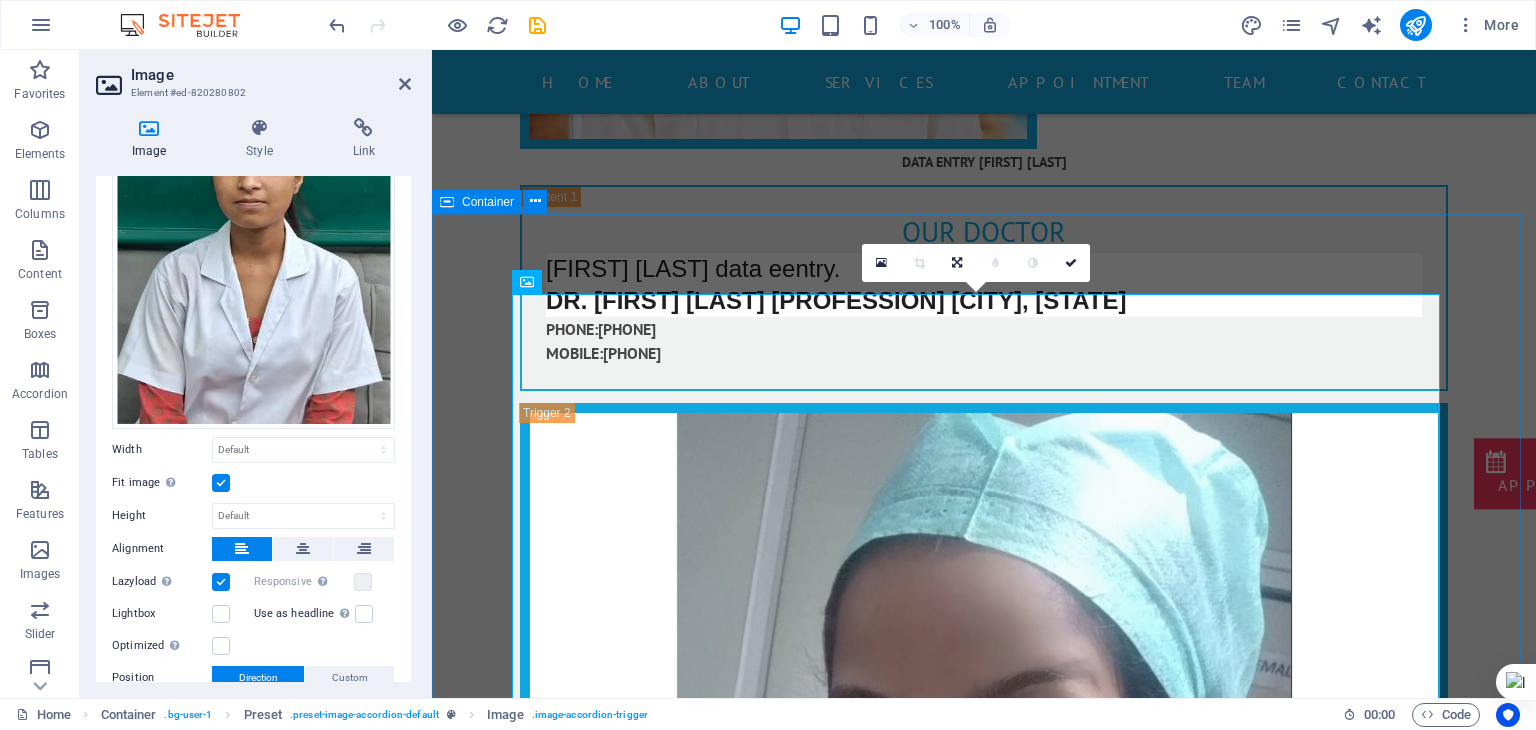 scroll, scrollTop: 19268, scrollLeft: 0, axis: vertical 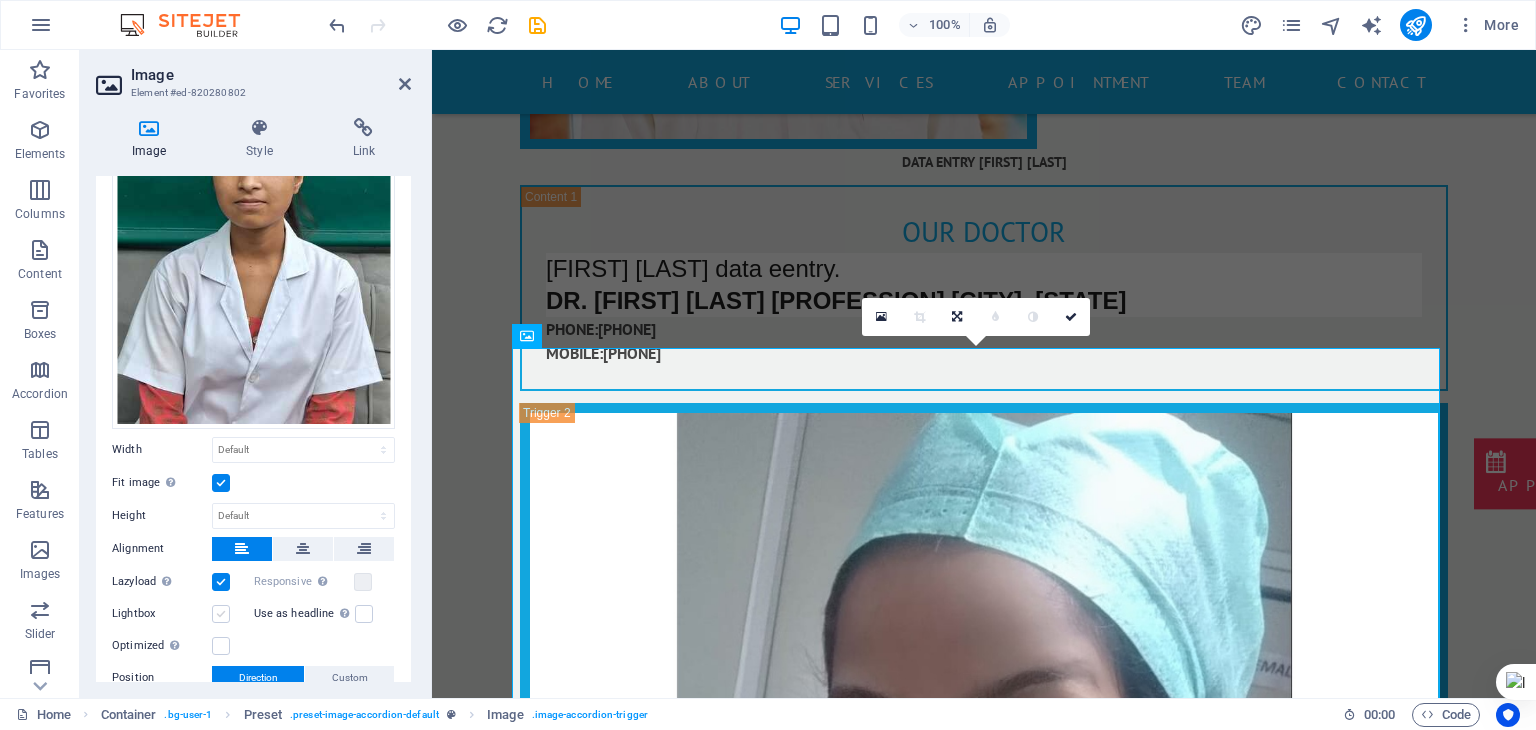 click at bounding box center [221, 614] 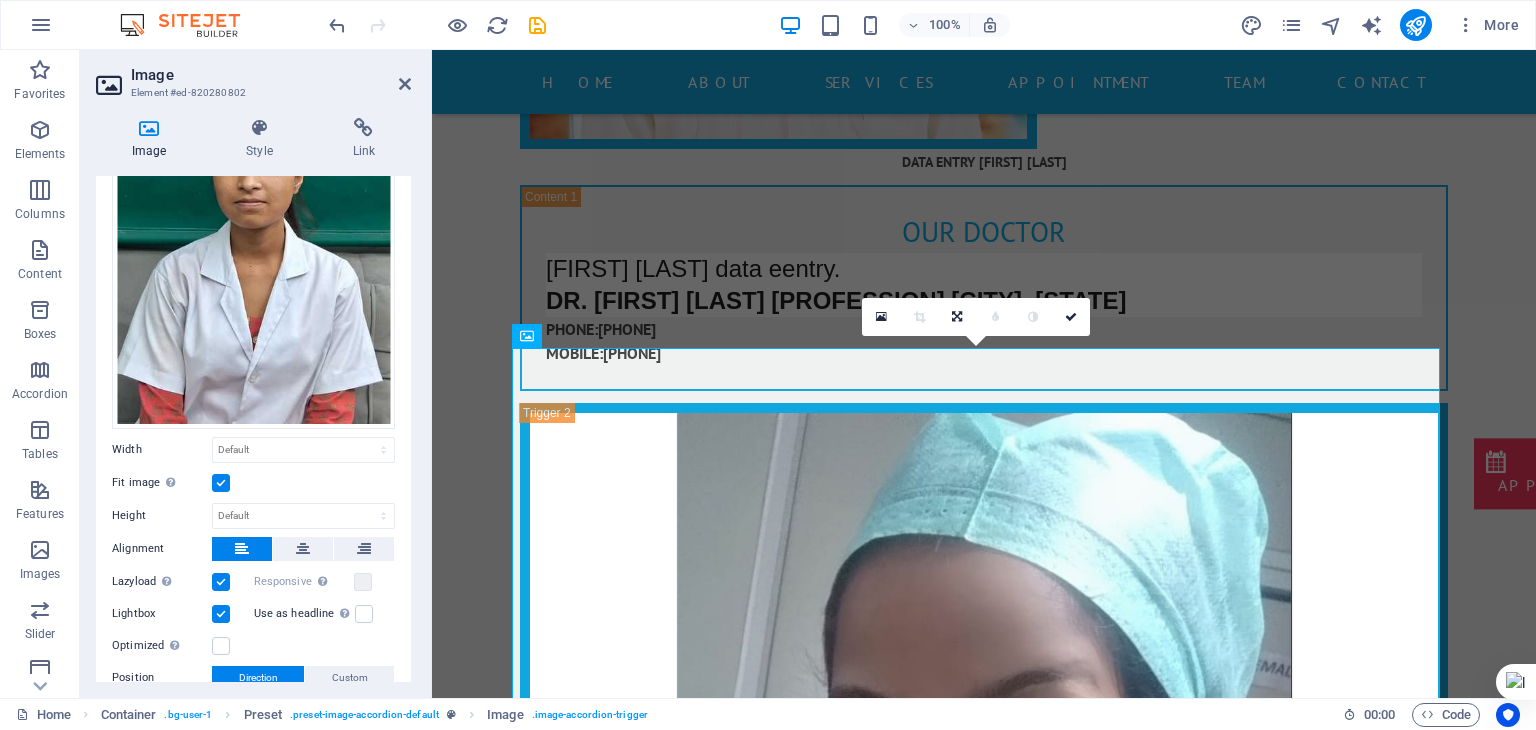 scroll, scrollTop: 304, scrollLeft: 0, axis: vertical 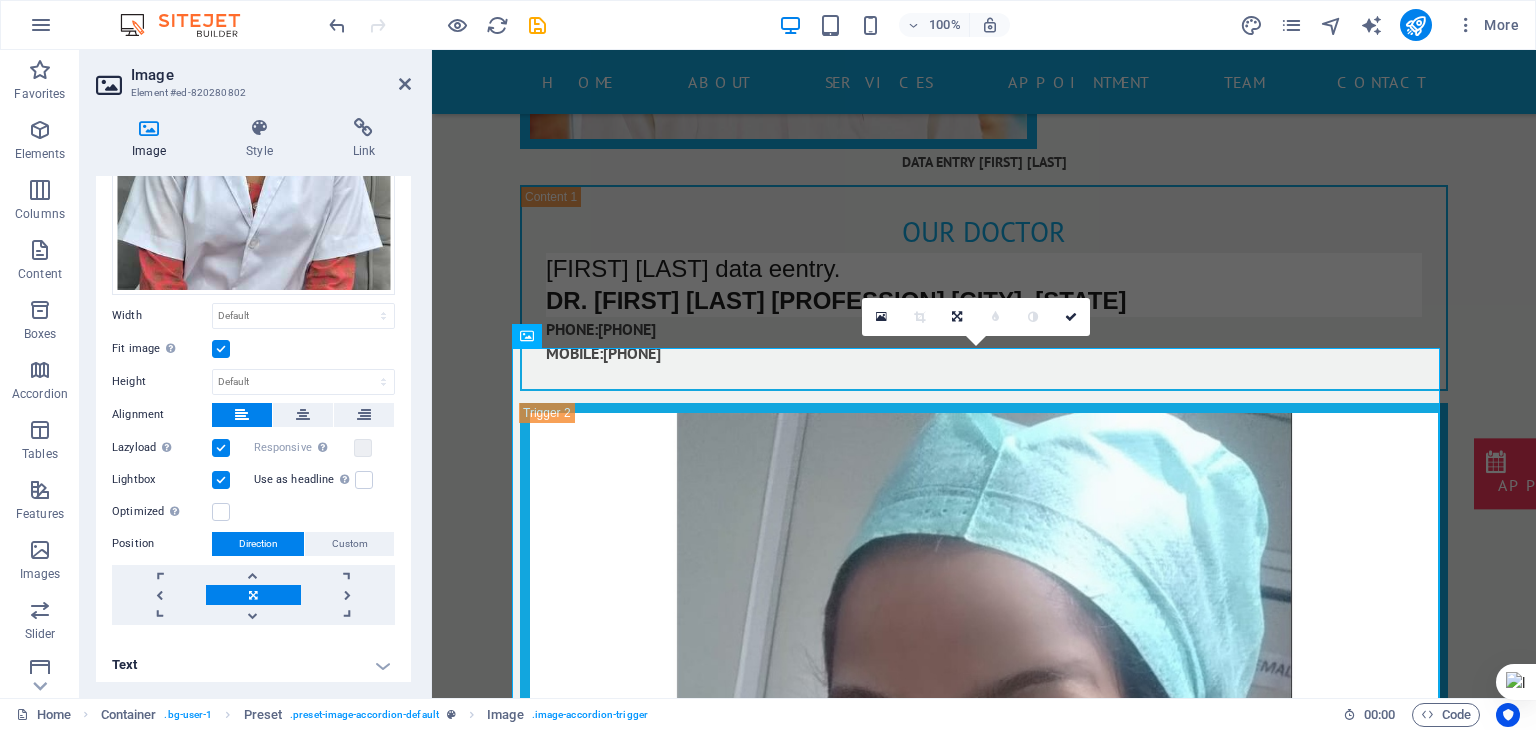 click on "Use as headline The image will be wrapped in an H1 headline tag. Useful for giving alternative text the weight of an H1 headline, e.g. for the logo. Leave unchecked if uncertain." at bounding box center [325, 480] 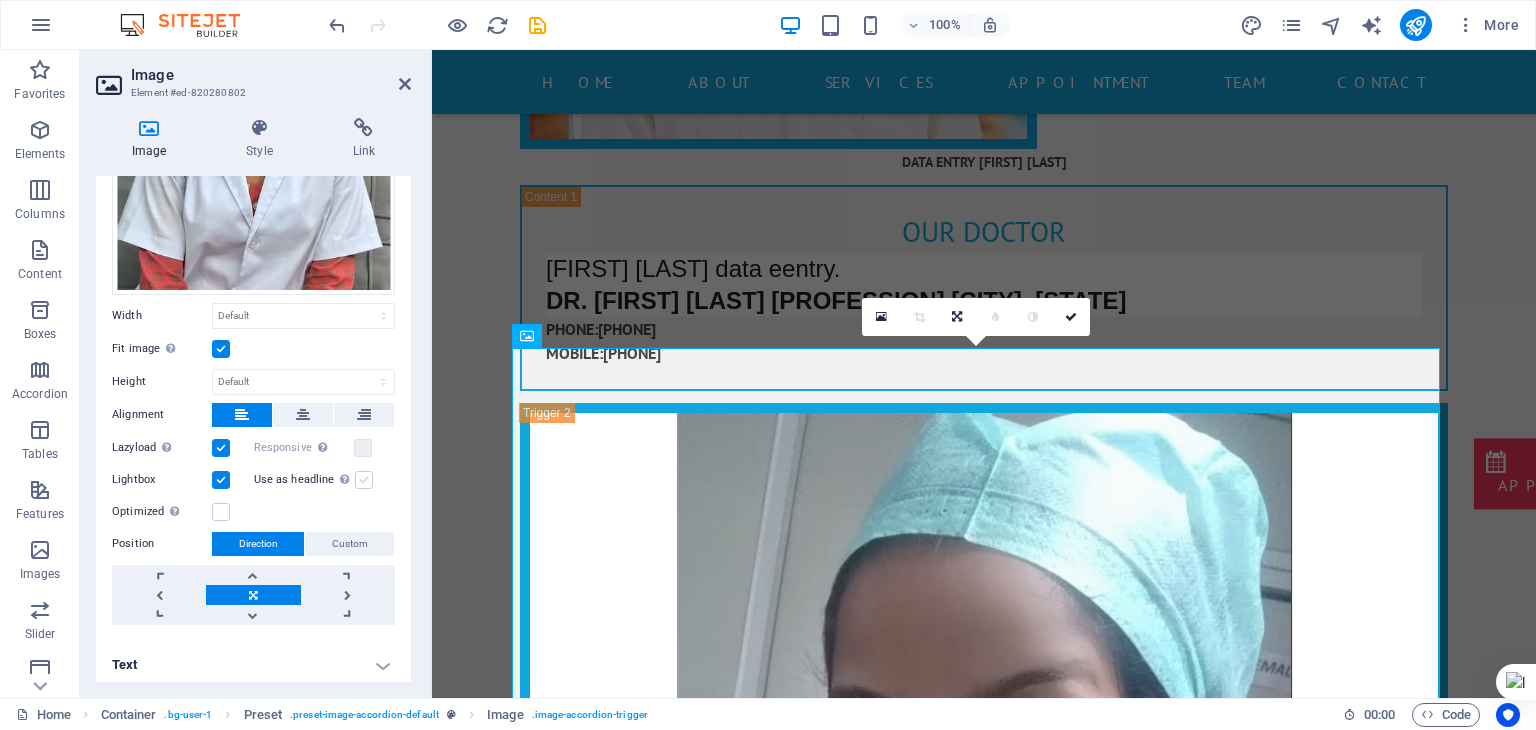 click at bounding box center (364, 480) 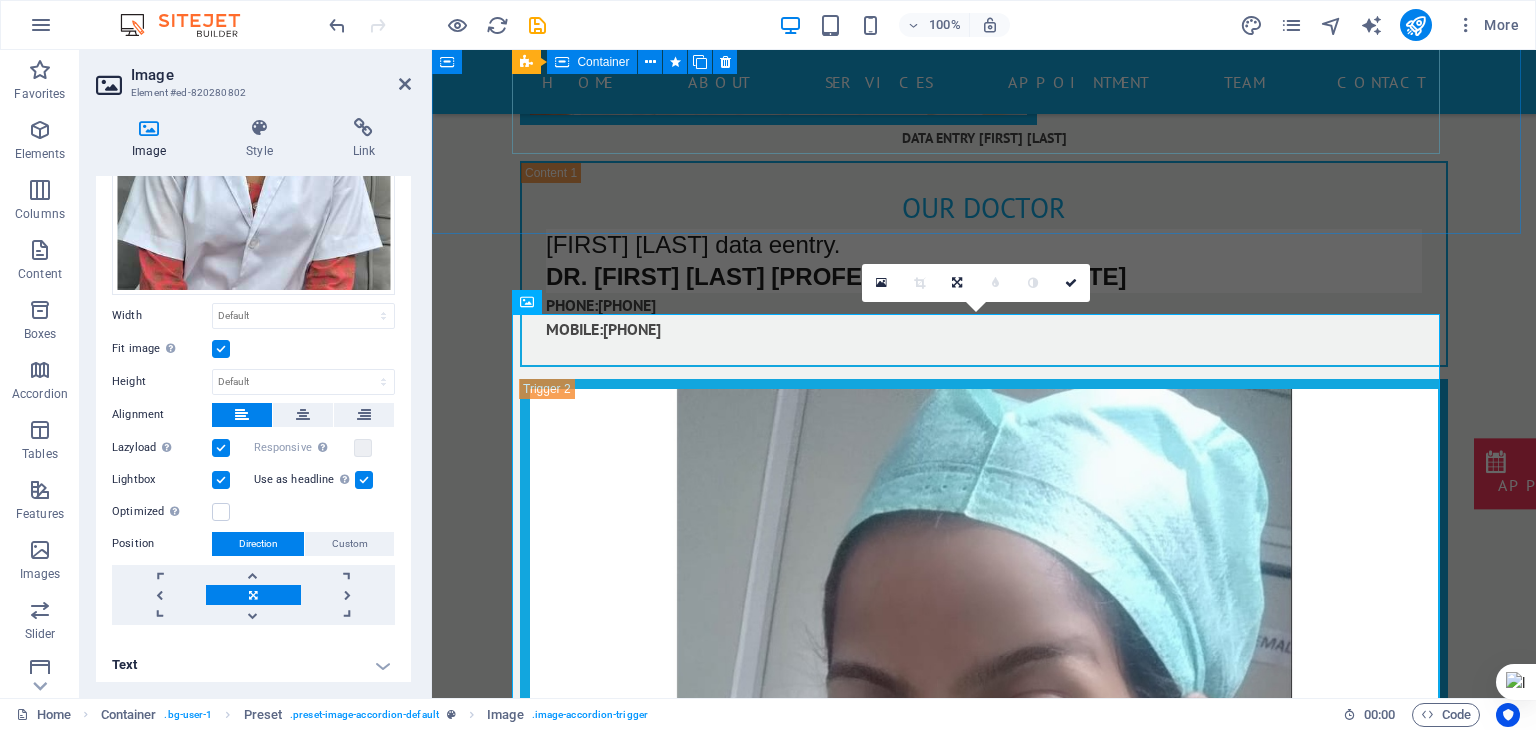 scroll, scrollTop: 19275, scrollLeft: 0, axis: vertical 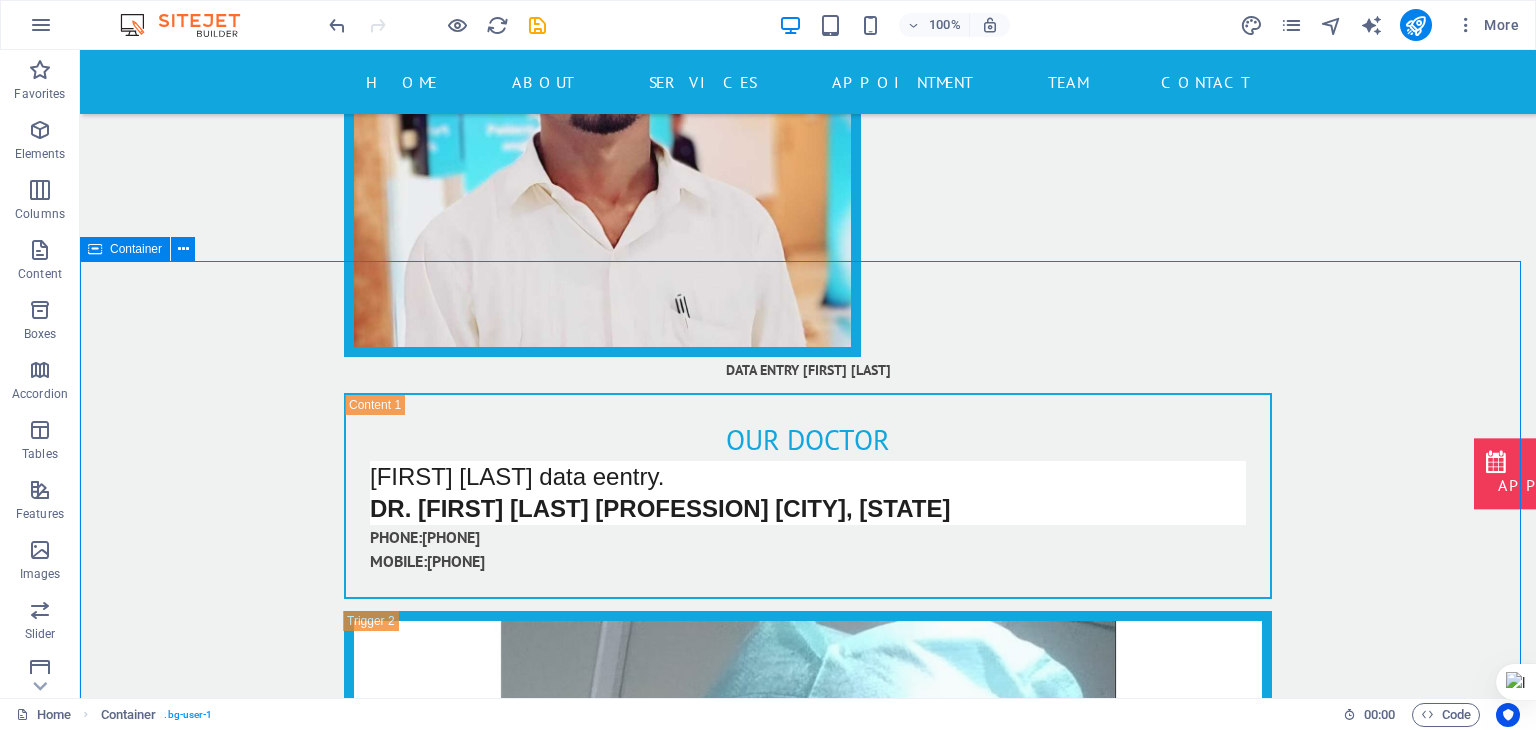drag, startPoint x: 724, startPoint y: 288, endPoint x: 1076, endPoint y: 297, distance: 352.11505 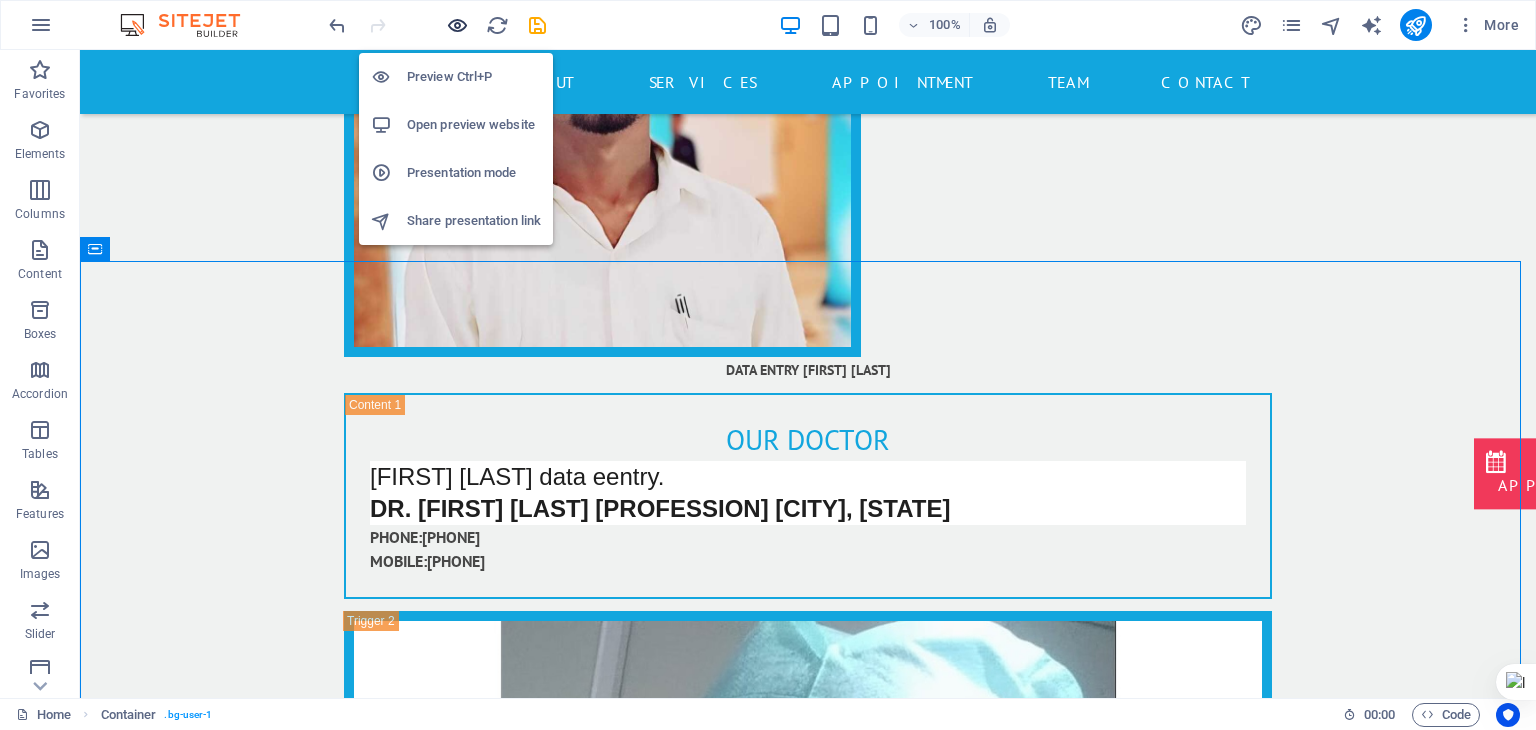click at bounding box center [457, 25] 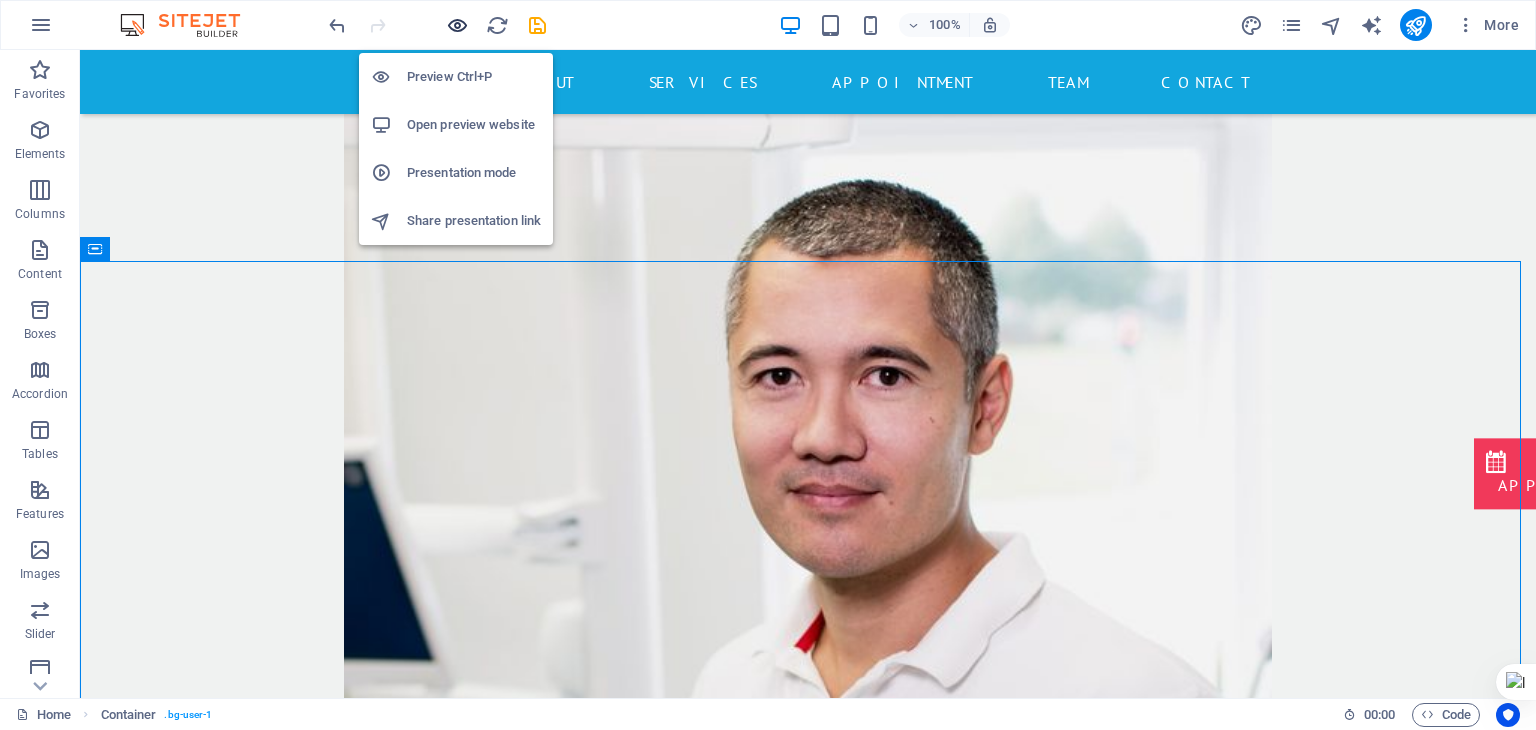 scroll, scrollTop: 5035, scrollLeft: 0, axis: vertical 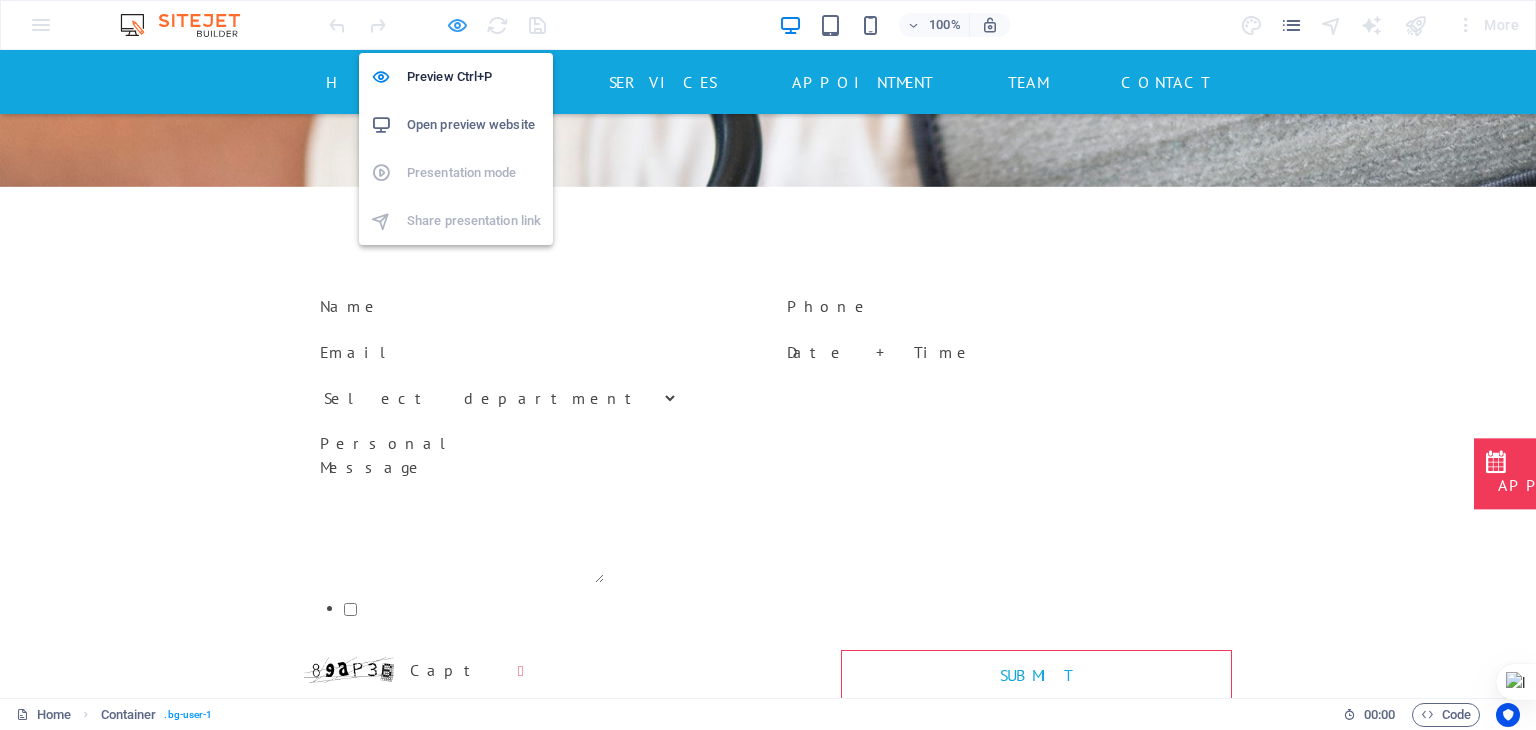 click at bounding box center (457, 25) 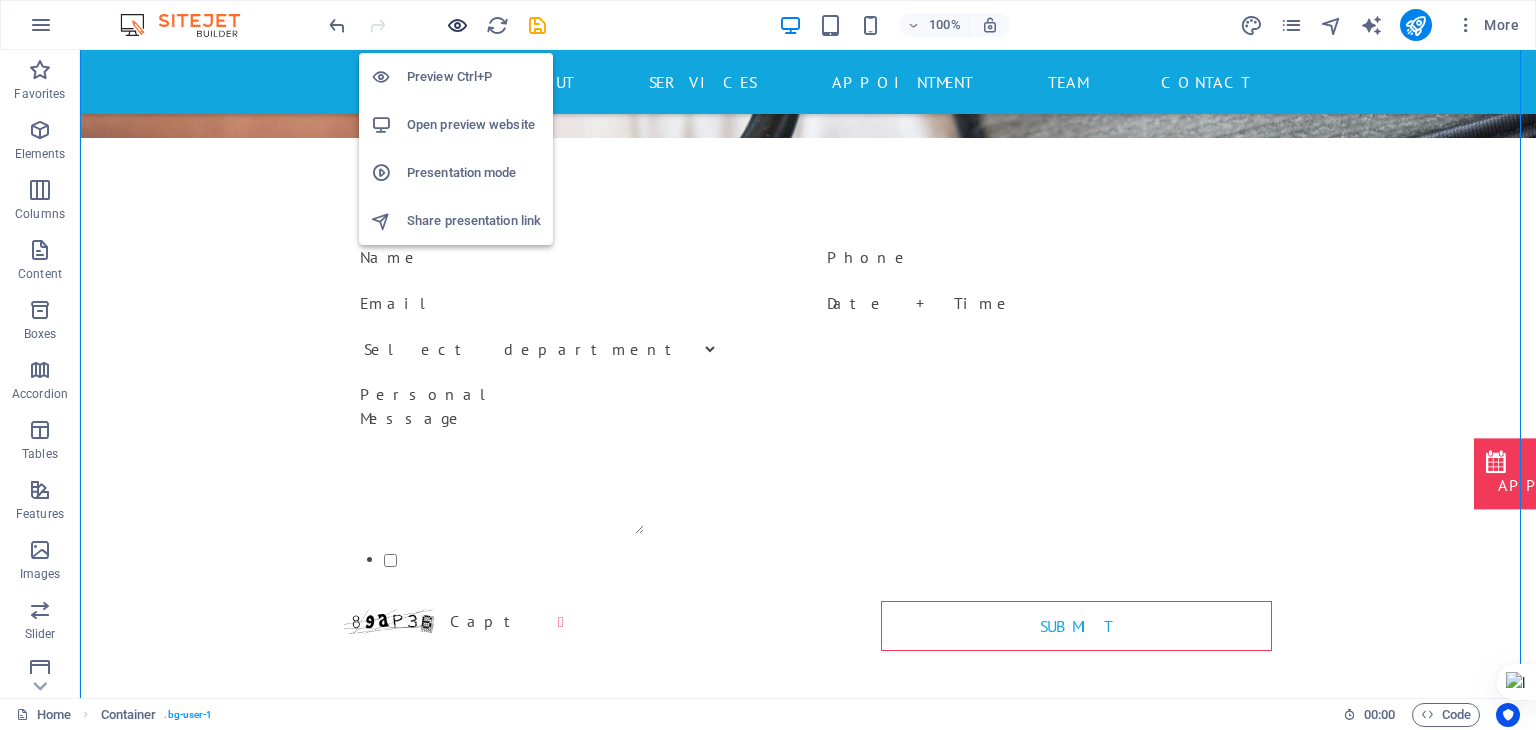 scroll, scrollTop: 19553, scrollLeft: 0, axis: vertical 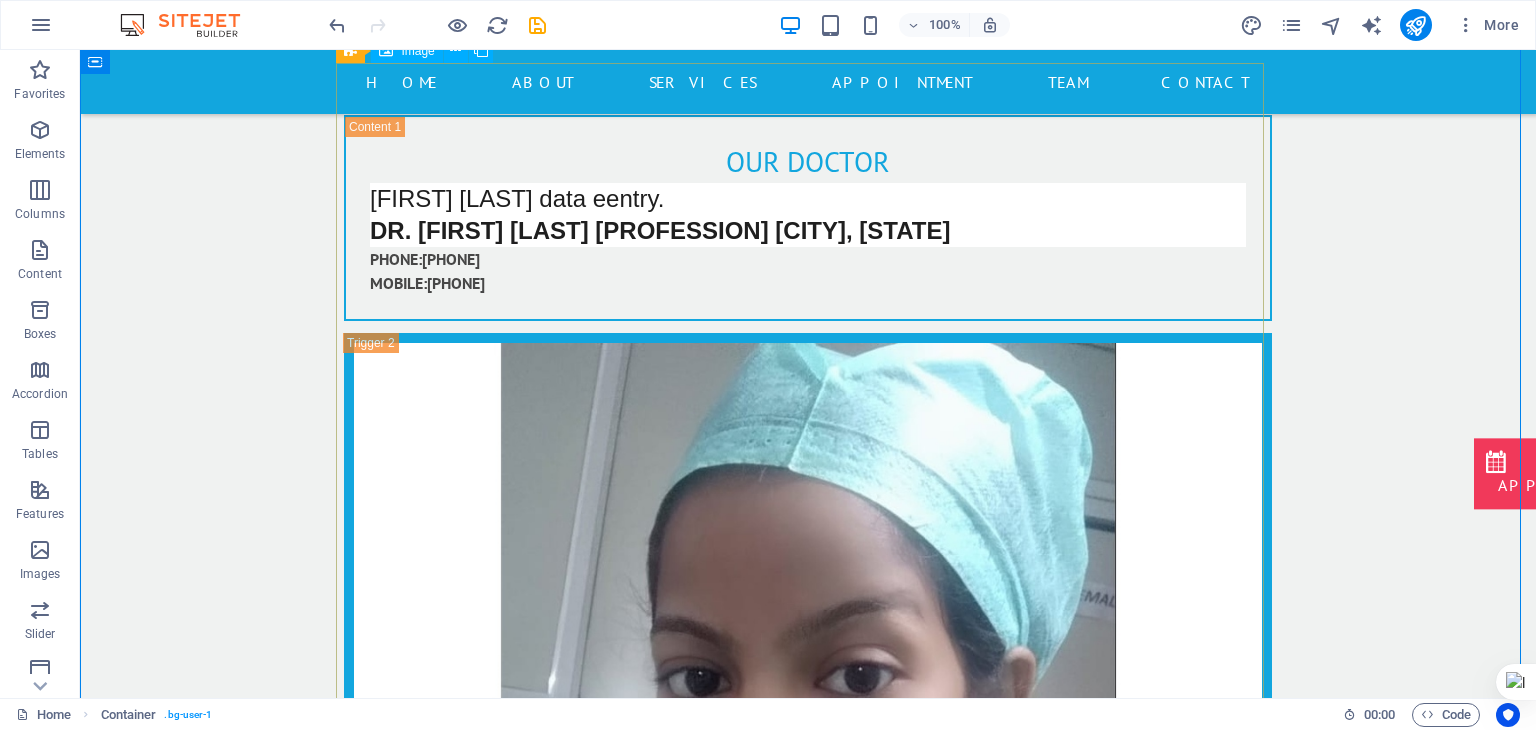 click on "Doctor" at bounding box center (808, 4022) 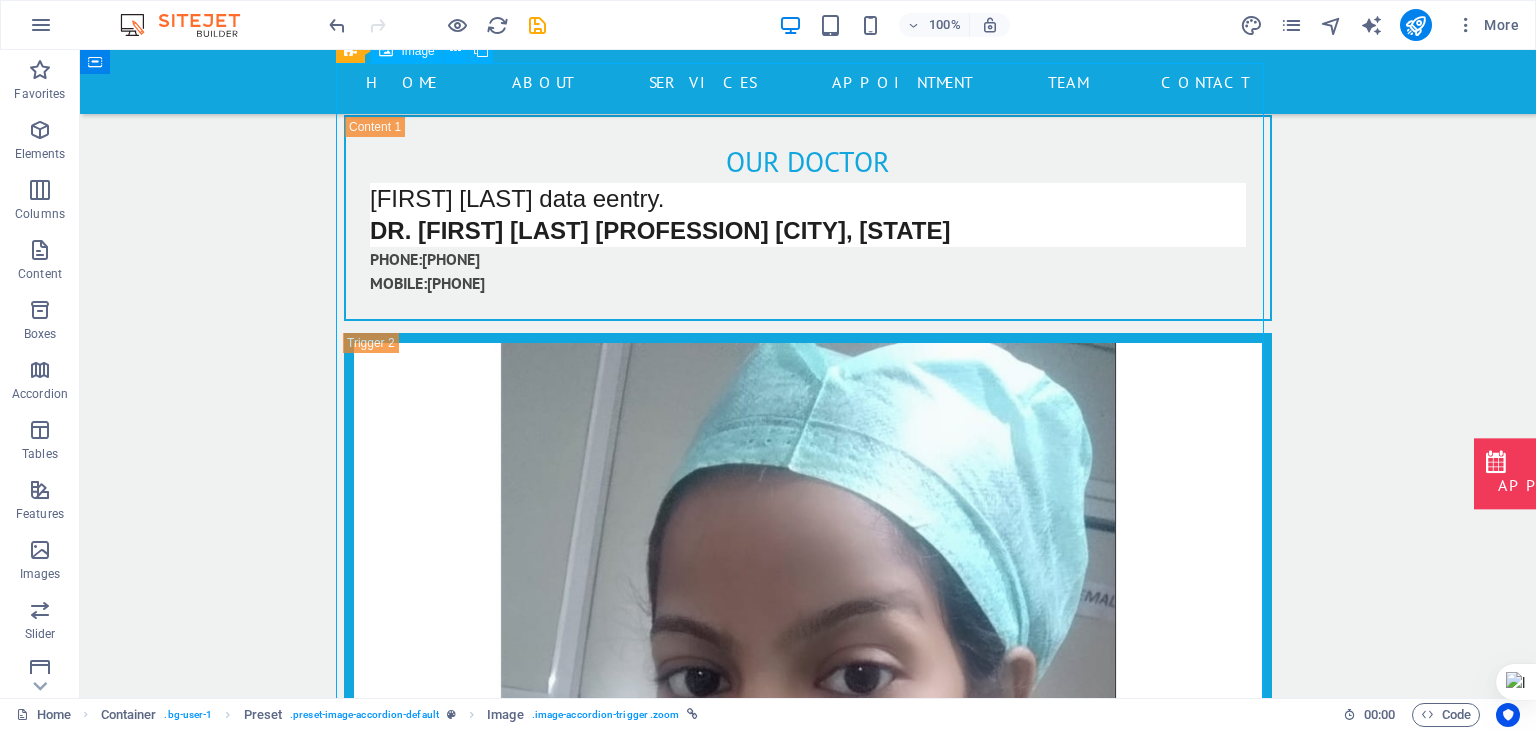 click on "Doctor" at bounding box center (808, 4022) 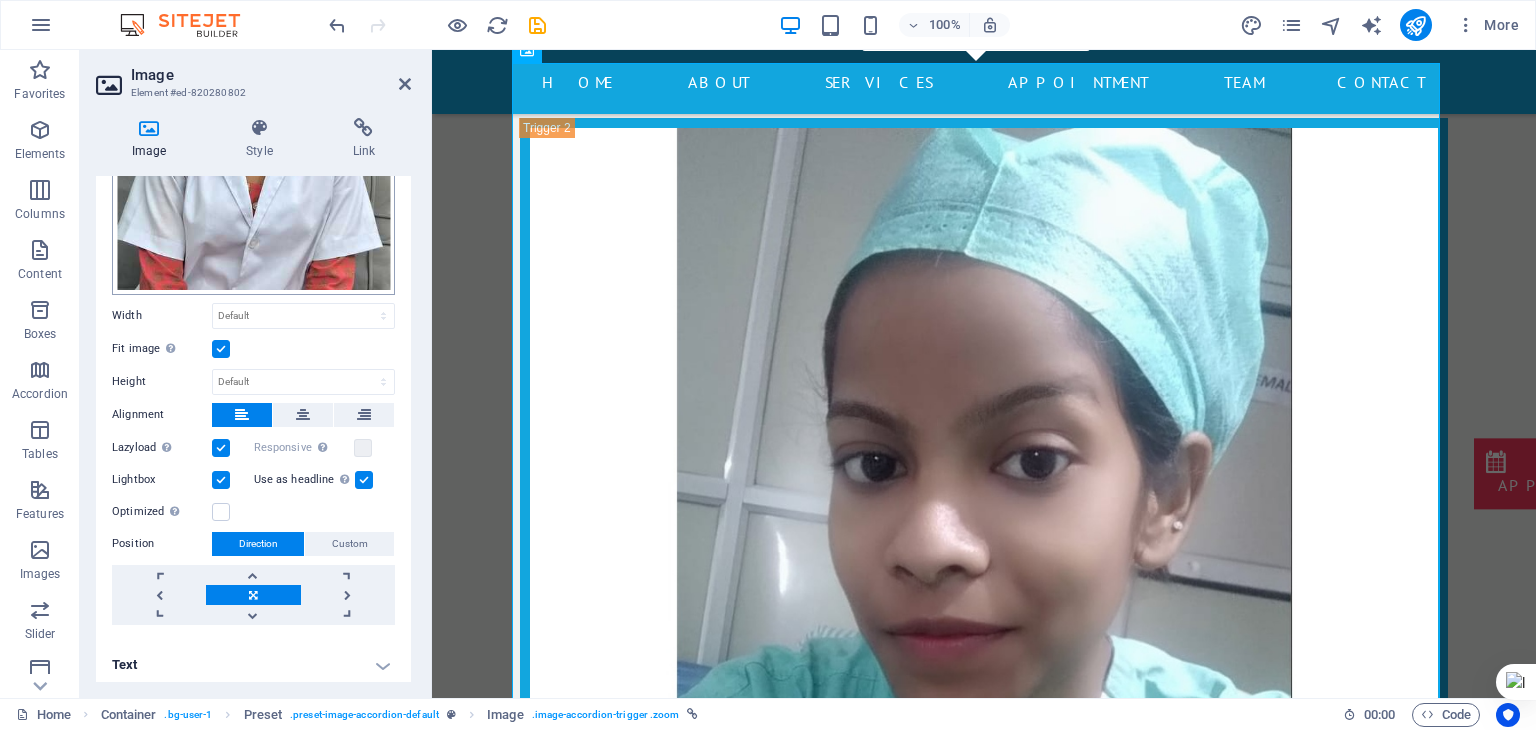 scroll, scrollTop: 304, scrollLeft: 0, axis: vertical 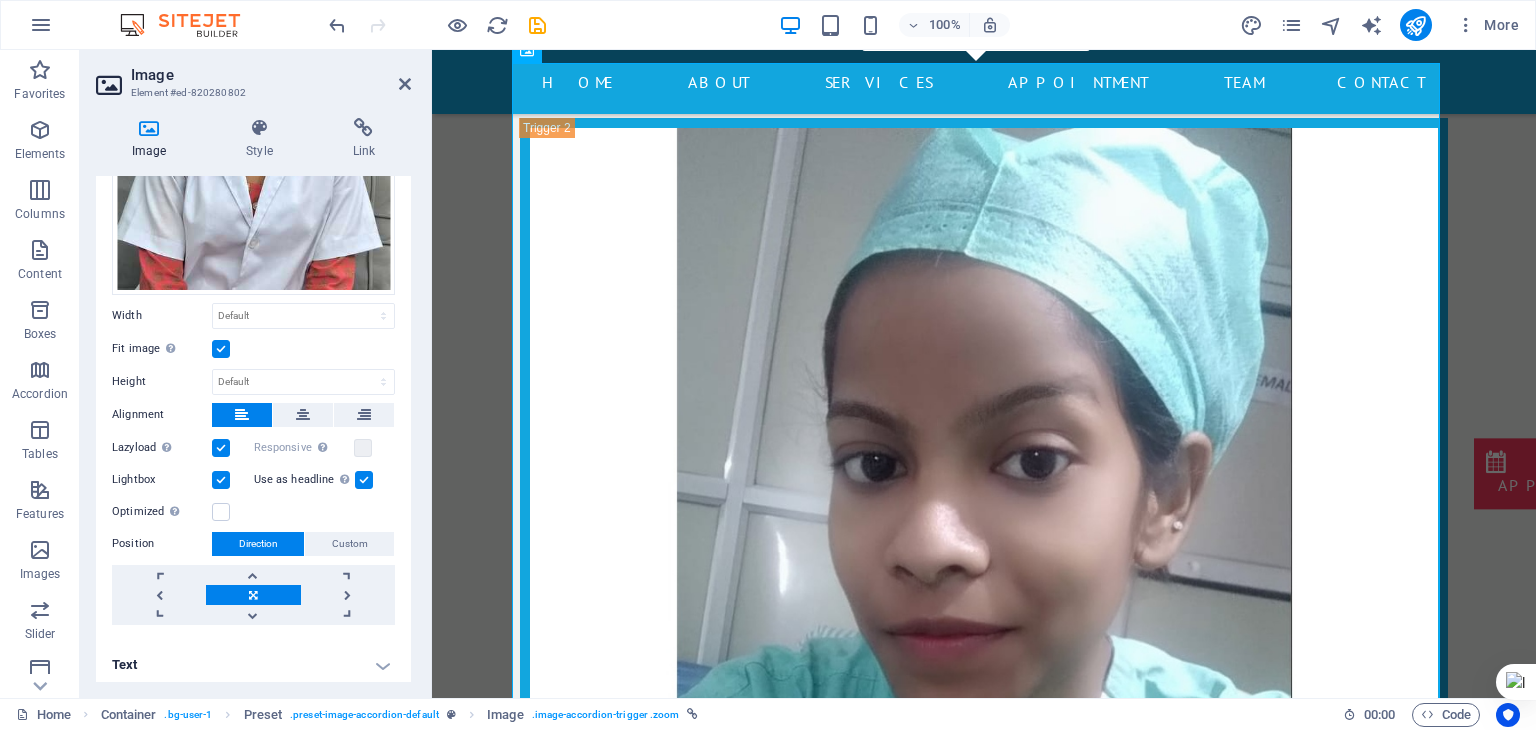 click at bounding box center [221, 480] 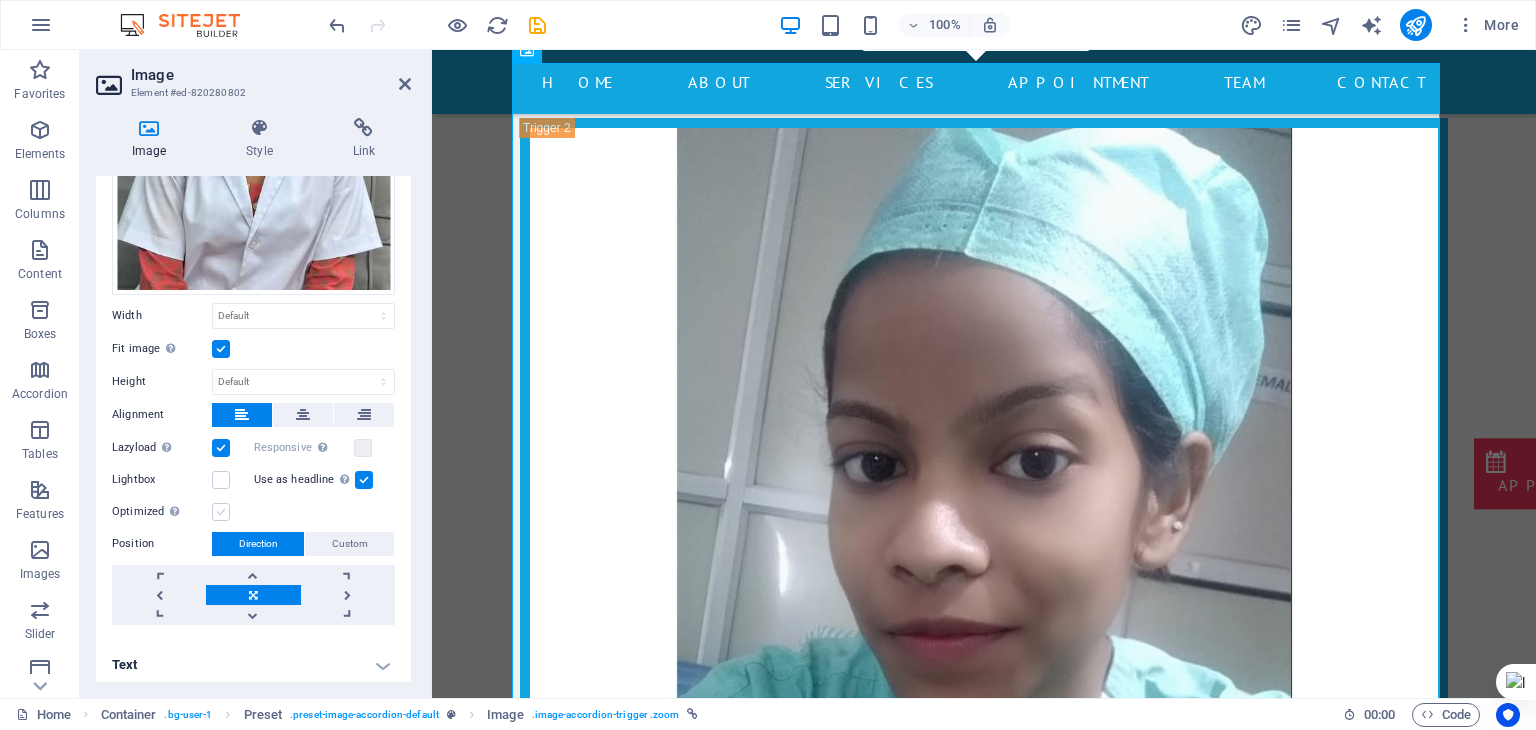 click at bounding box center (221, 512) 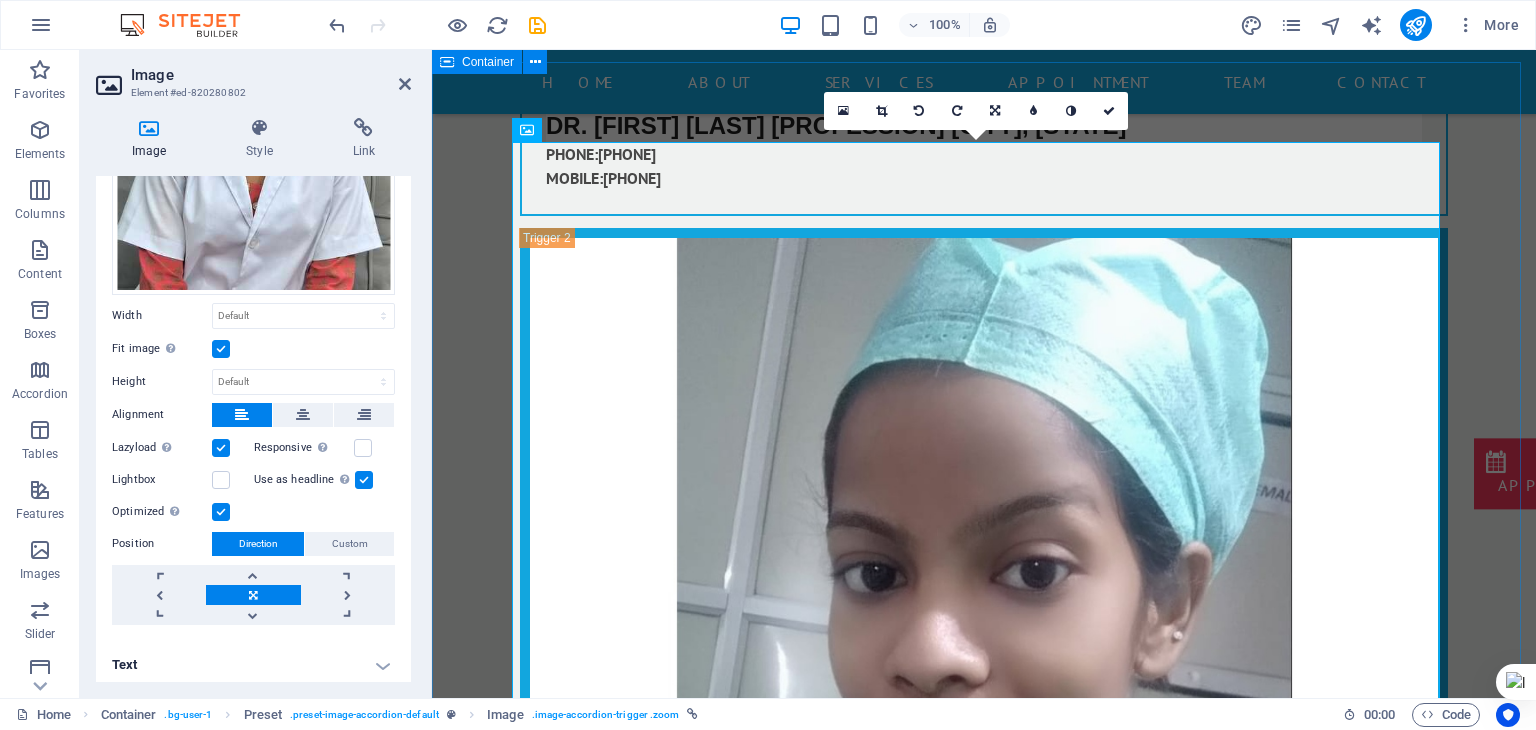 scroll, scrollTop: 19323, scrollLeft: 0, axis: vertical 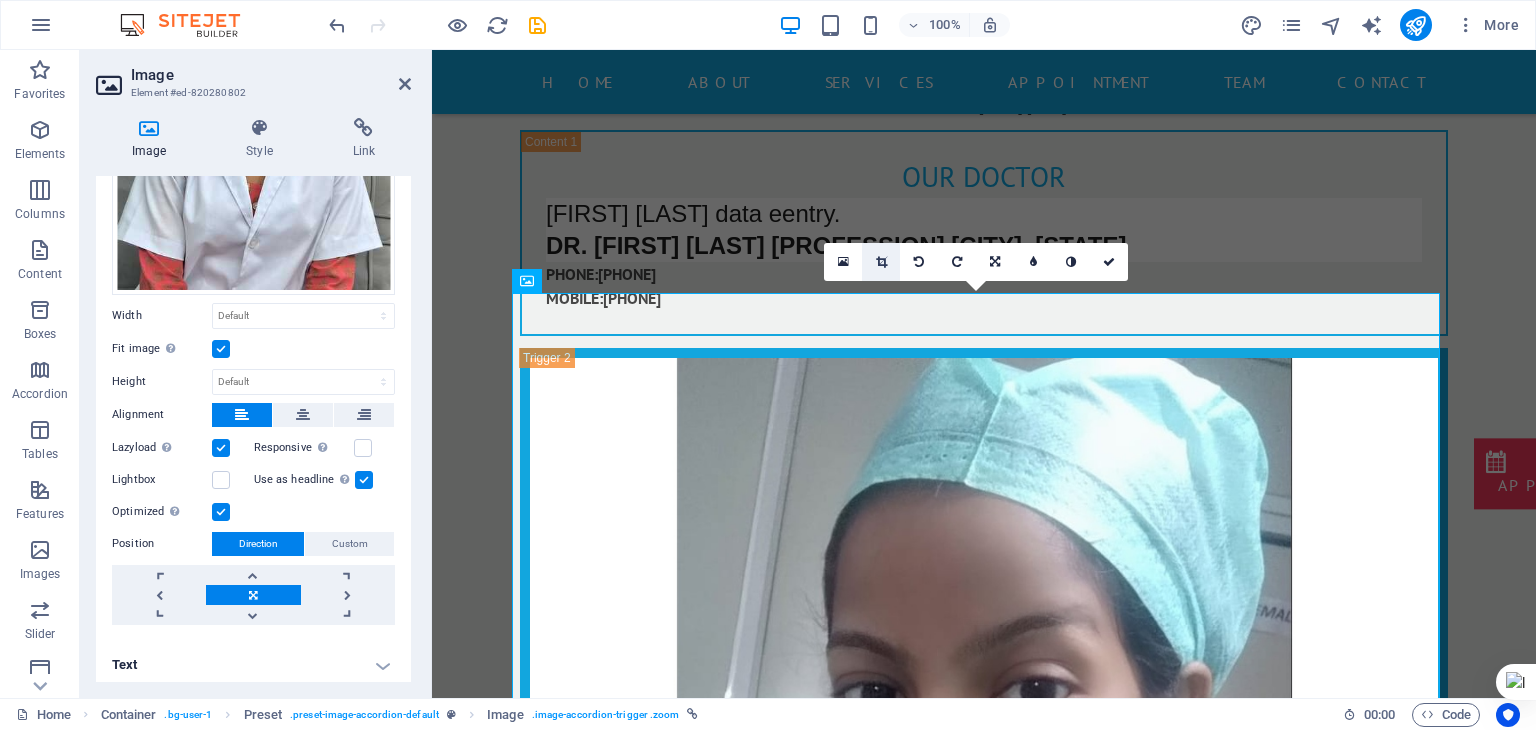 click at bounding box center (881, 262) 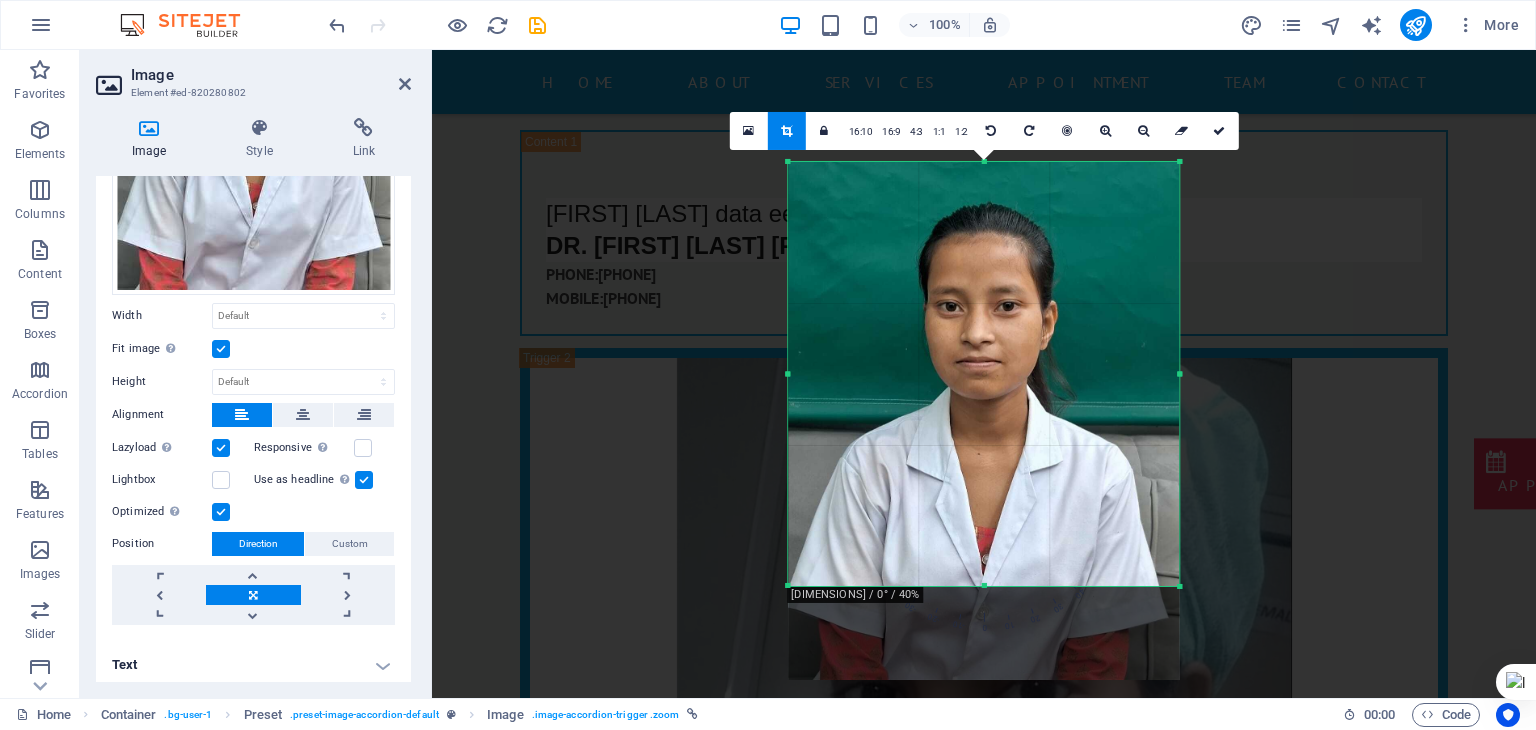 drag, startPoint x: 983, startPoint y: 632, endPoint x: 992, endPoint y: 538, distance: 94.42987 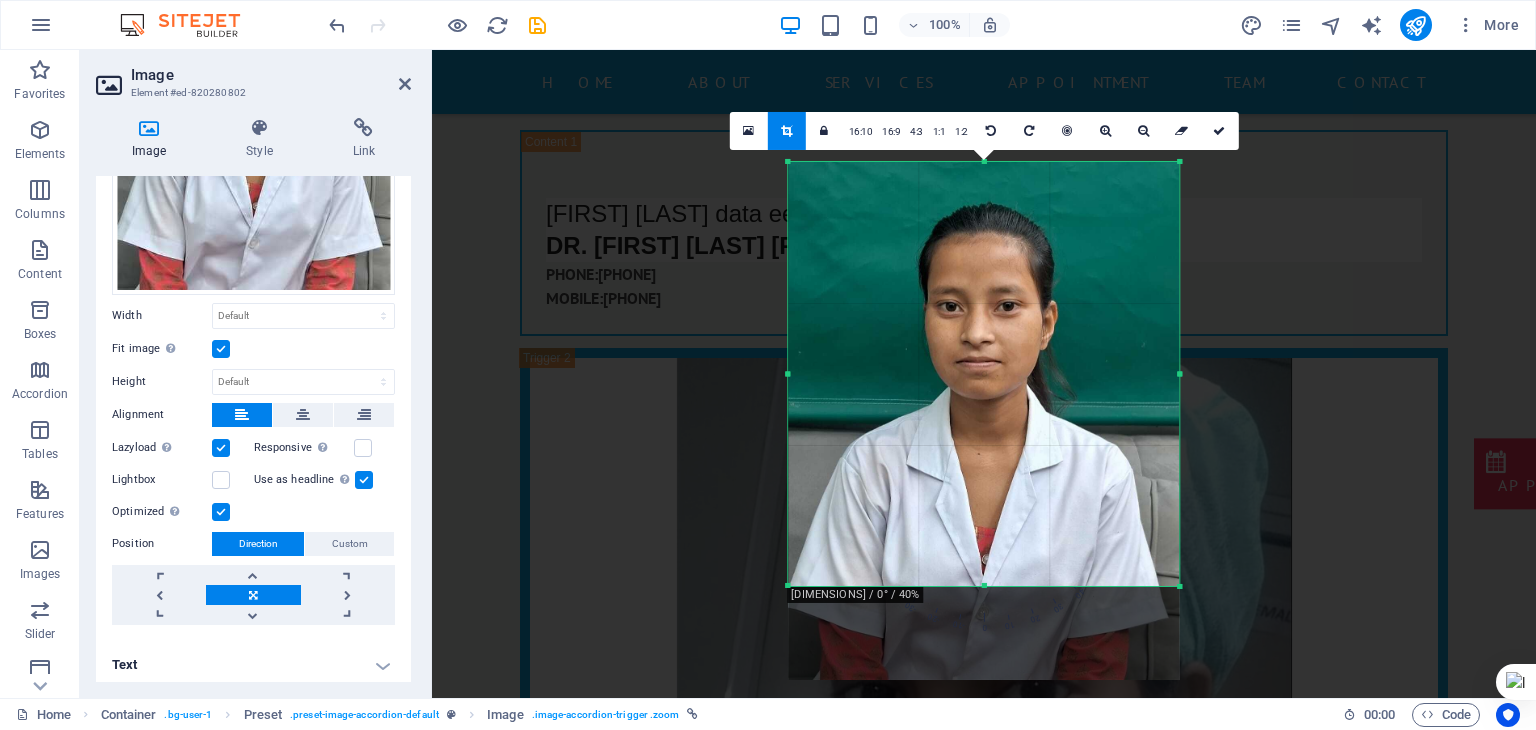 click on "180 170 160 150 140 130 120 110 100 90 80 70 60 50 40 30 20 10 0 -10 -20 -30 -40 -50 -60 -70 -80 -90 -100 -110 -120 -130 -140 -150 -160 -170 [DIMENSIONS] / 0° / 40% 16:10 16:9 4:3 1:1 1:2 0" at bounding box center (983, 374) 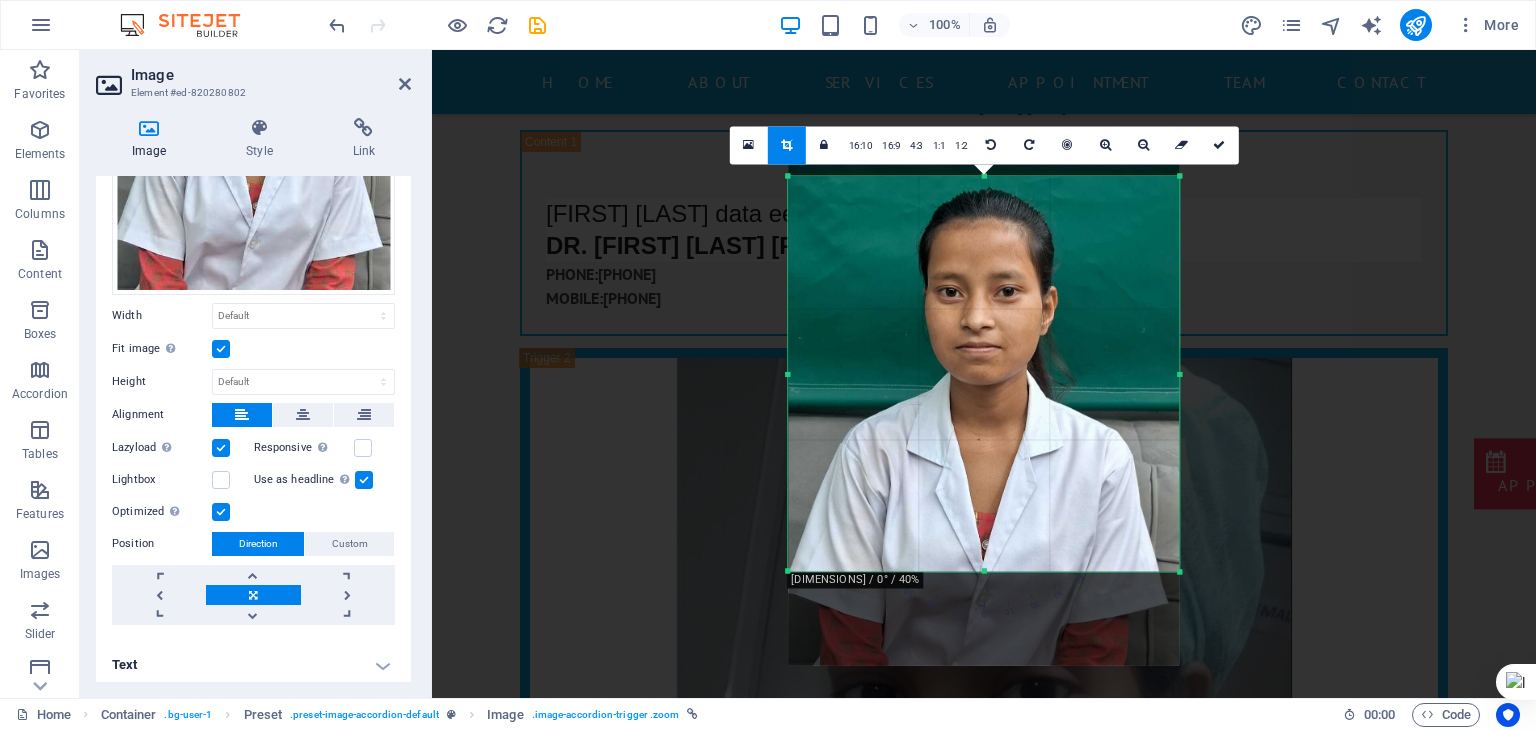 drag, startPoint x: 999, startPoint y: 160, endPoint x: 996, endPoint y: 189, distance: 29.15476 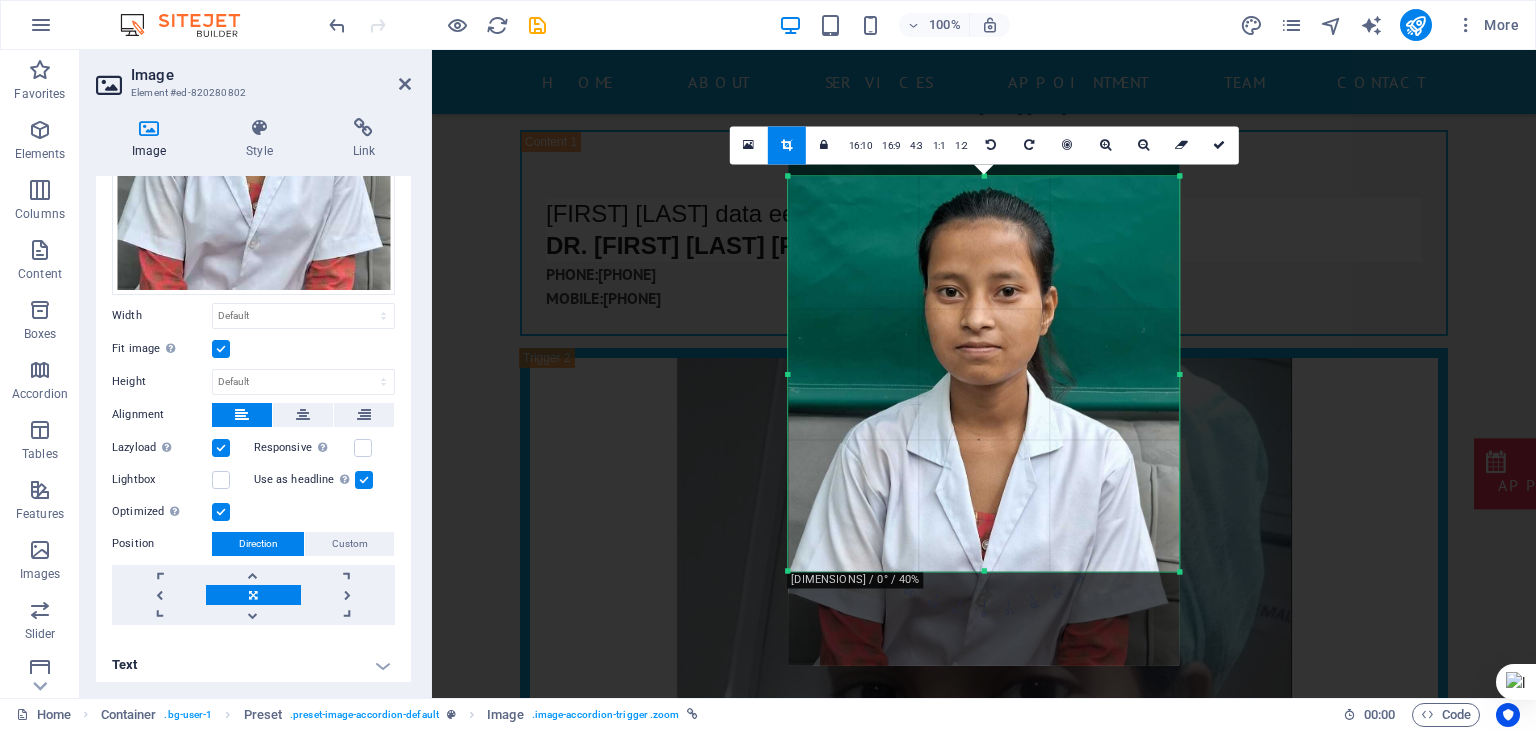 click on "180 170 160 150 140 130 120 110 100 90 80 70 60 50 40 30 20 10 0 -10 -20 -30 -40 -50 -60 -70 -80 -90 -100 -110 -120 -130 -140 -150 -160 -170 [DIMENSIONS] / 0° / 40% 16:10 16:9 4:3 1:1 1:2 0" at bounding box center [983, 373] 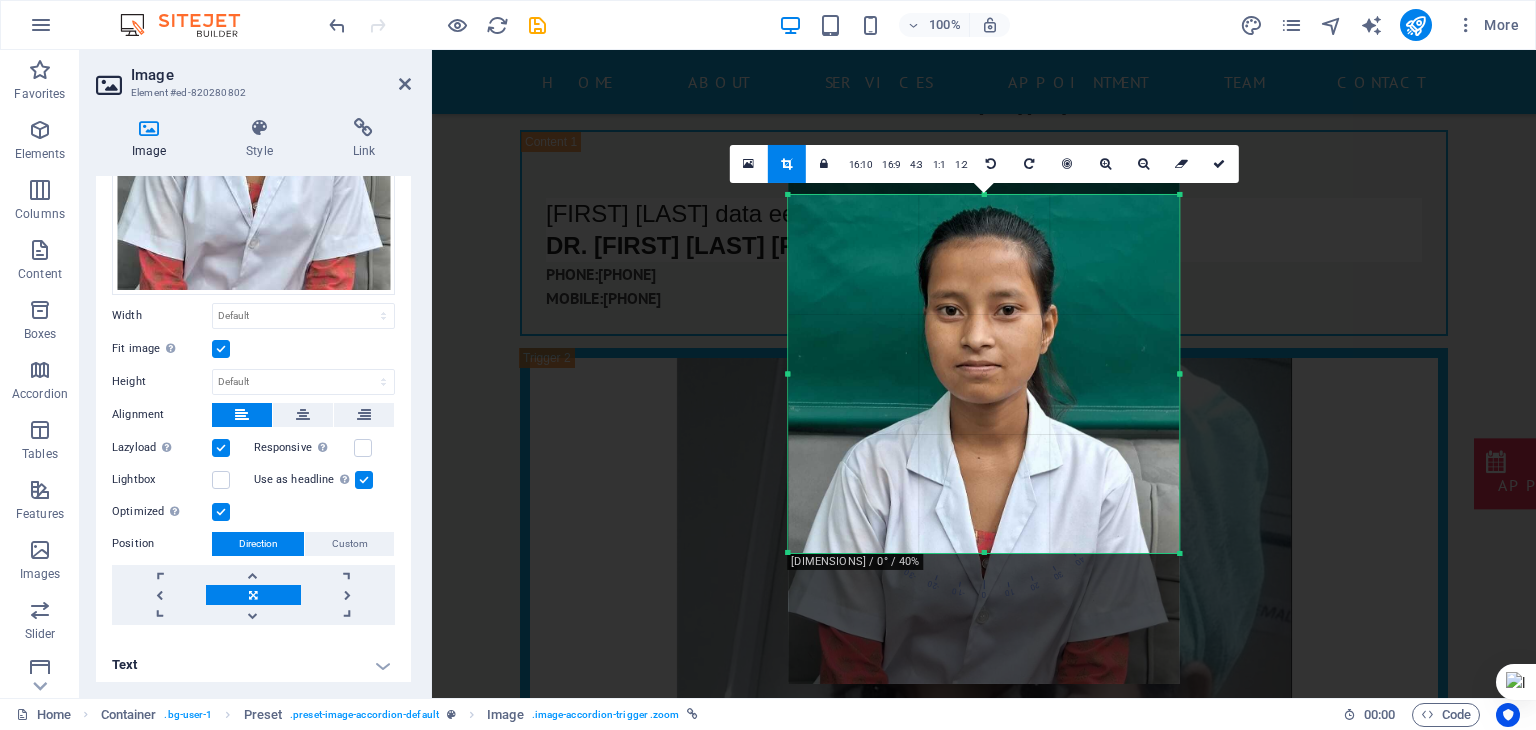 drag, startPoint x: 981, startPoint y: 570, endPoint x: 985, endPoint y: 533, distance: 37.215588 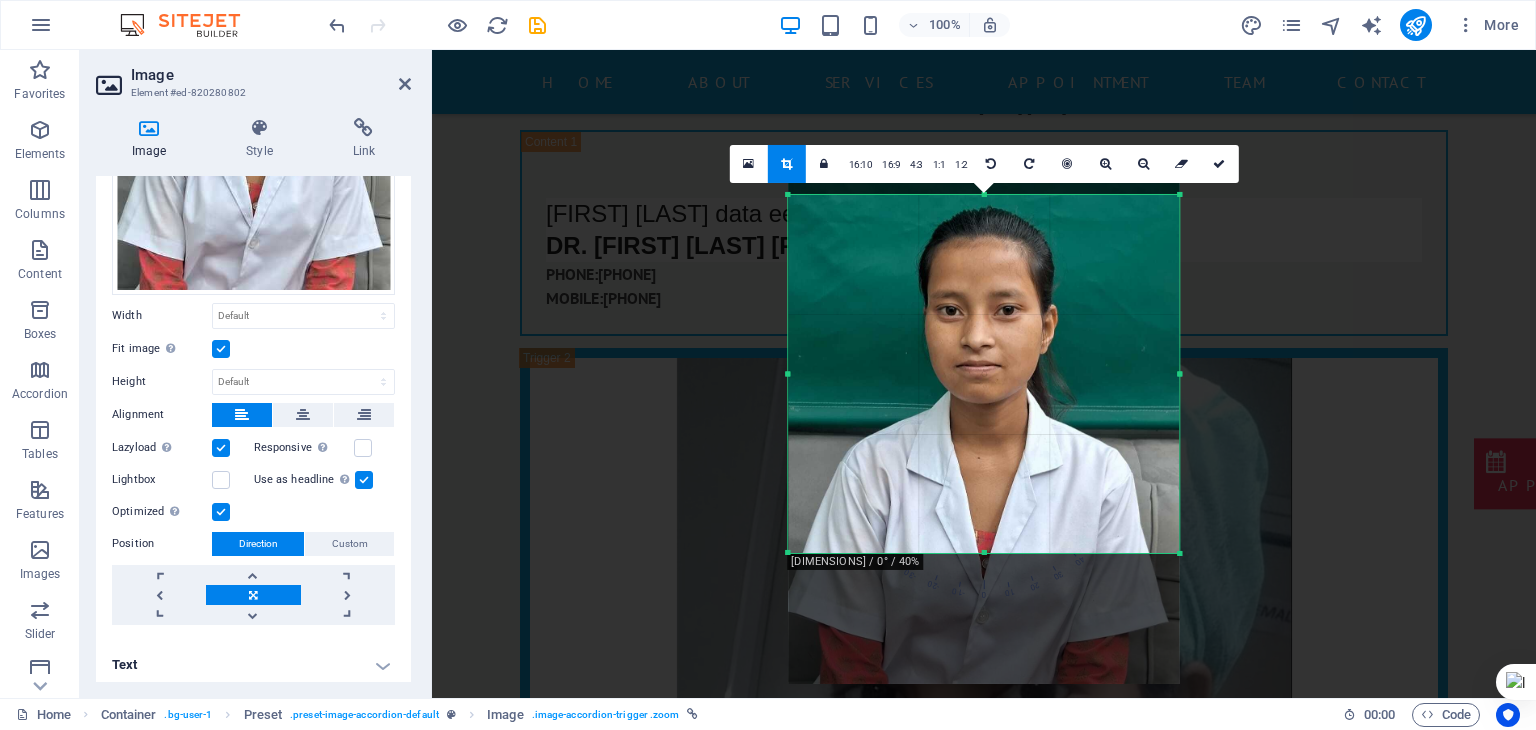 click on "180 170 160 150 140 130 120 110 100 90 80 70 60 50 40 30 20 10 0 -10 -20 -30 -40 -50 -60 -70 -80 -90 -100 -110 -120 -130 -140 -150 -160 -170 967px × 884px / 0° / 40% 16:10 16:9 4:3 1:1 1:2 0" at bounding box center (983, 374) 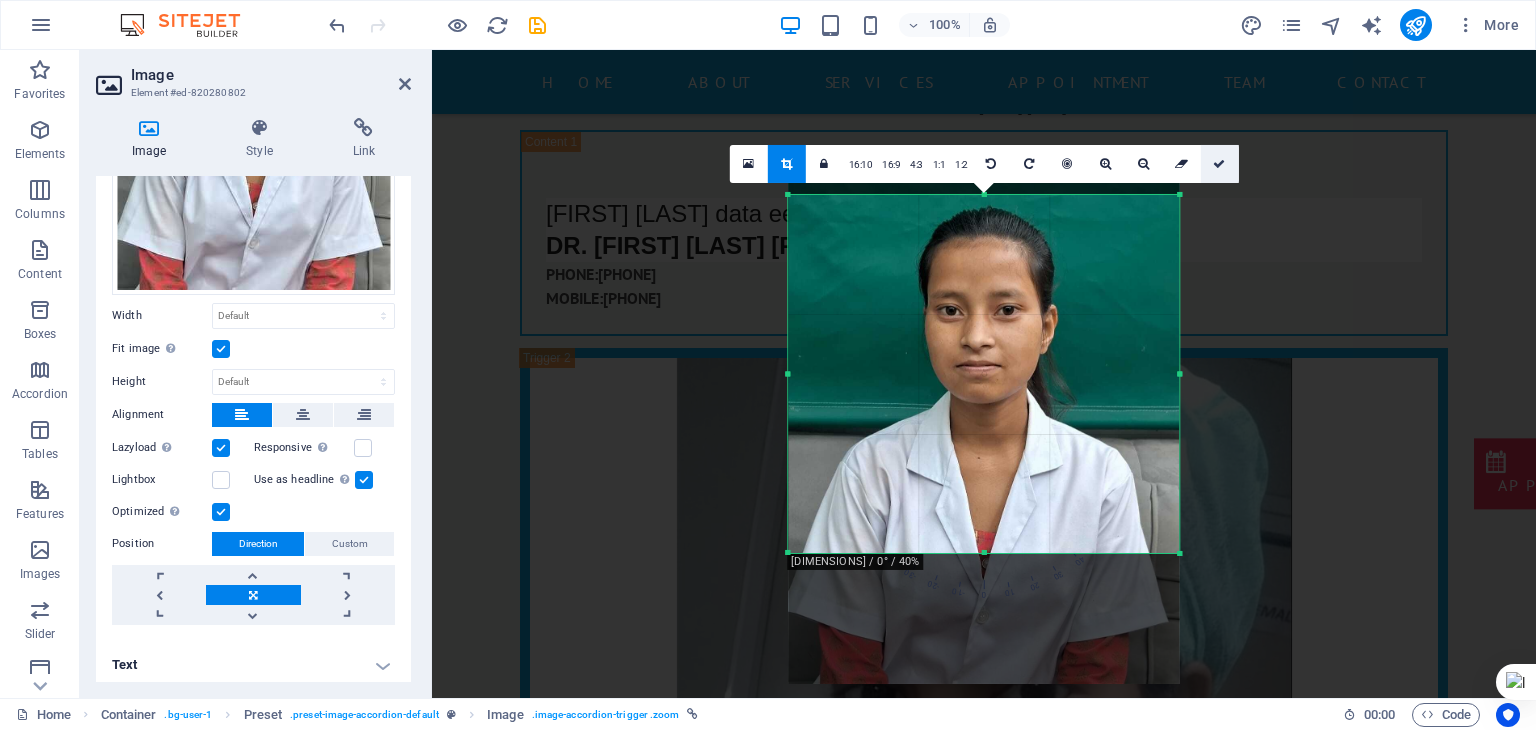 click at bounding box center [1220, 164] 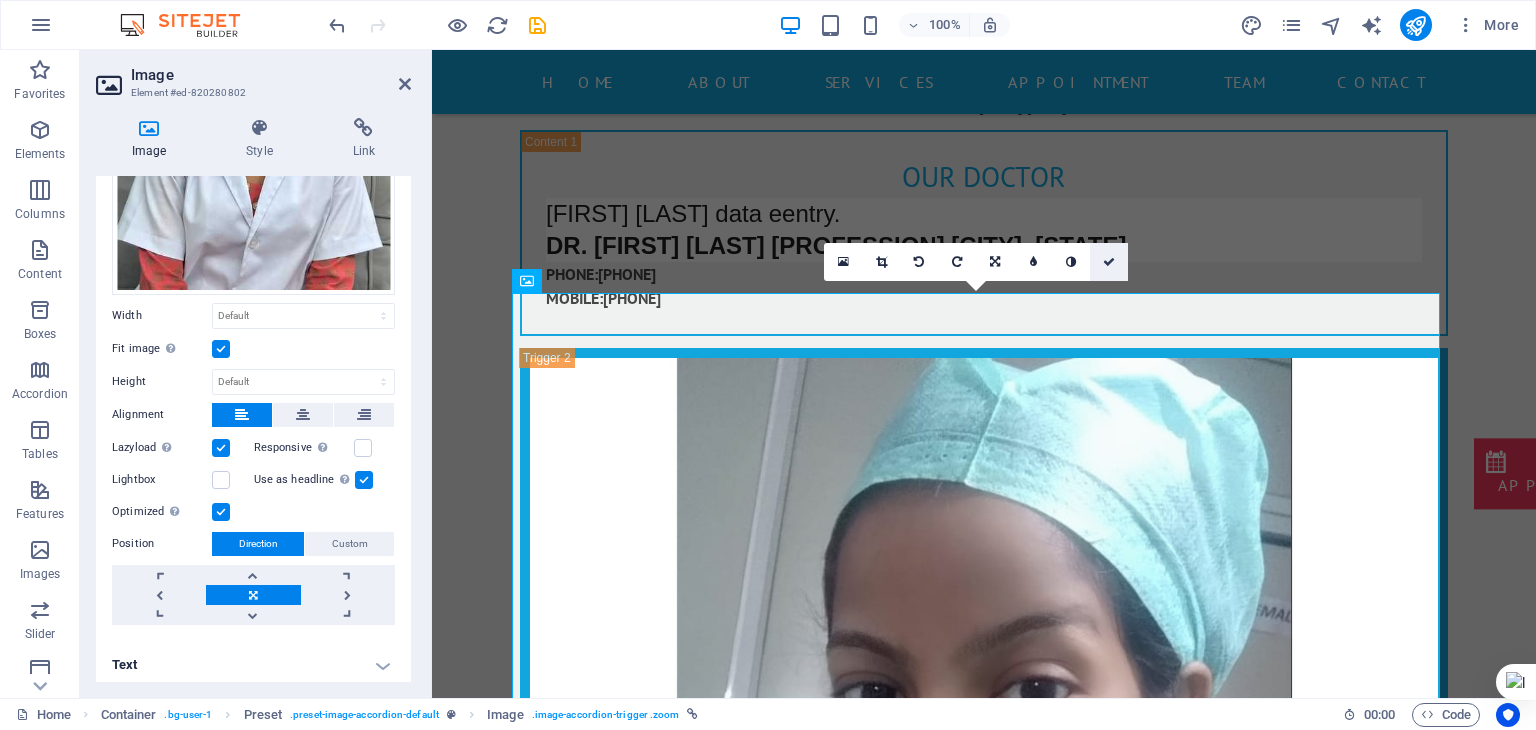 click at bounding box center (1109, 262) 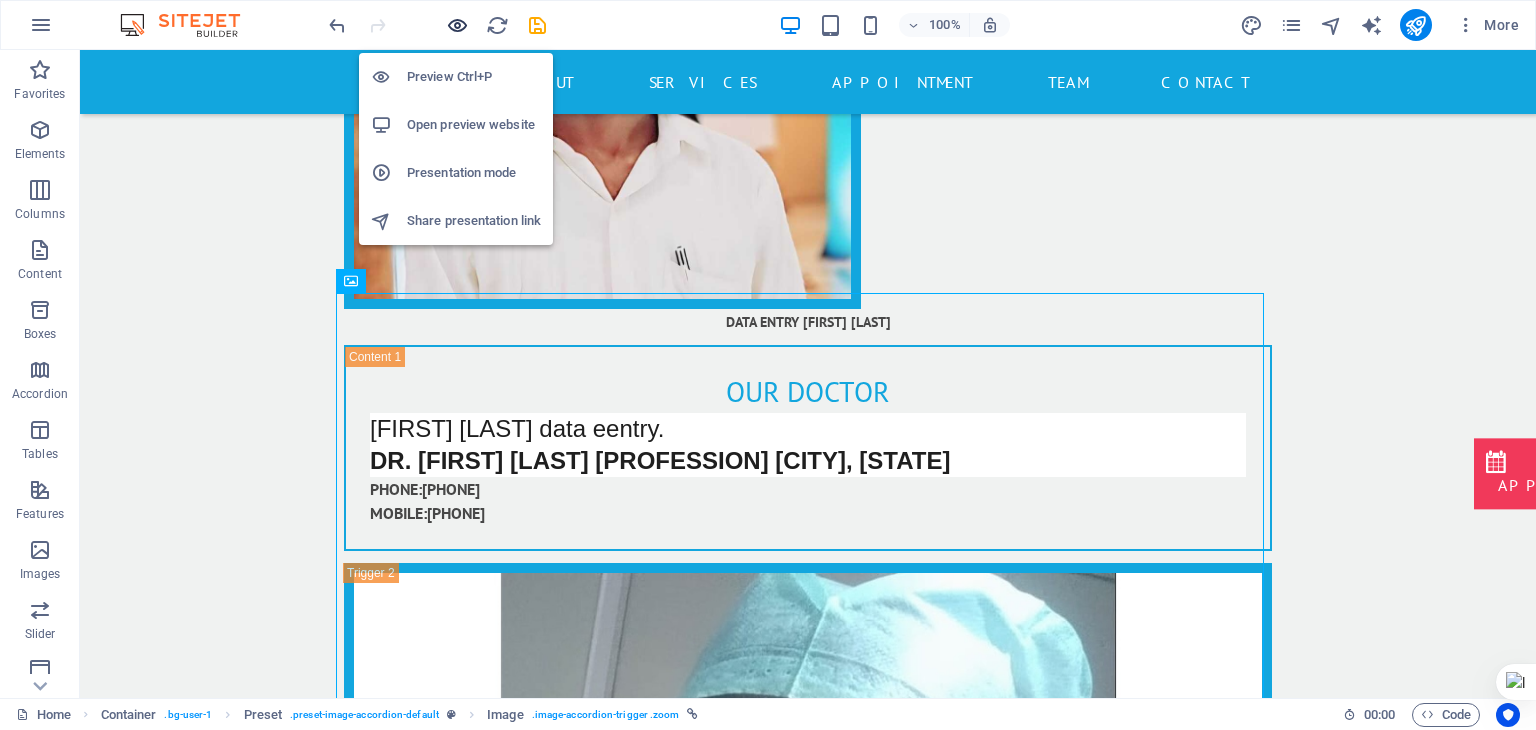 click at bounding box center [457, 25] 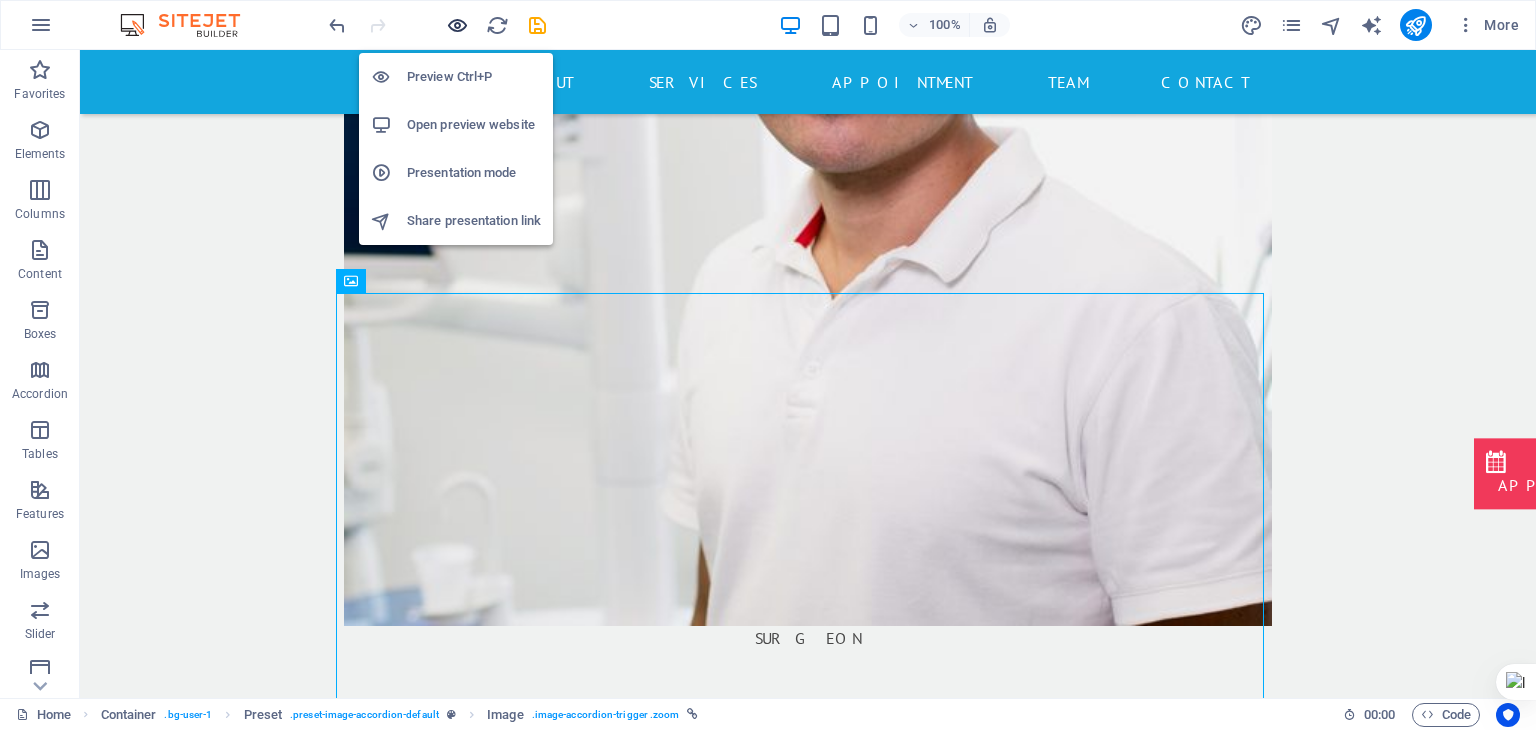scroll, scrollTop: 4930, scrollLeft: 0, axis: vertical 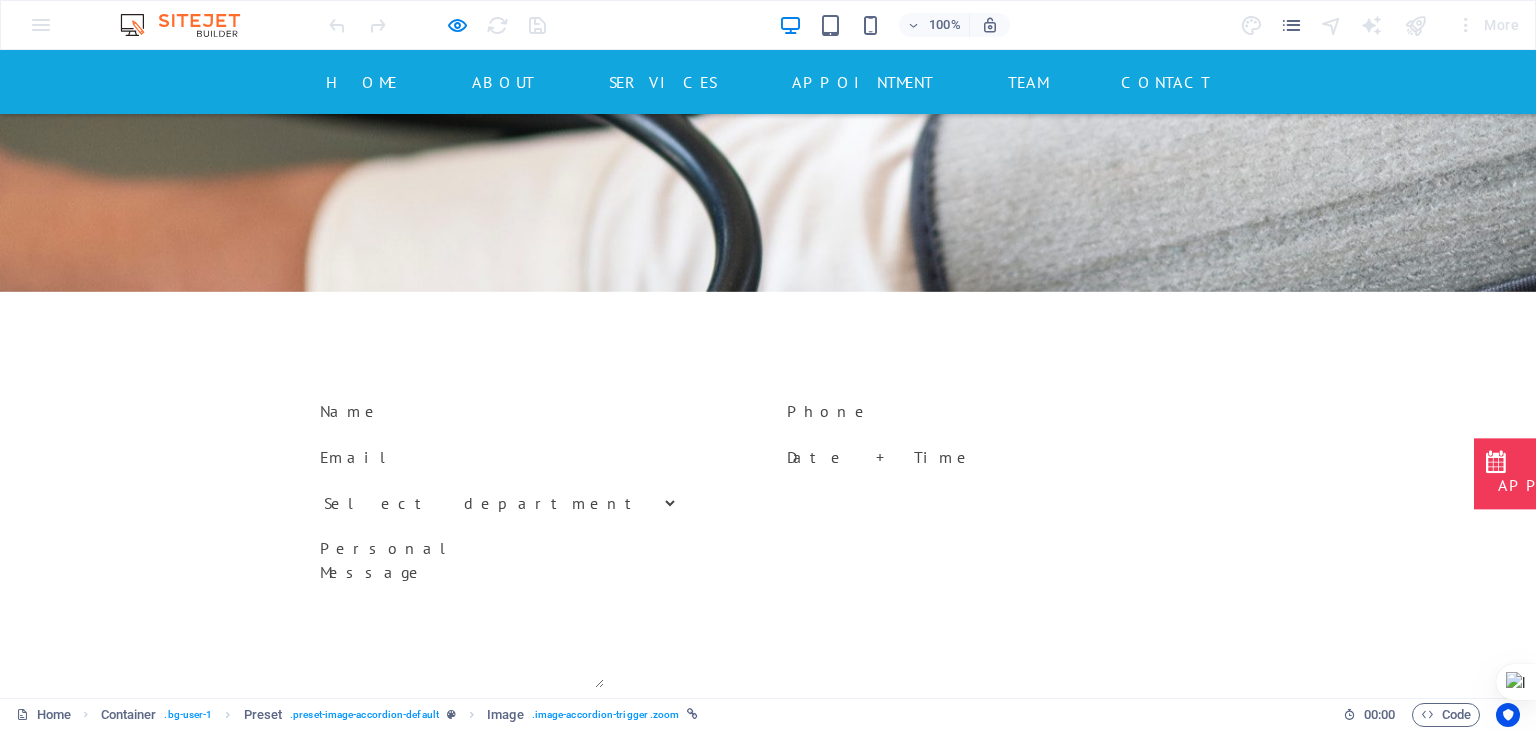 click at bounding box center [768, 13654] 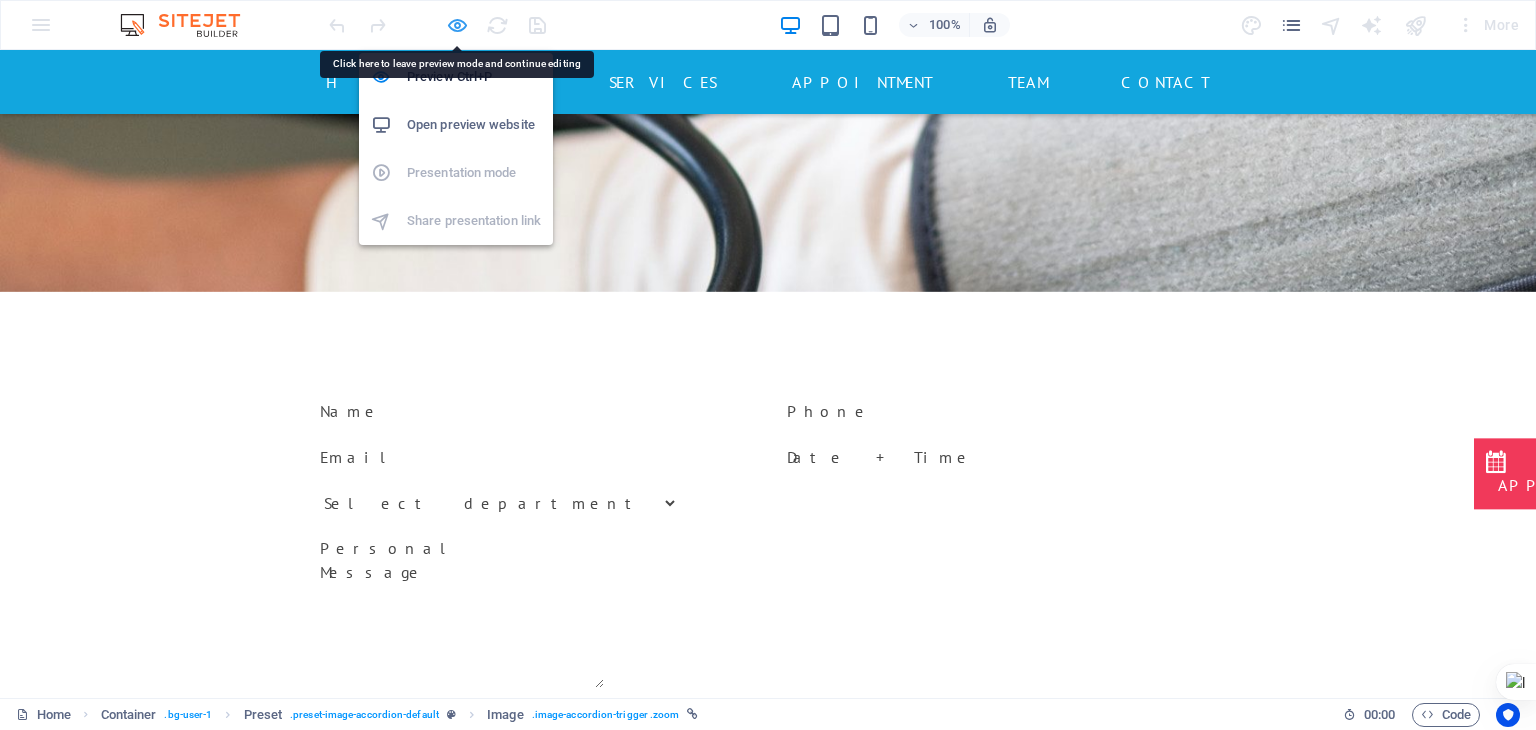 click at bounding box center [457, 25] 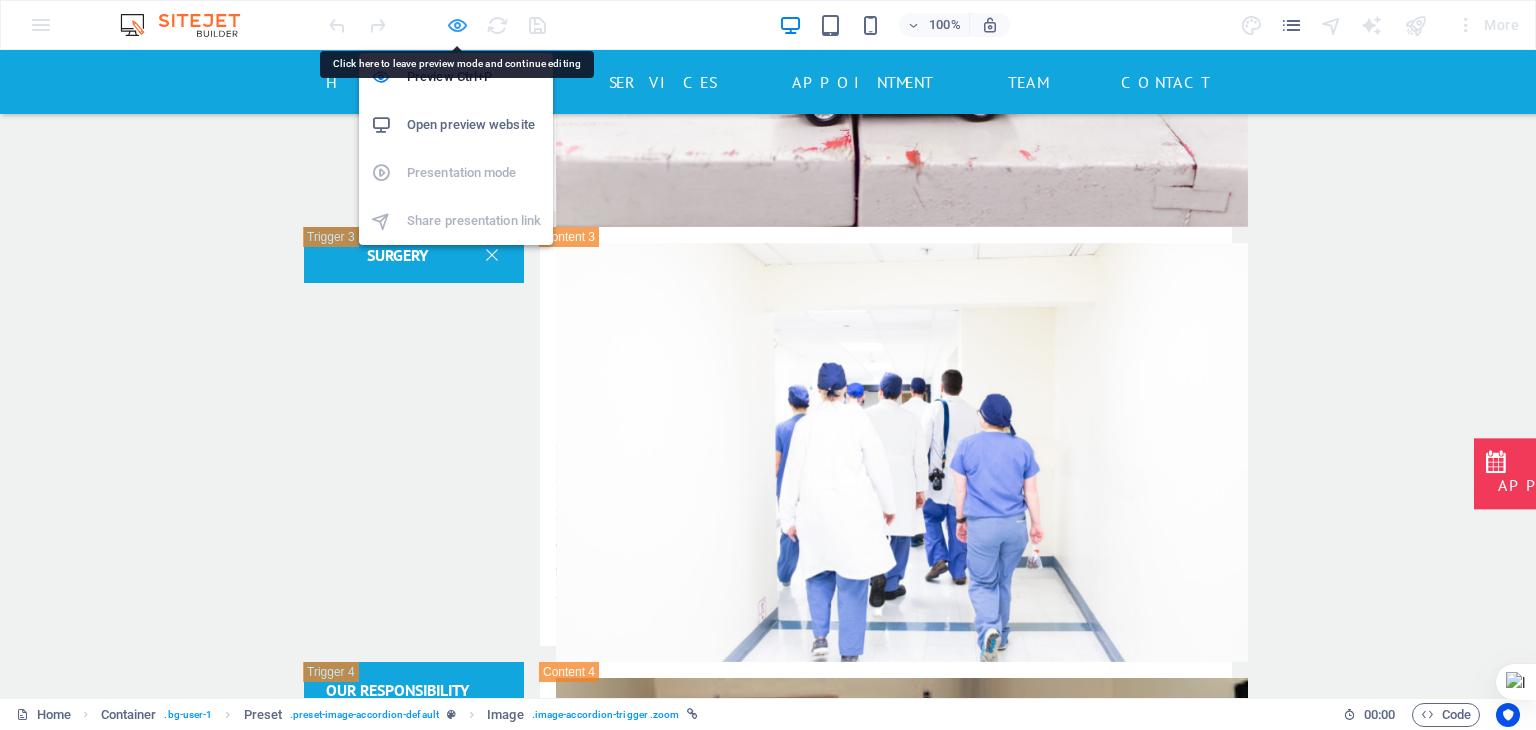 scroll, scrollTop: 19665, scrollLeft: 0, axis: vertical 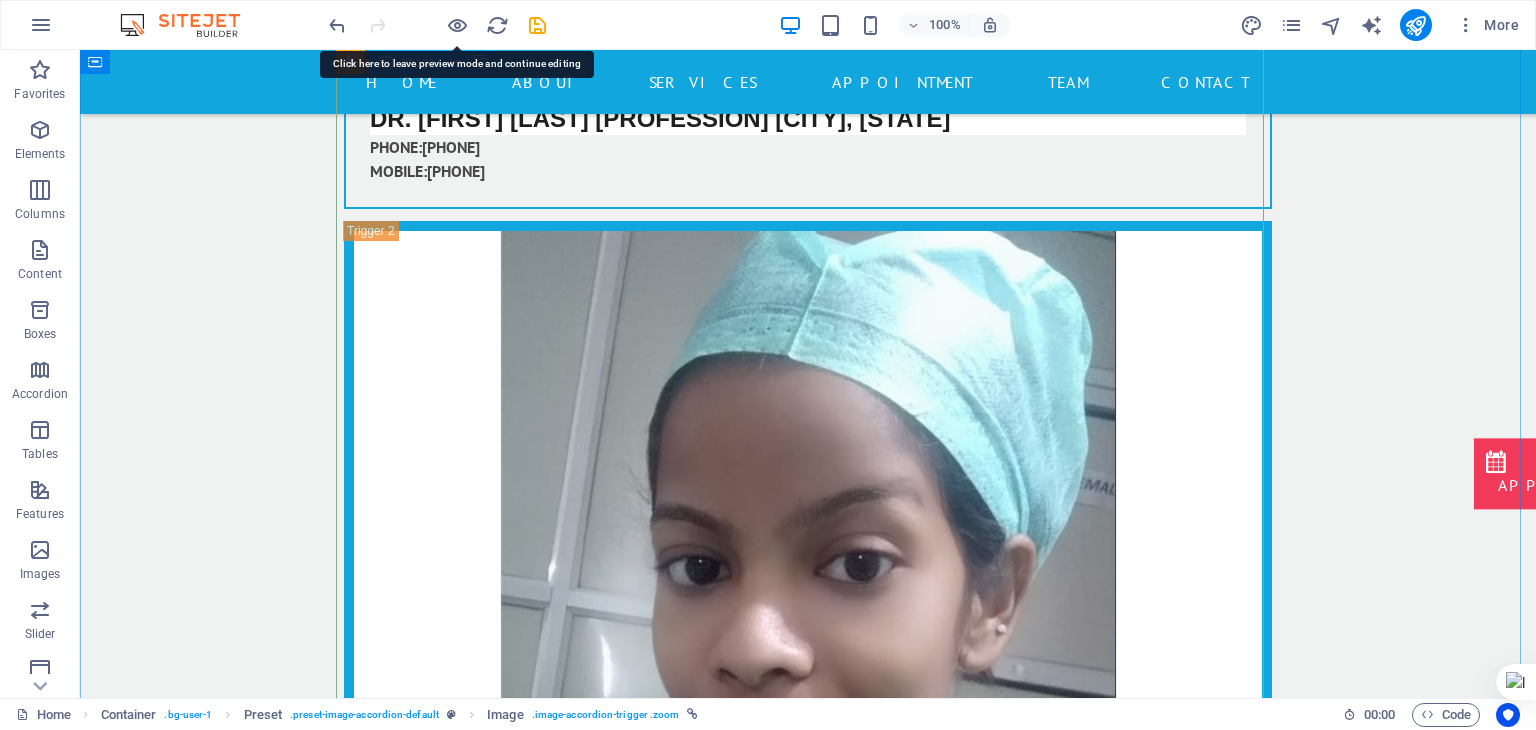 click on "Doctor" at bounding box center (808, 3731) 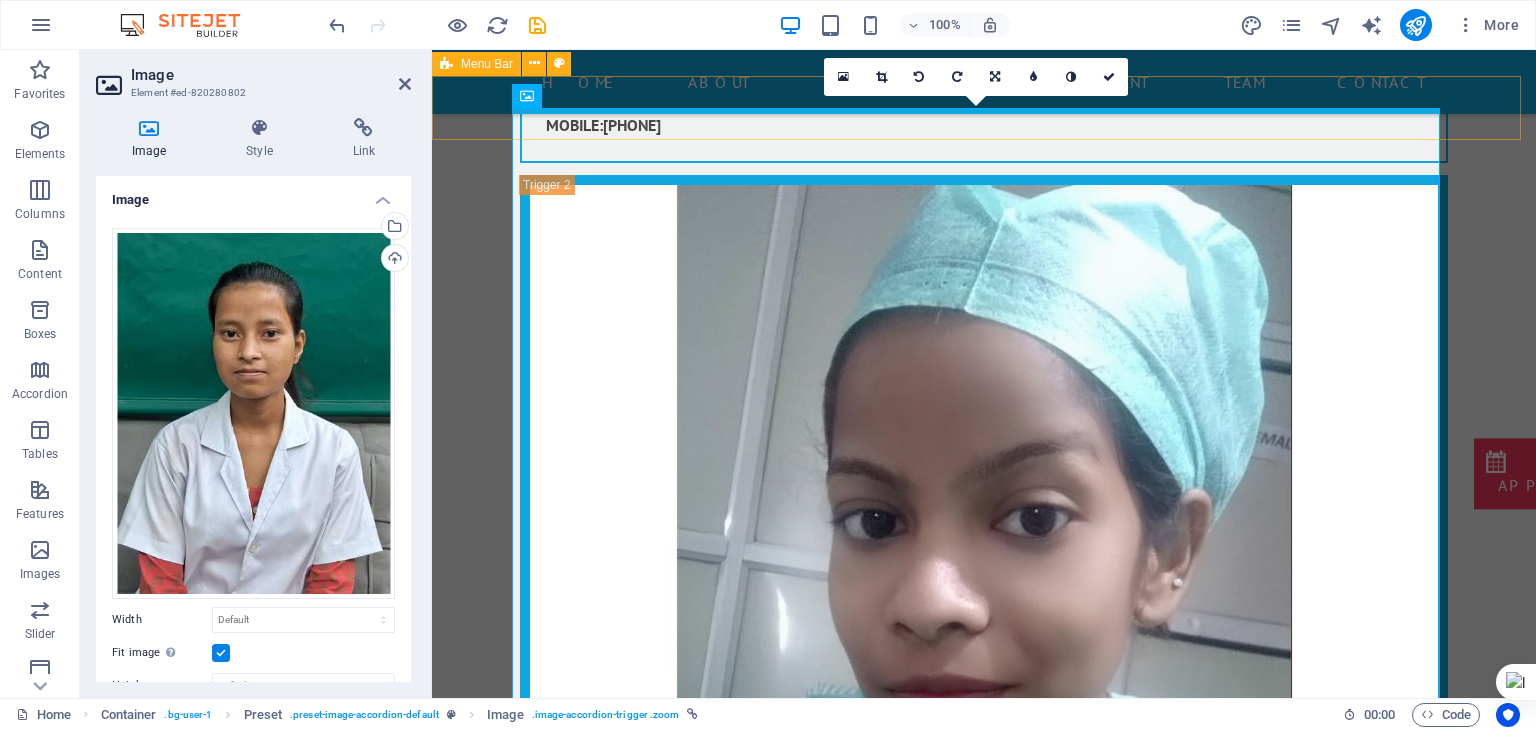 scroll, scrollTop: 19496, scrollLeft: 0, axis: vertical 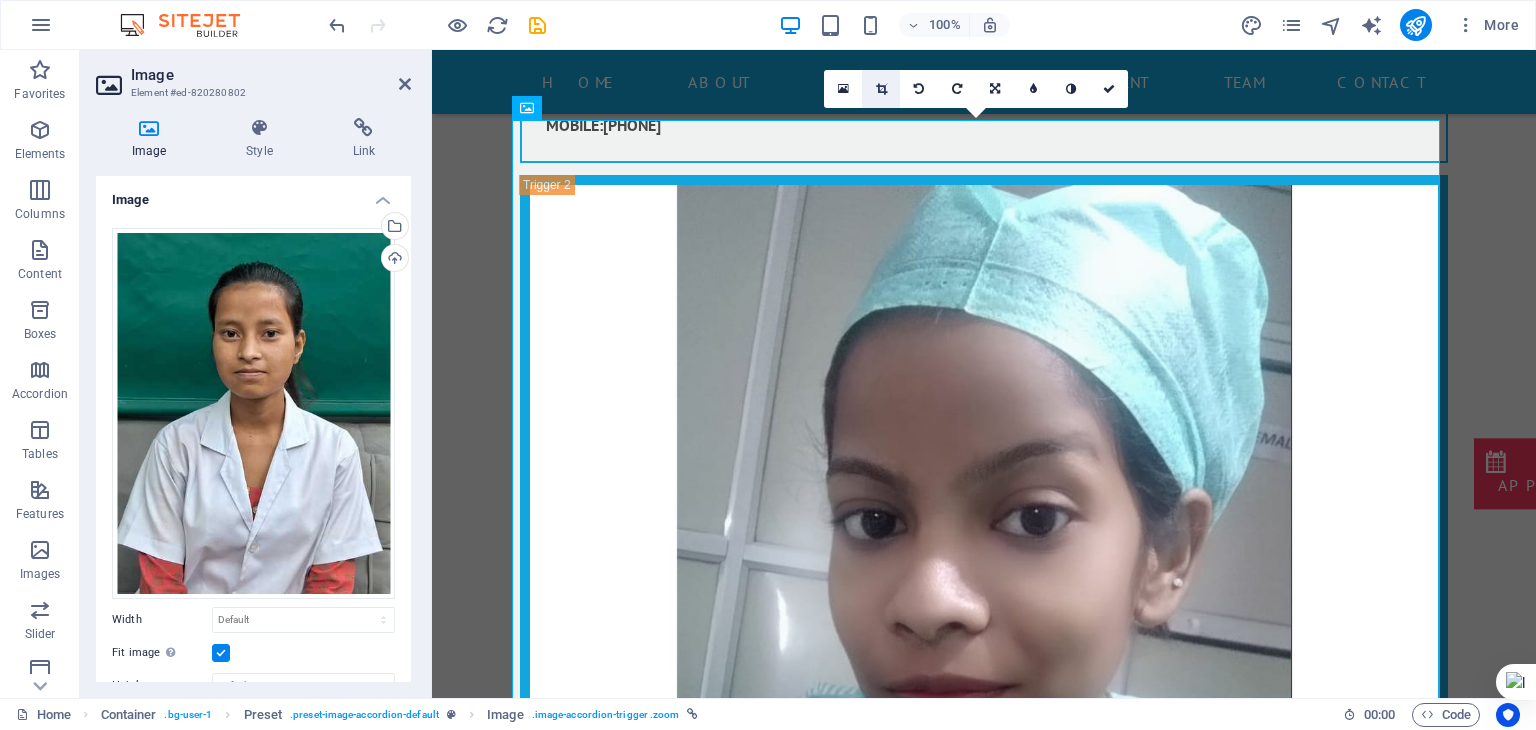 click at bounding box center [881, 89] 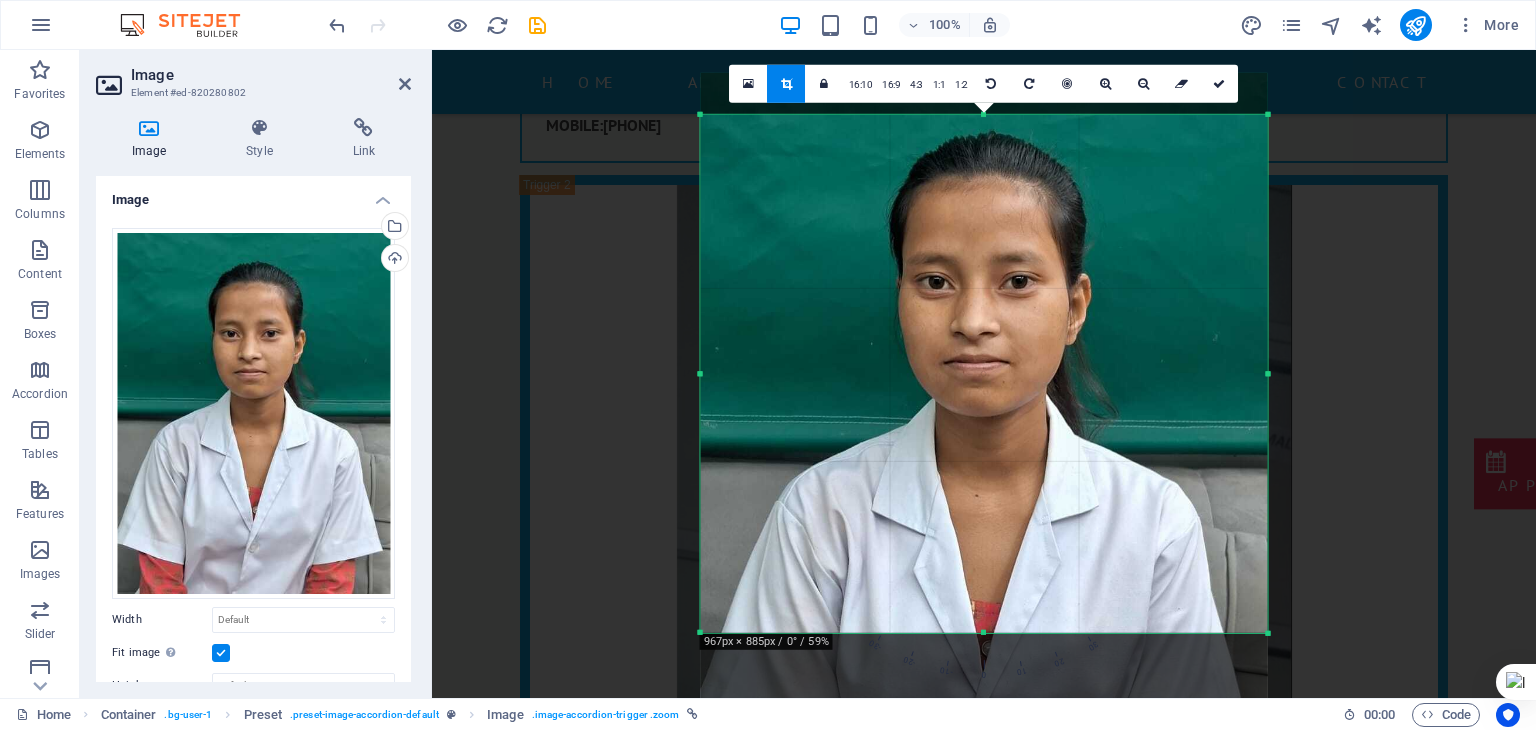 drag, startPoint x: 982, startPoint y: 636, endPoint x: 984, endPoint y: 652, distance: 16.124516 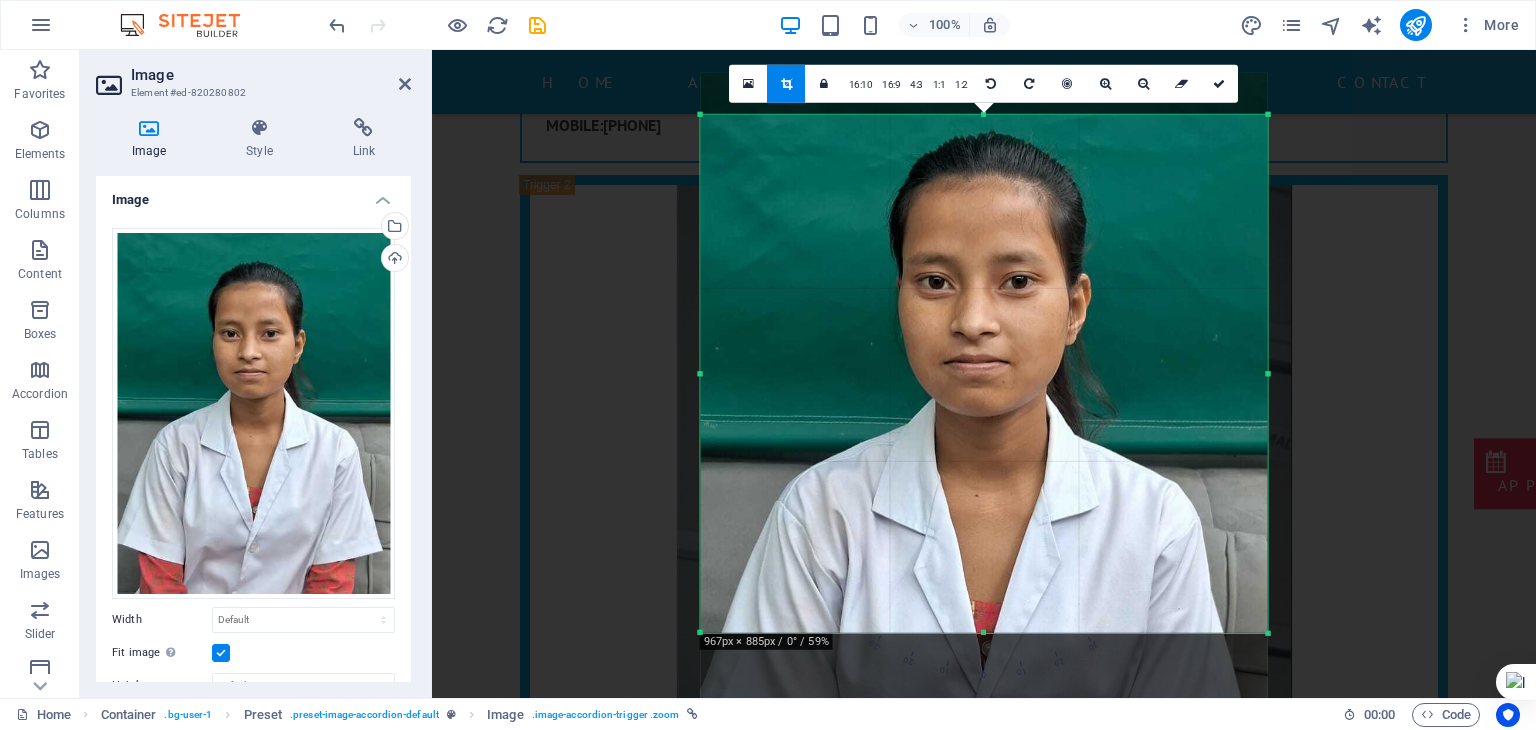 click on "180 170 160 150 140 130 120 110 100 90 80 70 60 50 40 30 20 10 0 -10 -20 -30 -40 -50 -60 -70 -80 -90 -100 -110 -120 -130 -140 -150 -160 -170 967px × 885px / 0° / 59% 16:10 16:9 4:3 1:1 1:2 0" at bounding box center (984, 374) 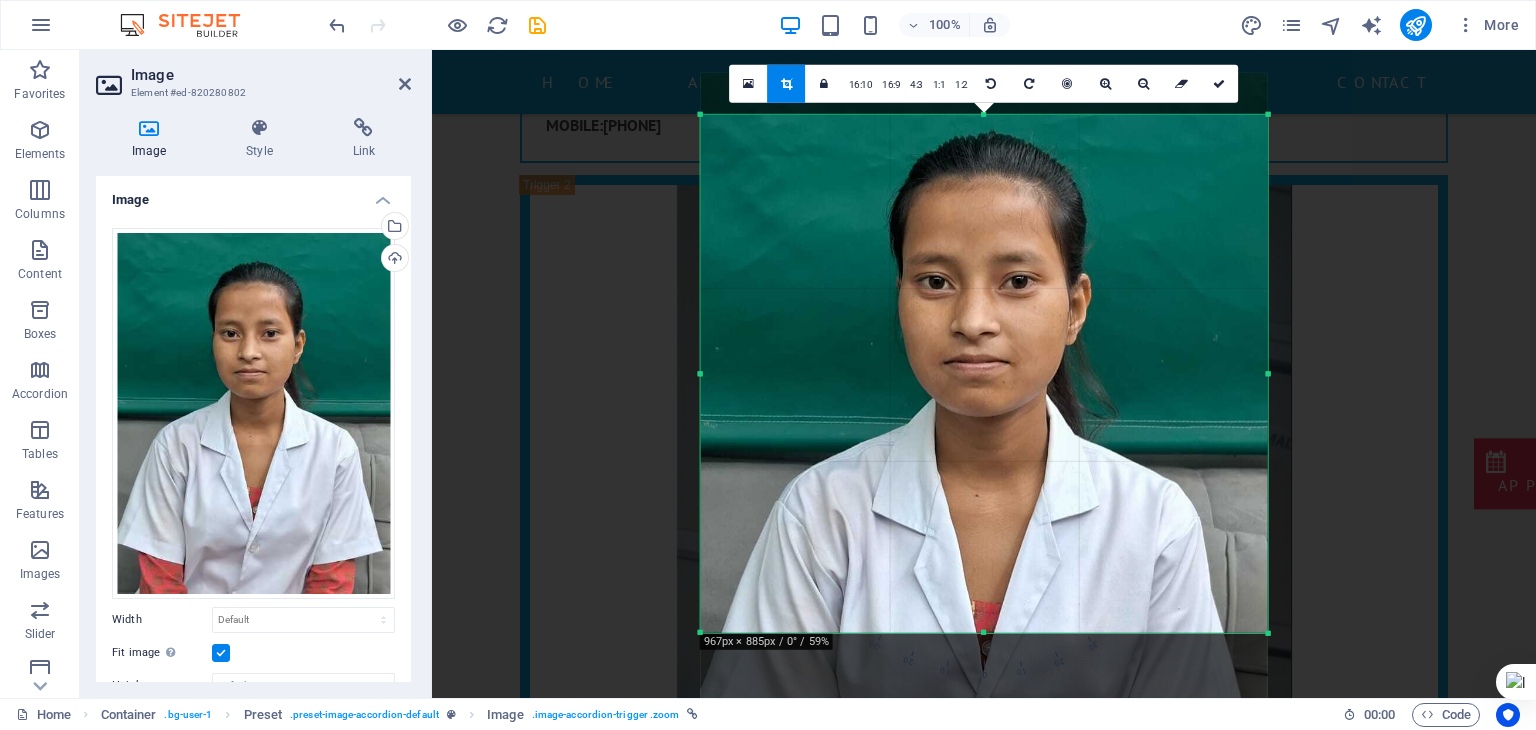 click on "180 170 160 150 140 130 120 110 100 90 80 70 60 50 40 30 20 10 0 -10 -20 -30 -40 -50 -60 -70 -80 -90 -100 -110 -120 -130 -140 -150 -160 -170 967px × 885px / 0° / 59% 16:10 16:9 4:3 1:1 1:2 0" at bounding box center [984, 374] 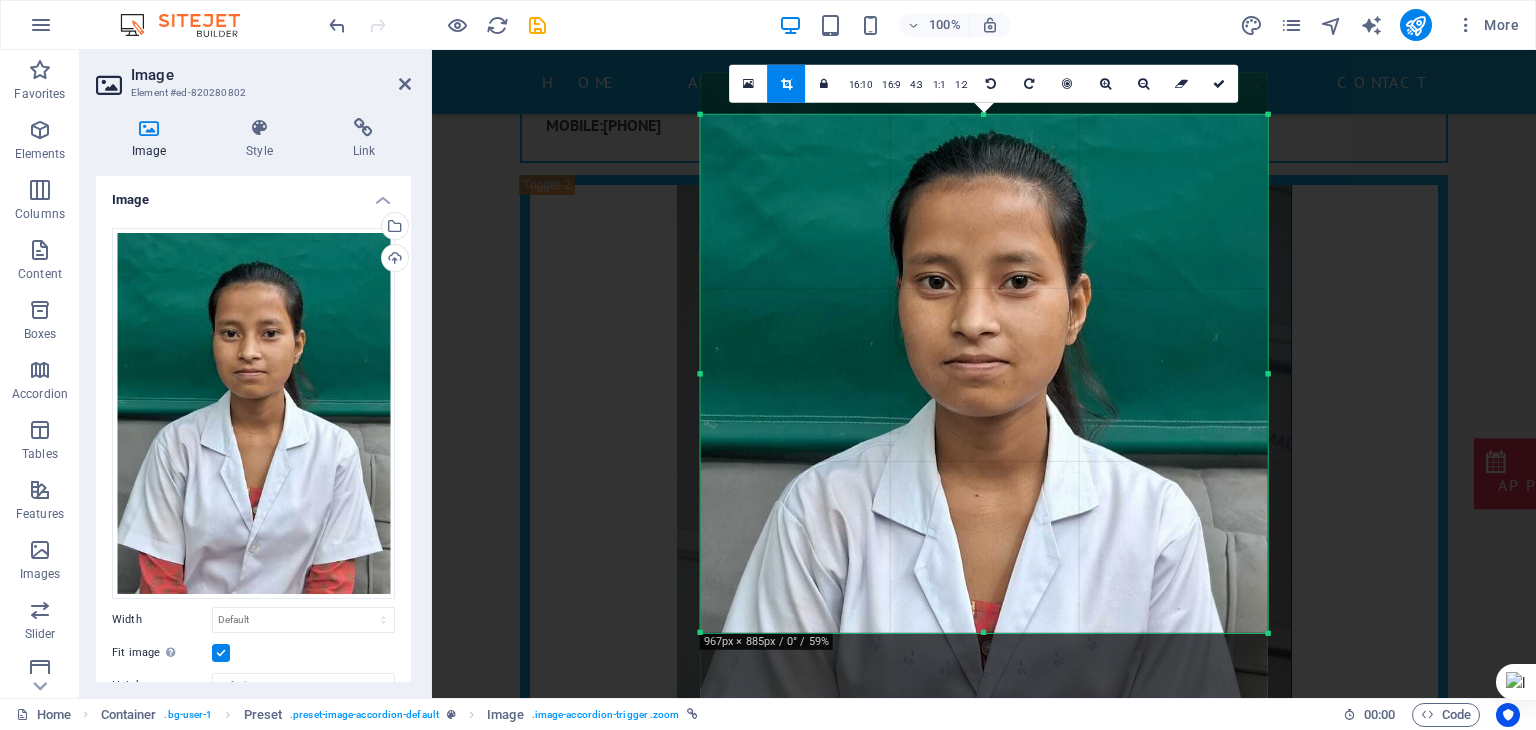 click on "Favorites Elements Columns Content Boxes Accordion Tables Features Images Slider Header Footer Forms Marketing Collections Image Element #ed-820280802 Image Style Link Image Drag files here, click to choose files or select files from Files or our free stock photos & videos Select files from the file manager, stock photos, or upload file(s) Upload Width Default auto px rem % em vh vw Fit image Automatically fit image to a fixed width and height Height Default auto px Alignment Lazyload Loading images after the page loads improves page speed. Responsive Automatically load retina image and smartphone optimized sizes. Lightbox Use as headline The image will be wrapped in an H1 headline tag. Useful for giving alternative text the weight of an H1 headline, e.g. for the logo. Leave unchecked if uncertain. Optimized Images are compressed to improve page speed. Position Direction Custom X offset 50 px rem % vh vw Y offset 50 px rem % vh vw Text Float No float Image left Image right Text Alternative text Image caption" at bounding box center (768, 374) 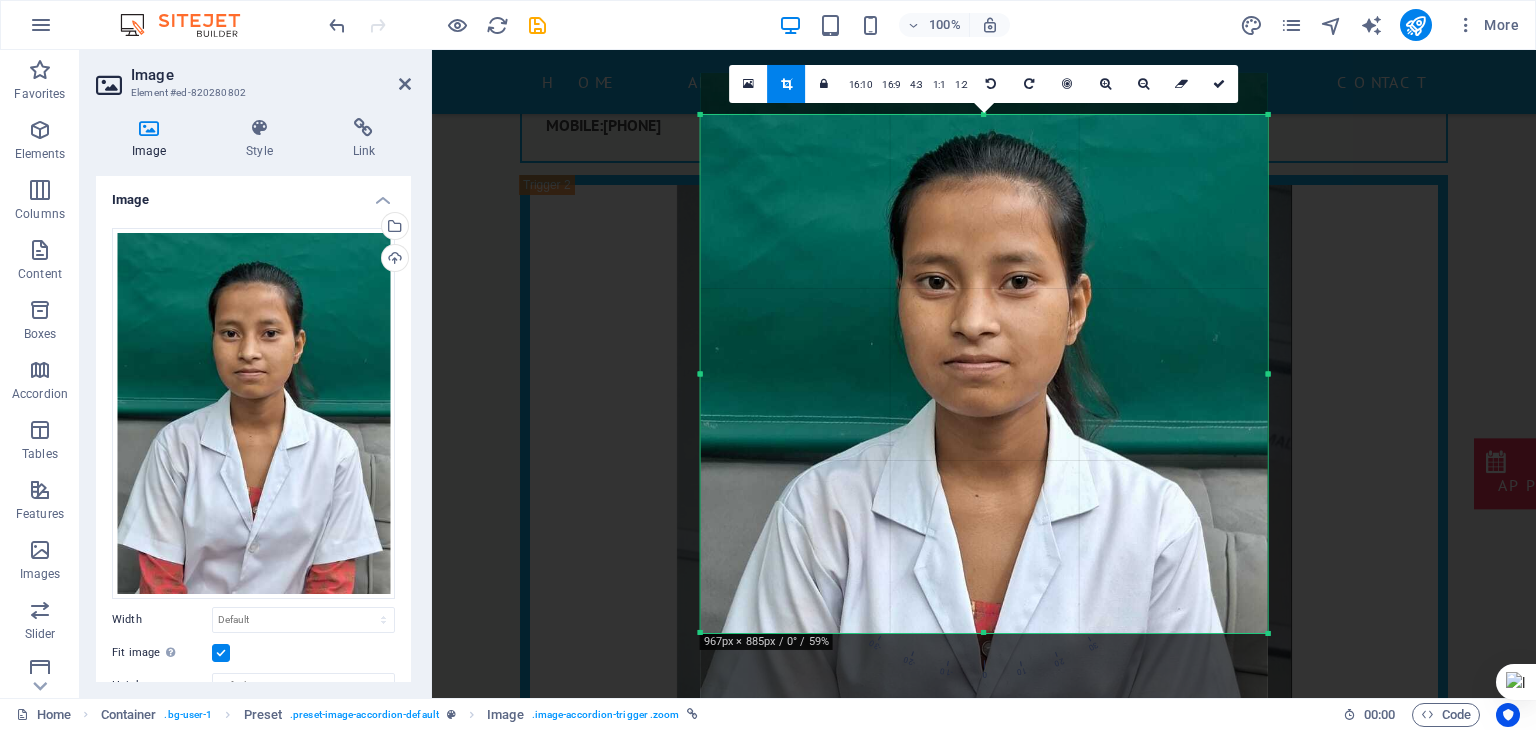 click at bounding box center (984, 448) 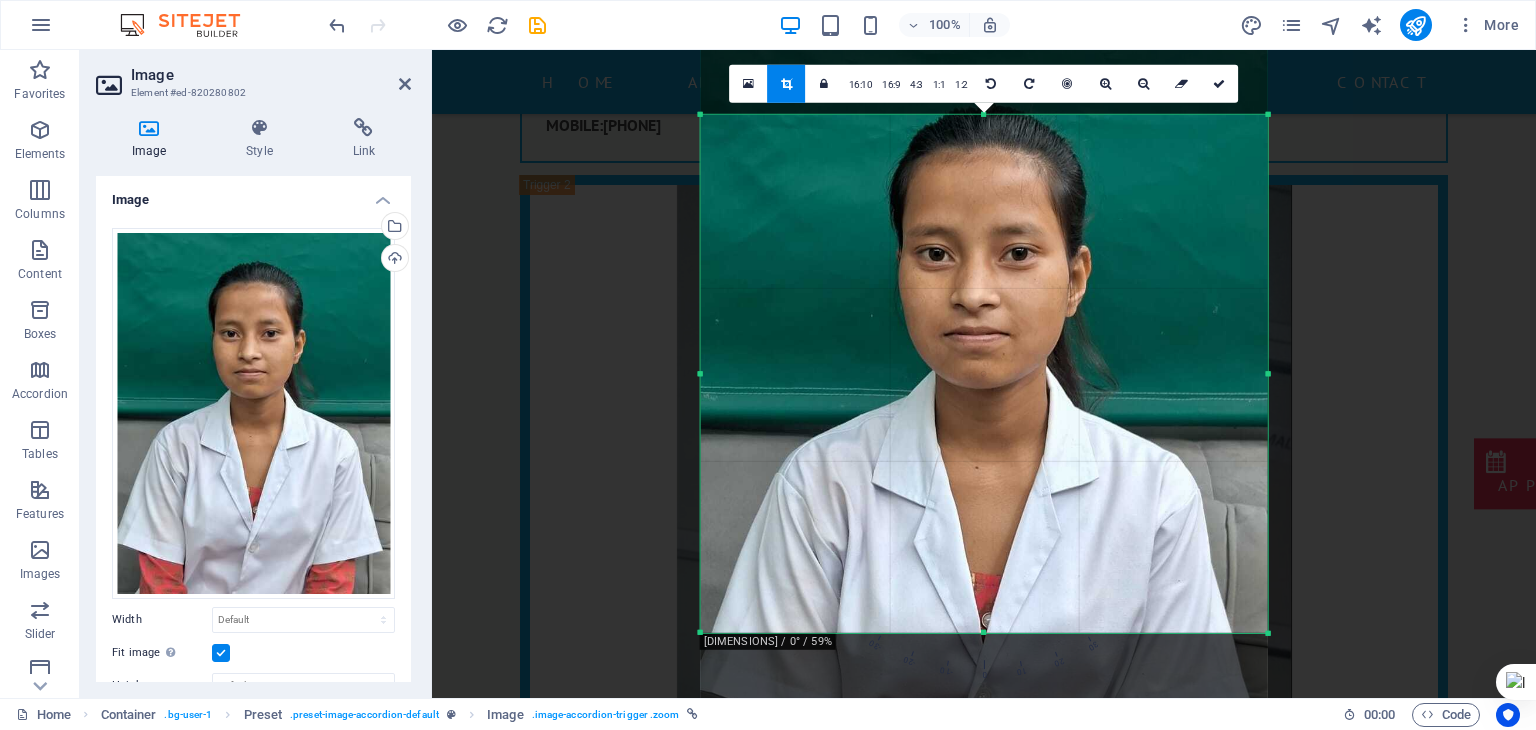 drag, startPoint x: 996, startPoint y: 633, endPoint x: 995, endPoint y: 643, distance: 10.049875 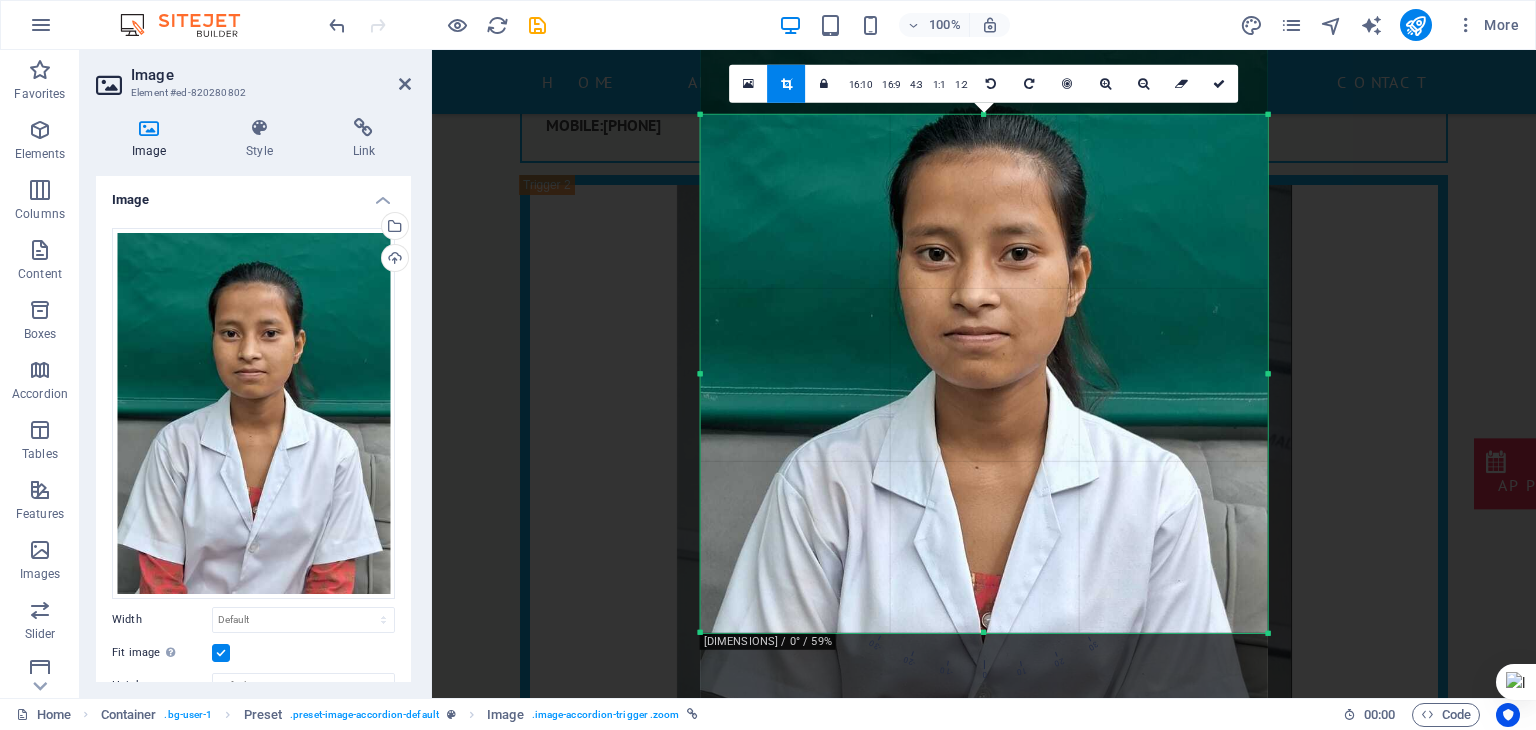 click on "180 170 160 150 140 130 120 110 100 90 80 70 60 50 40 30 20 10 0 -10 -20 -30 -40 -50 -60 -70 -80 -90 -100 -110 -120 -130 -140 -150 -160 -170 [DIMENSIONS] / 0° / 59% 16:10 16:9 4:3 1:1 1:2 0" at bounding box center (984, 374) 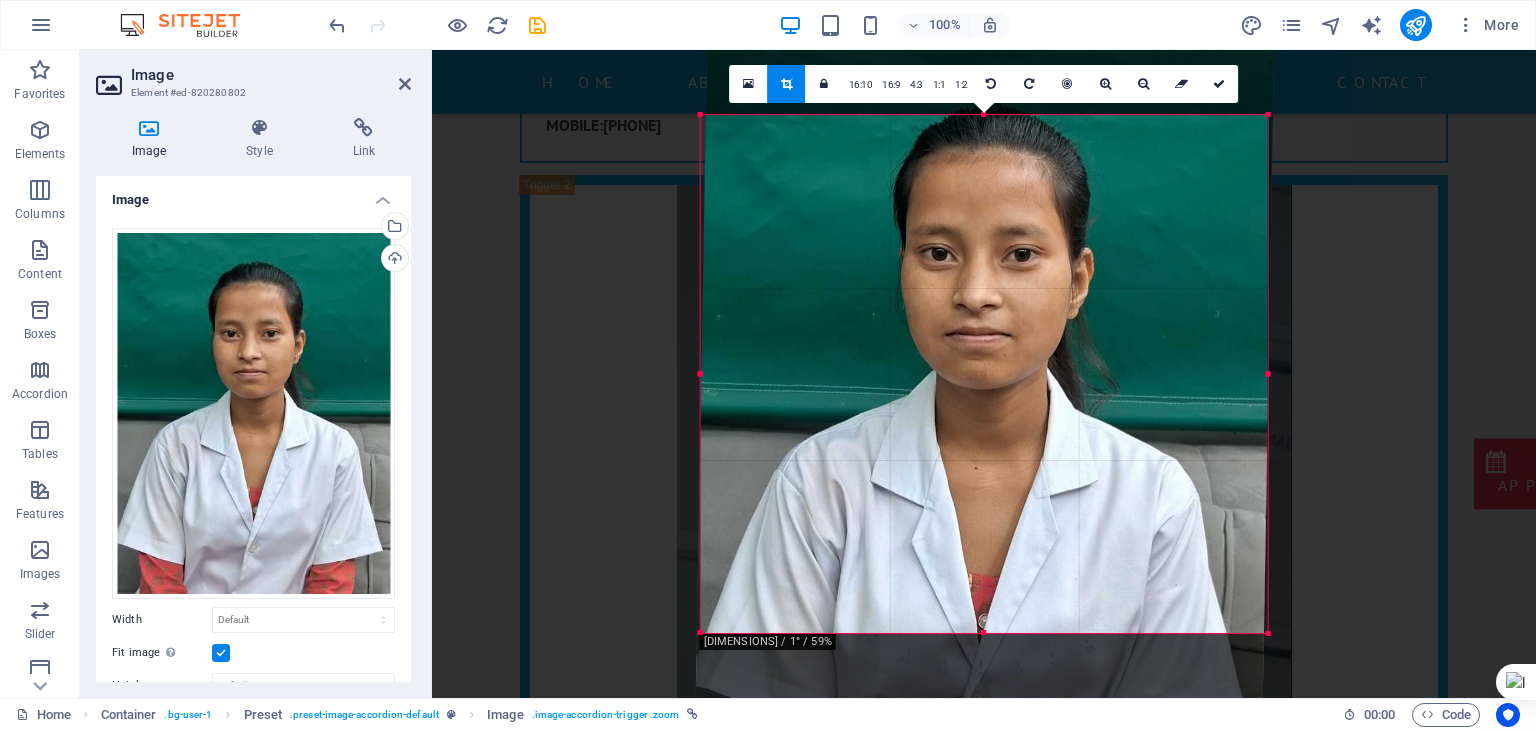 drag, startPoint x: 995, startPoint y: 643, endPoint x: 993, endPoint y: 671, distance: 28.071337 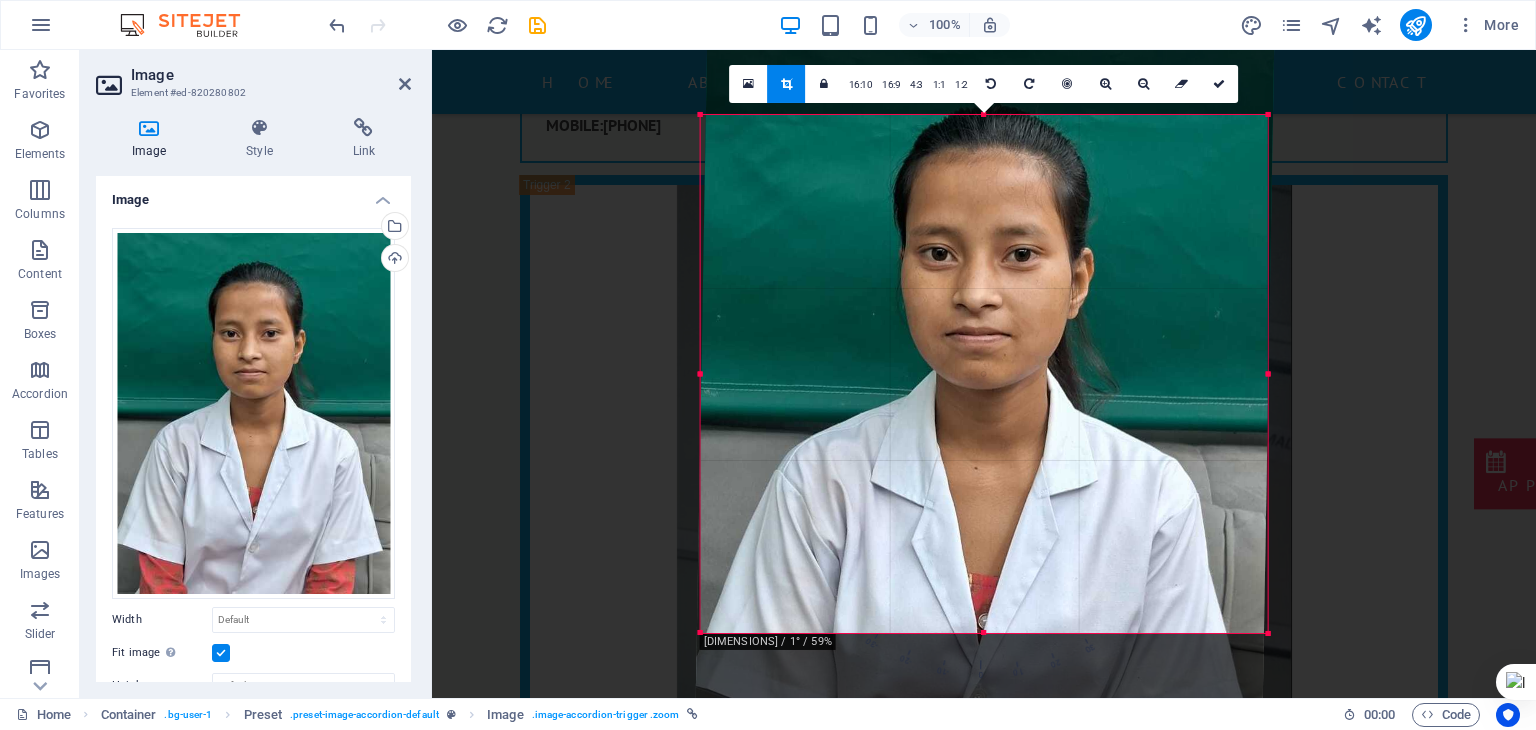 click on "180 170 160 150 140 130 120 110 100 90 80 70 60 50 40 30 20 10 0 -10 -20 -30 -40 -50 -60 -70 -80 -90 -100 -110 -120 -130 -140 -150 -160 -170" at bounding box center (983, 456) 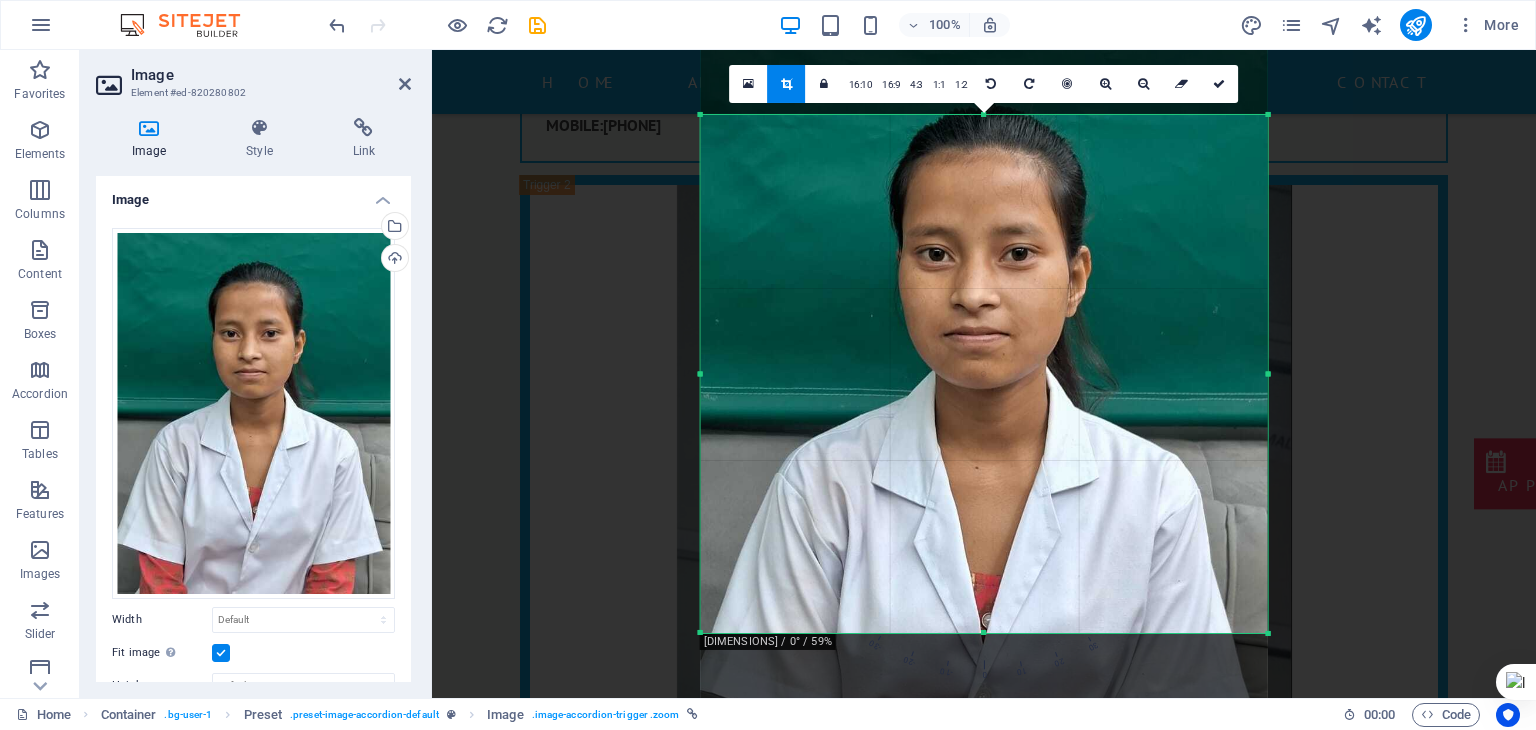 click on "180 170 160 150 140 130 120 110 100 90 80 70 60 50 40 30 20 10 0 -10 -20 -30 -40 -50 -60 -70 -80 -90 -100 -110 -120 -130 -140 -150 -160 -170" at bounding box center (983, 456) 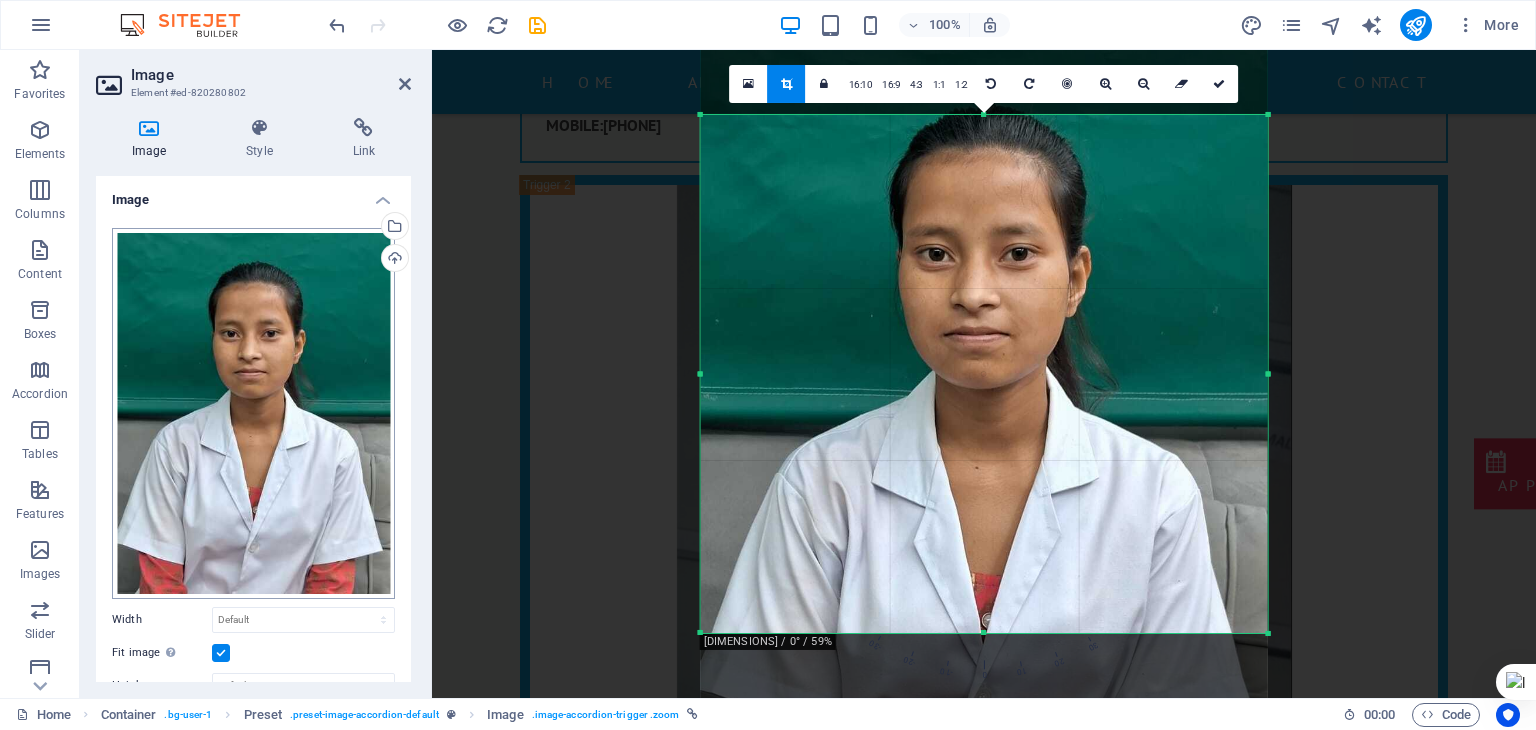 scroll, scrollTop: 304, scrollLeft: 0, axis: vertical 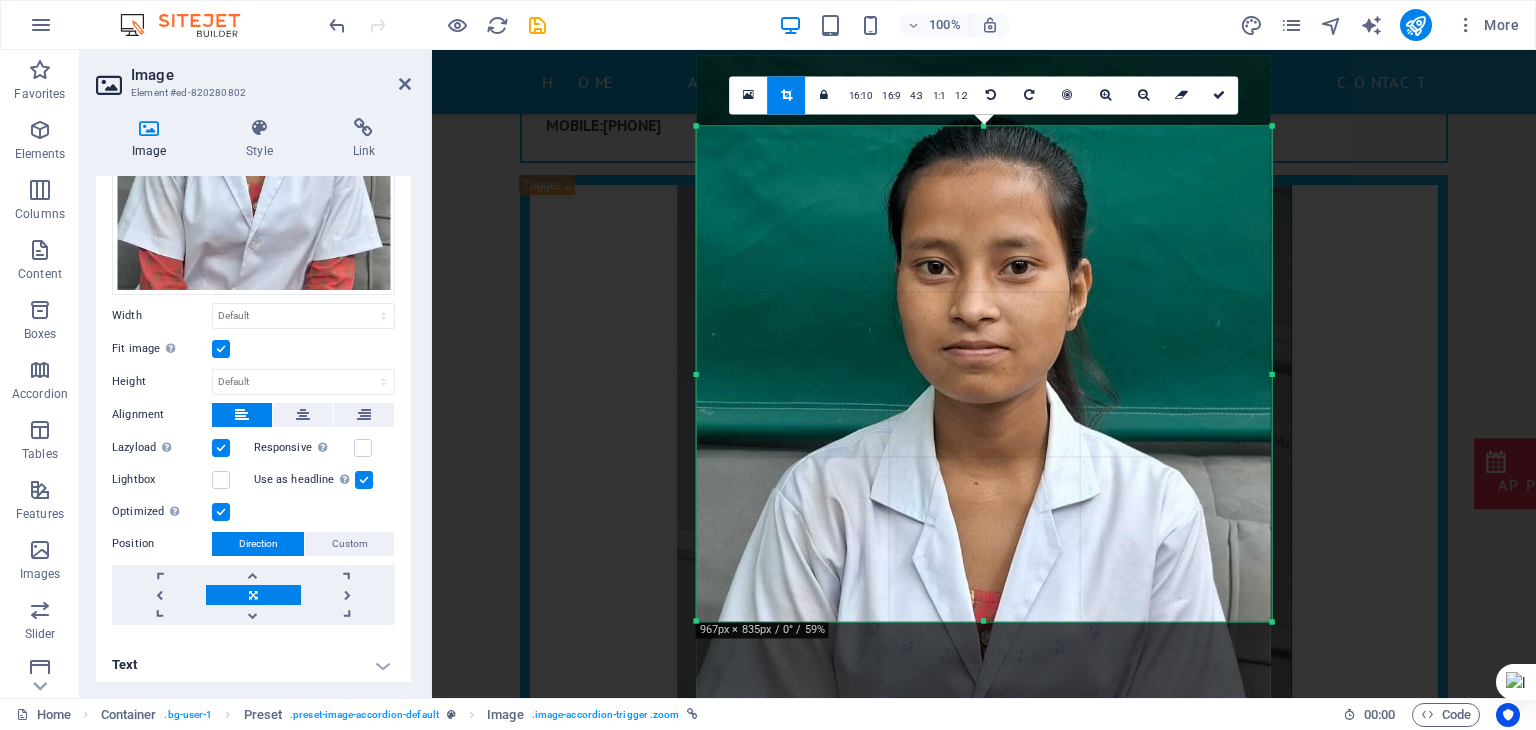 drag, startPoint x: 703, startPoint y: 632, endPoint x: 696, endPoint y: 598, distance: 34.713108 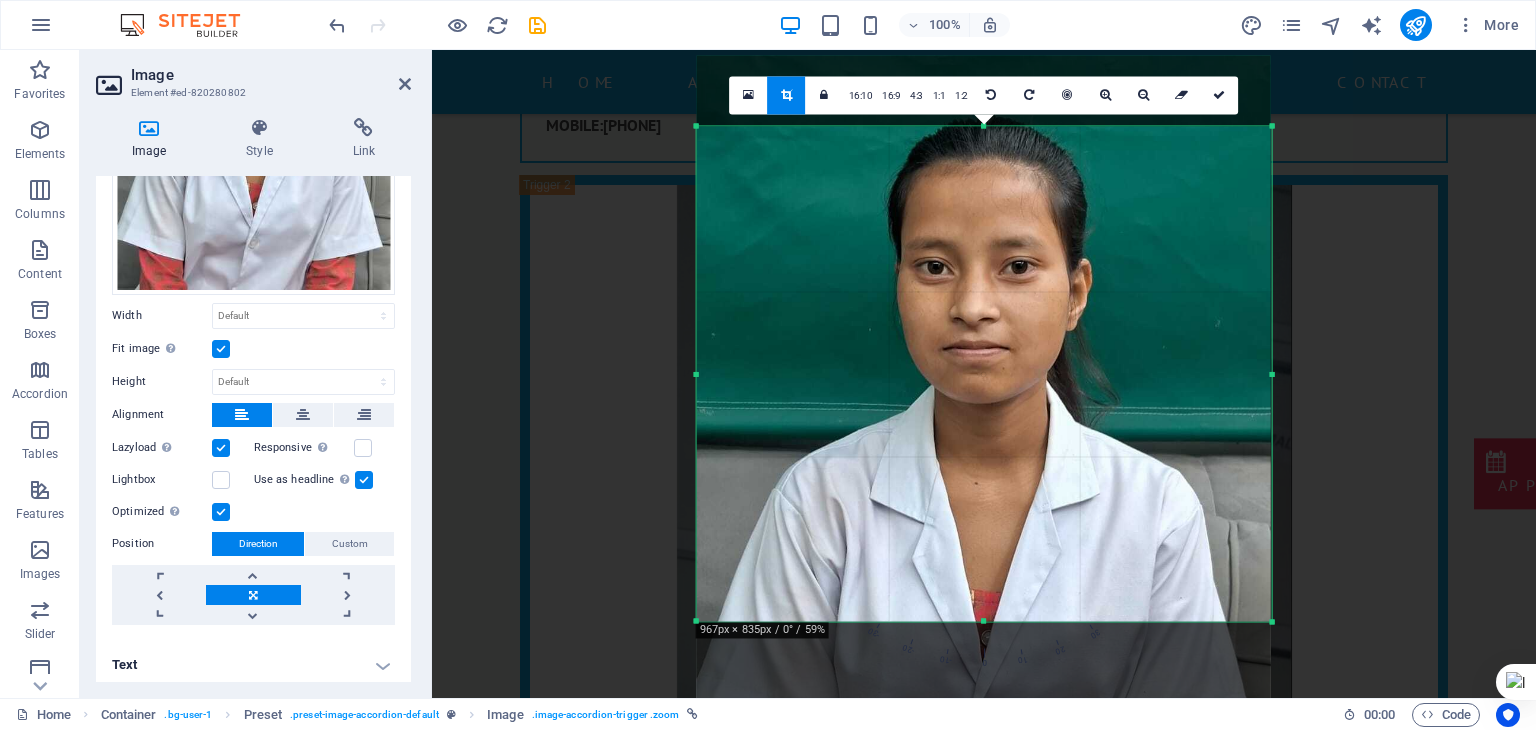 click on "180 170 160 150 140 130 120 110 100 90 80 70 60 50 40 30 20 10 0 -10 -20 -30 -40 -50 -60 -70 -80 -90 -100 -110 -120 -130 -140 -150 -160 -170 [DIMENSIONS] / 0° / 59% 16:10 16:9 4:3 1:1 1:2 0" at bounding box center (984, 373) 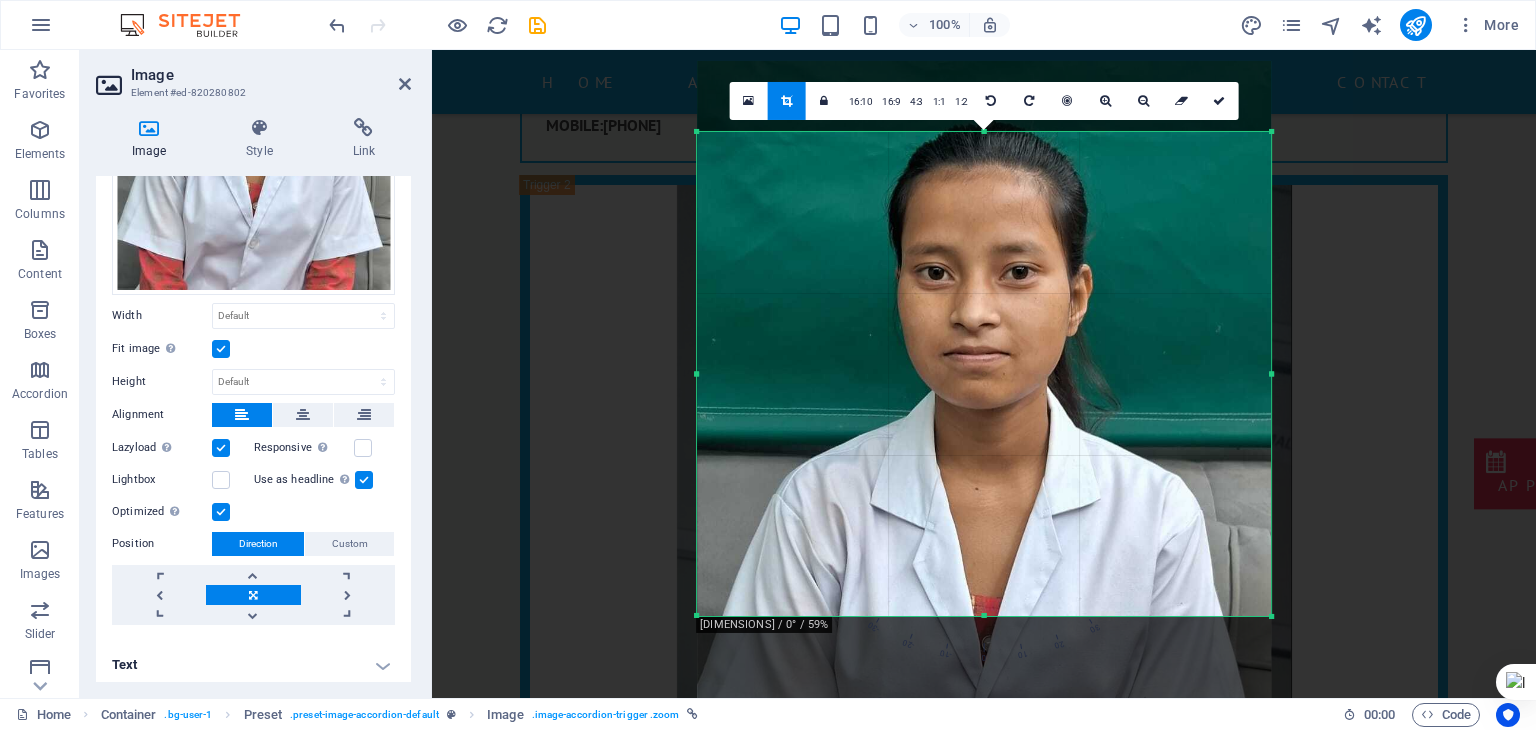 type 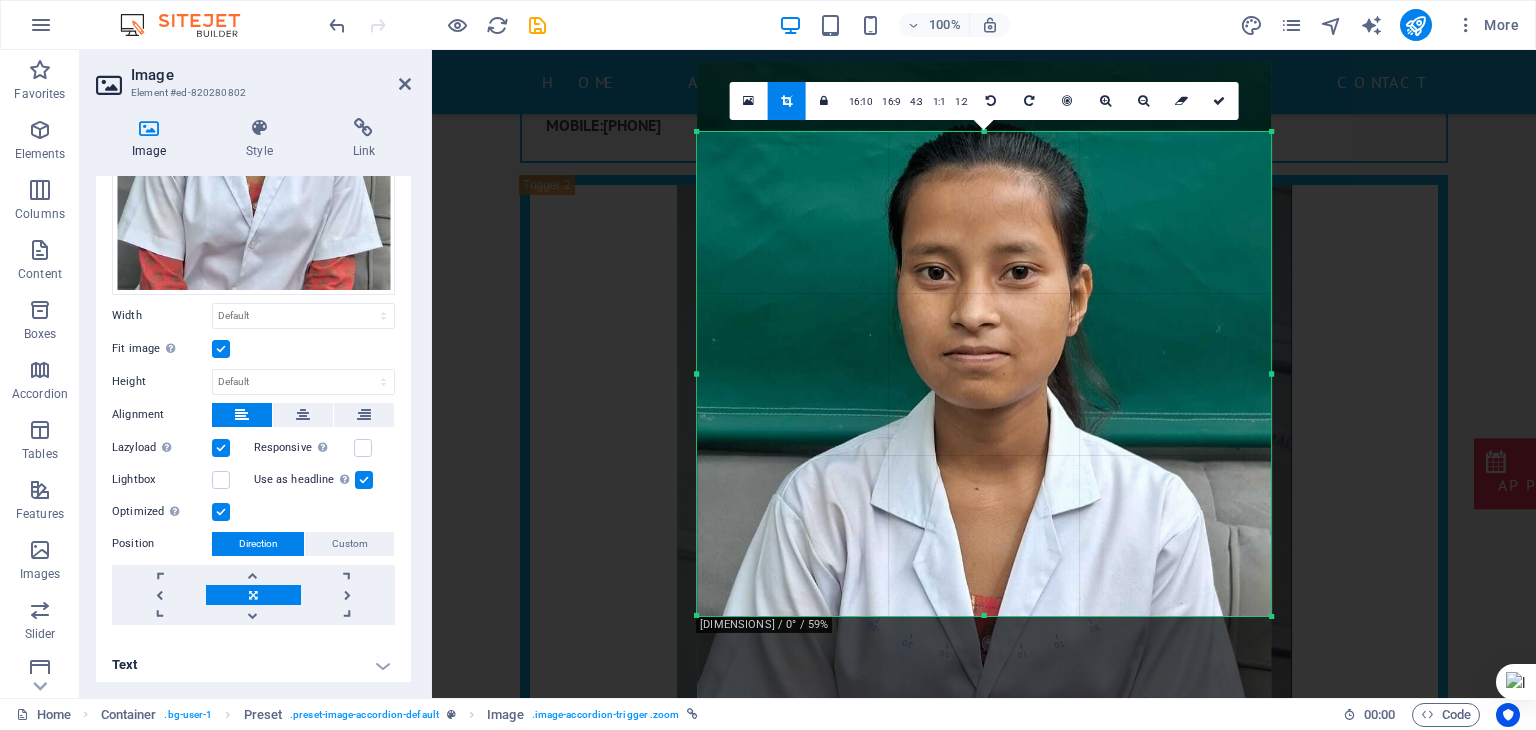 select on "DISABLED_OPTION_VALUE" 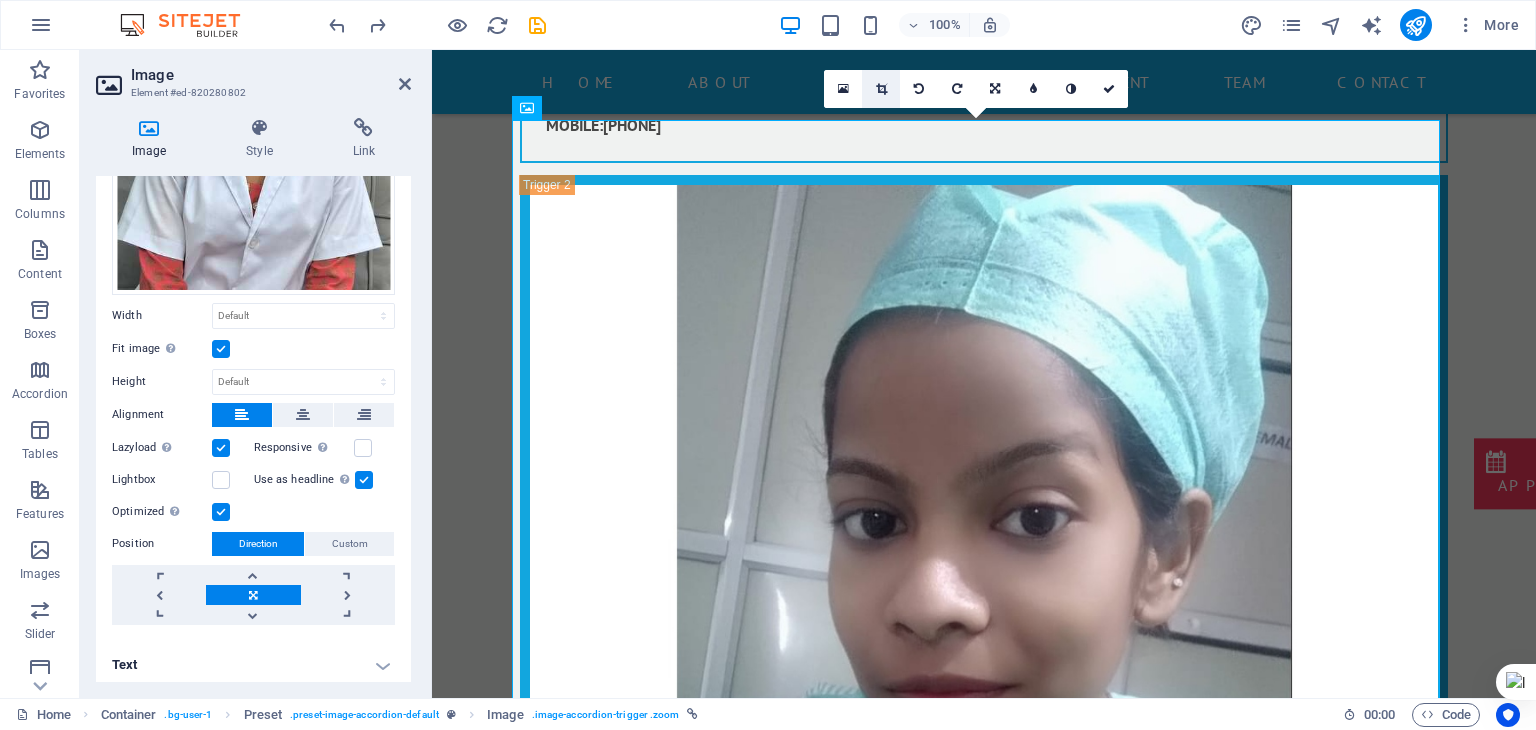 click at bounding box center [881, 89] 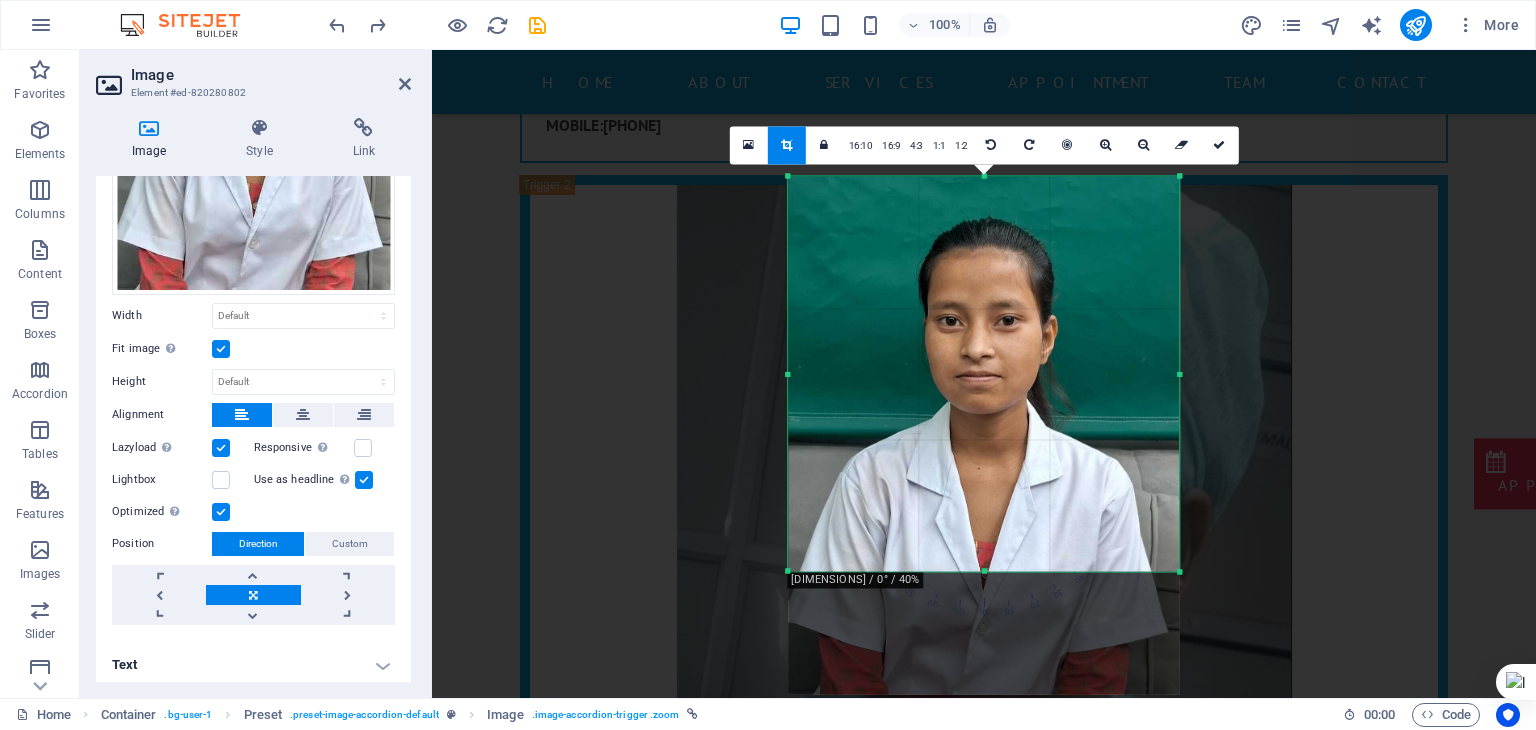 drag, startPoint x: 983, startPoint y: 632, endPoint x: 953, endPoint y: 508, distance: 127.57743 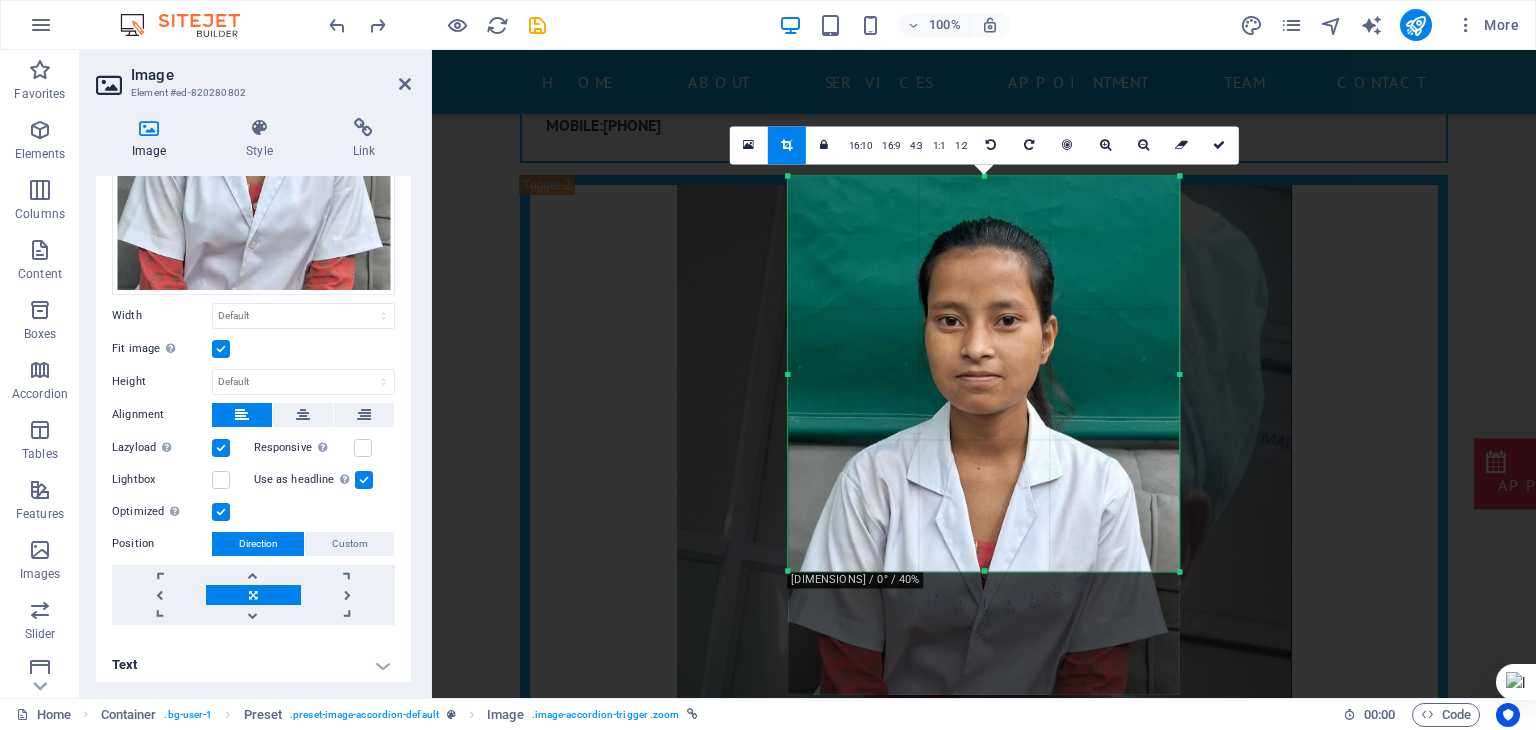 click on "180 170 160 150 140 130 120 110 100 90 80 70 60 50 40 30 20 10 0 -10 -20 -30 -40 -50 -60 -70 -80 -90 -100 -110 -120 -130 -140 -150 -160 -170 [DIMENSIONS] / 0° / 40% 16:10 16:9 4:3 1:1 1:2 0" at bounding box center [983, 373] 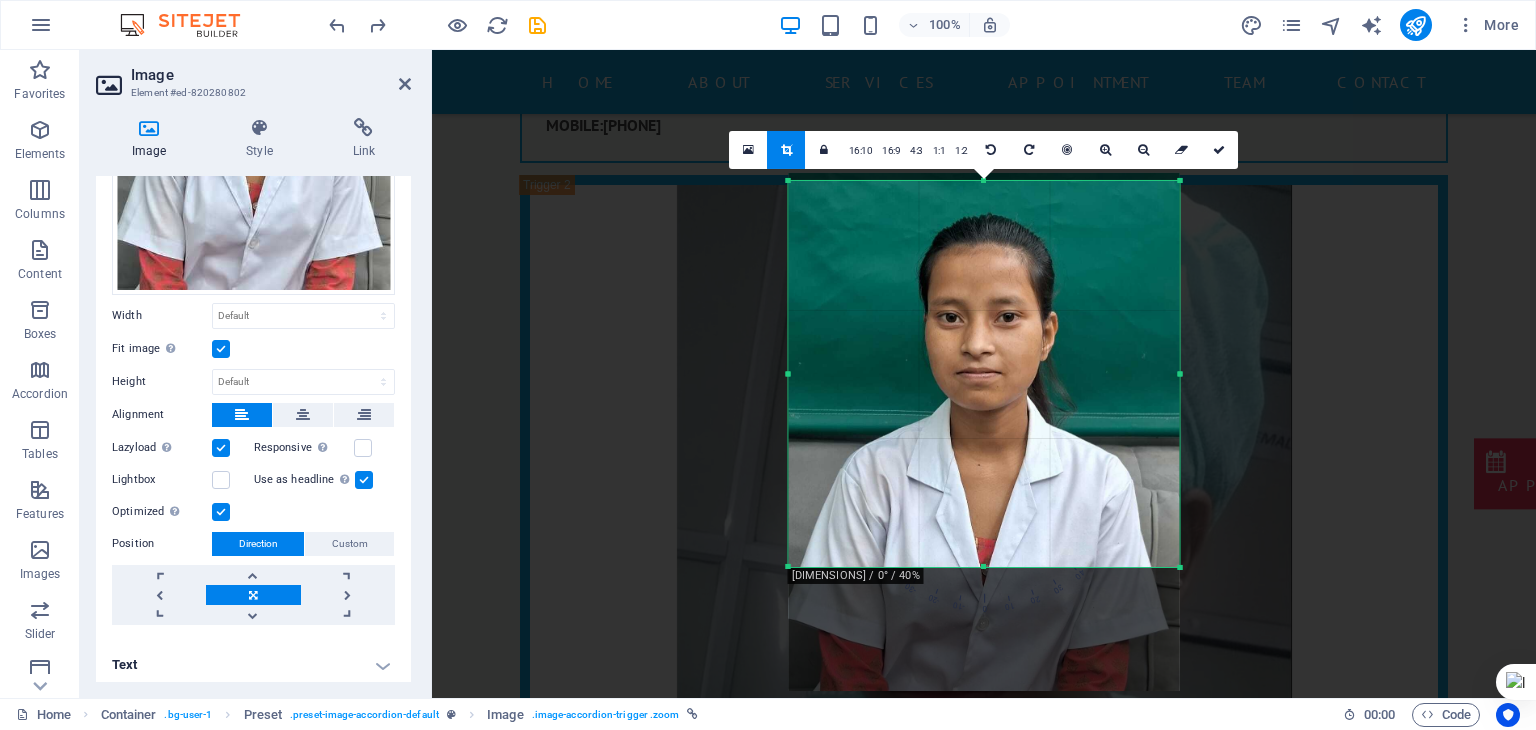 click on "180 170 160 150 140 130 120 110 100 90 80 70 60 50 40 30 20 10 0 -10 -20 -30 -40 -50 -60 -70 -80 -90 -100 -110 -120 -130 -140 -150 -160 -170 [DIMENSIONS] / 0° / 40% 16:10 16:9 4:3 1:1 1:2 0" at bounding box center (984, 374) 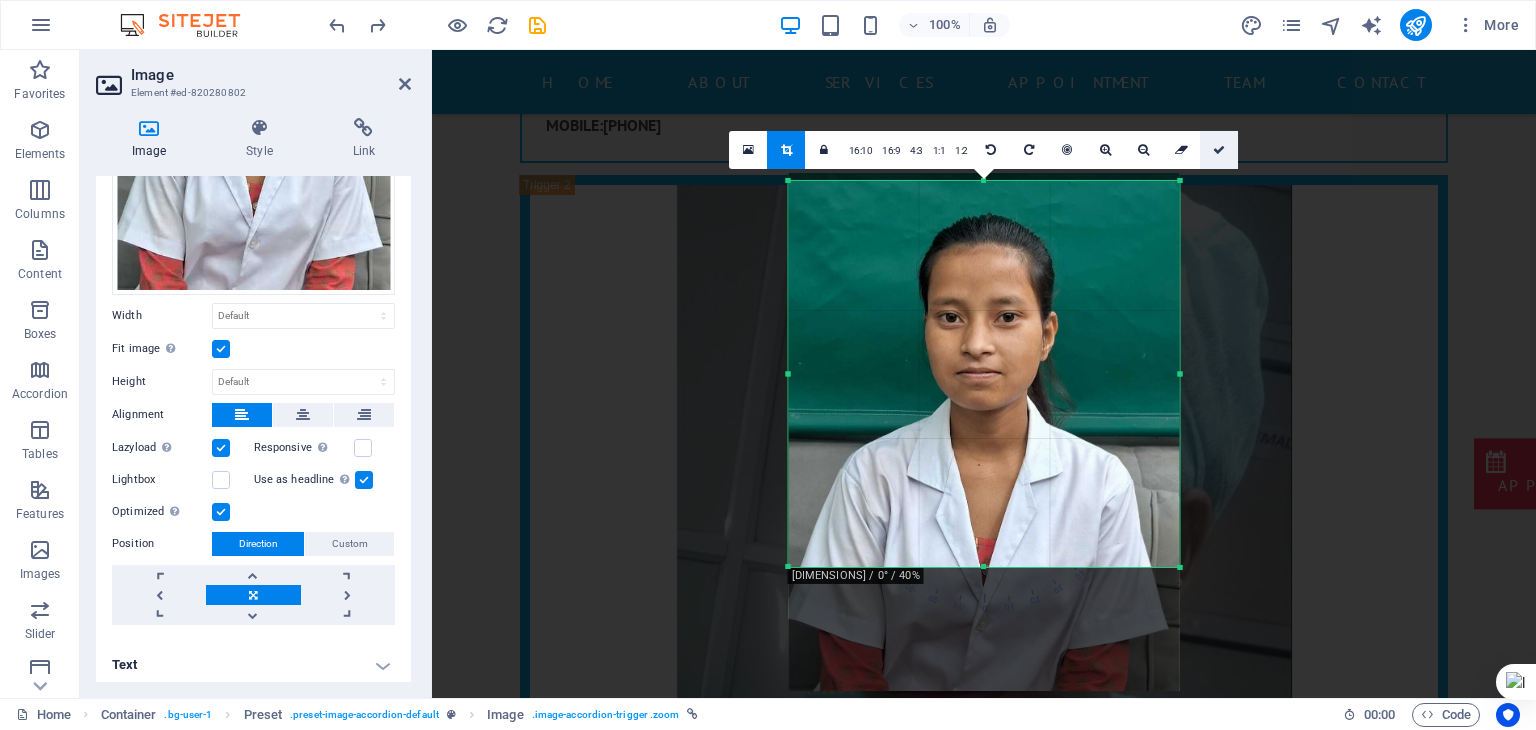 click at bounding box center (1219, 150) 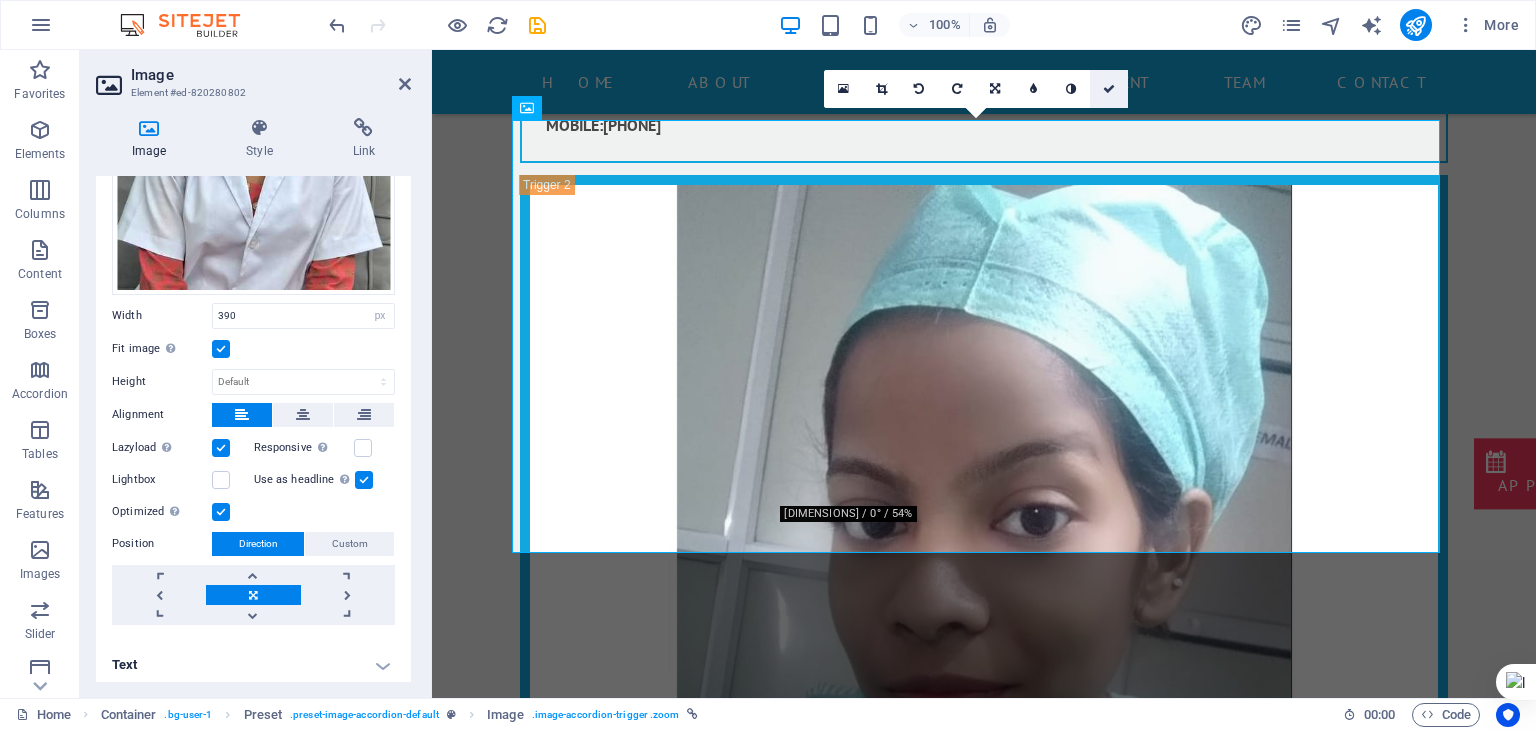 click at bounding box center (1109, 89) 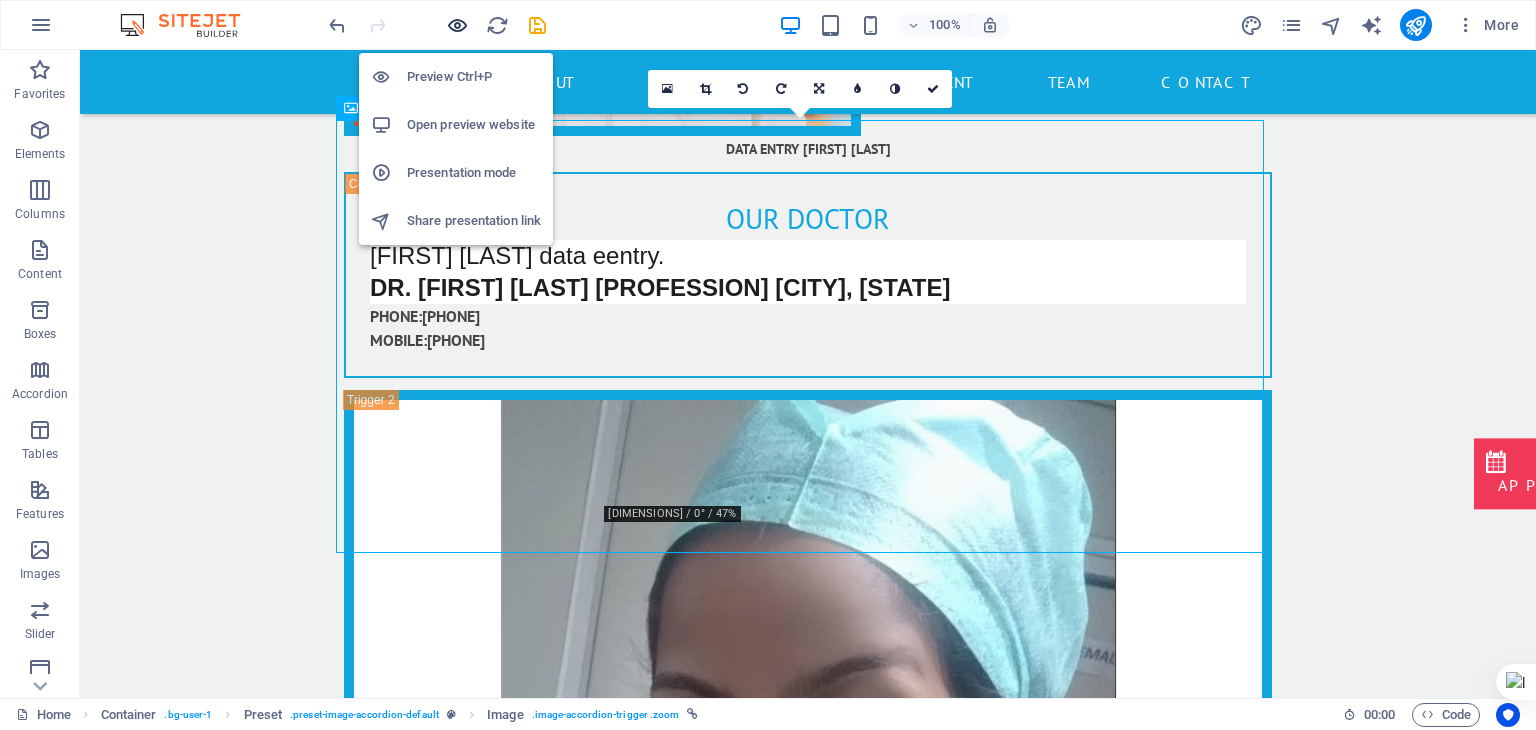 click at bounding box center (457, 25) 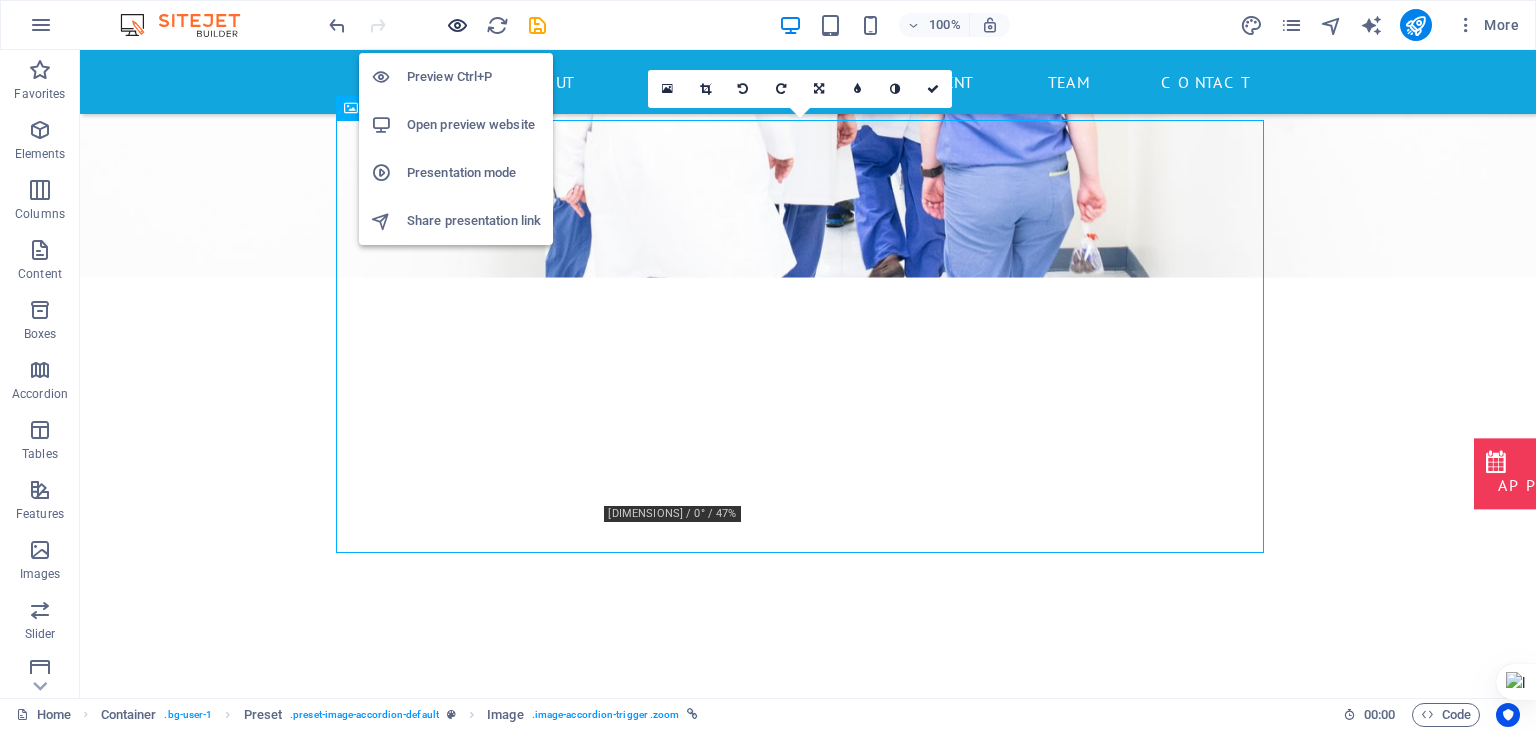 scroll, scrollTop: 4977, scrollLeft: 0, axis: vertical 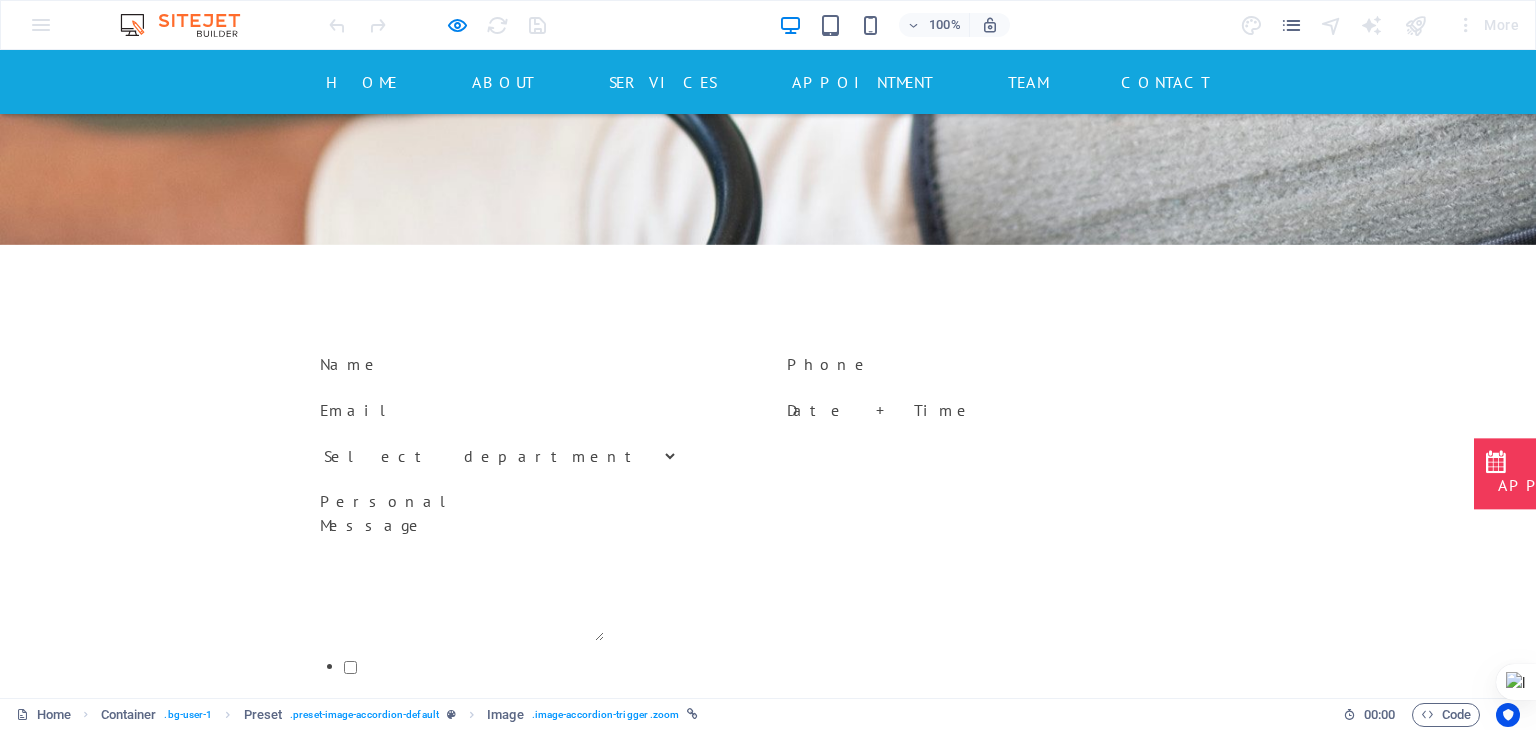 click at bounding box center (768, 13376) 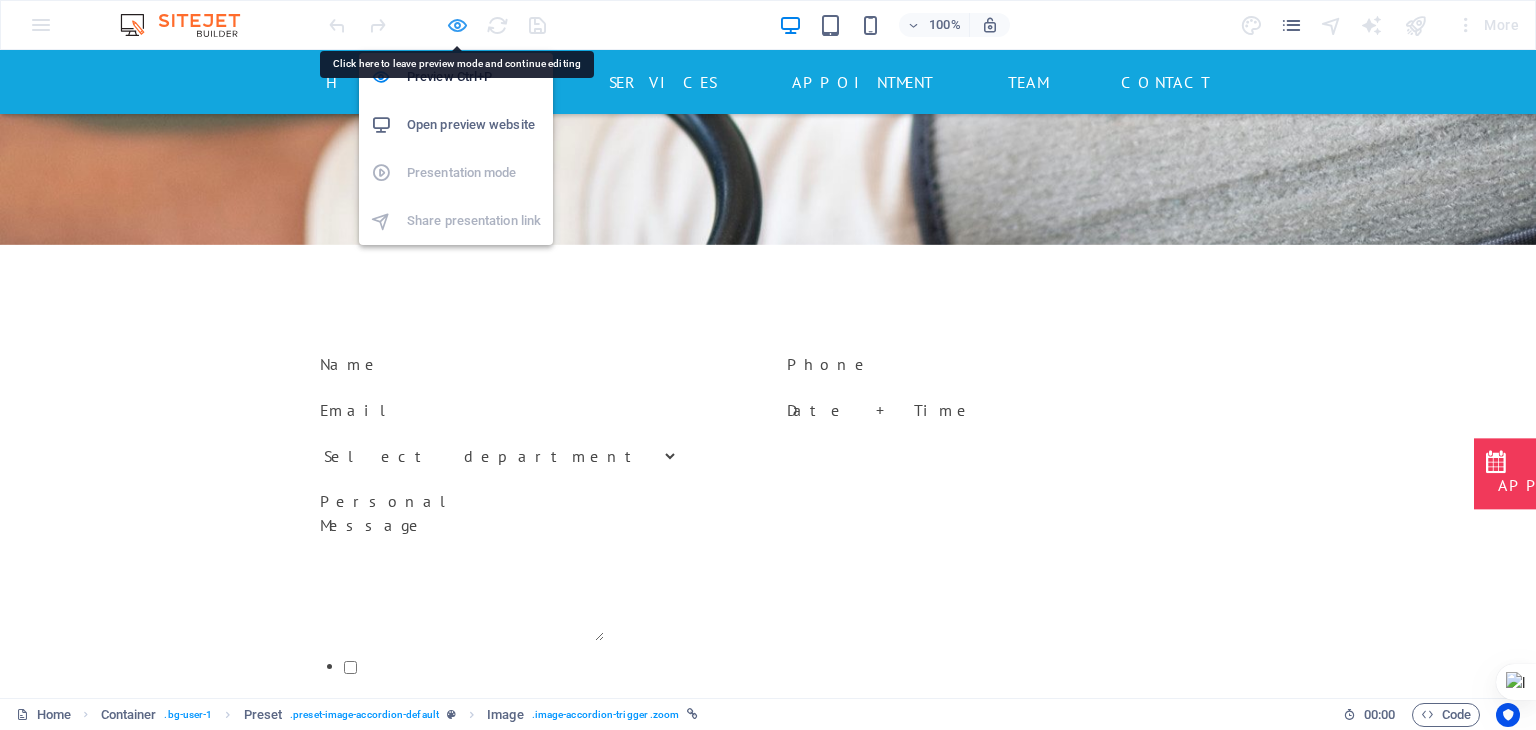 click at bounding box center [457, 25] 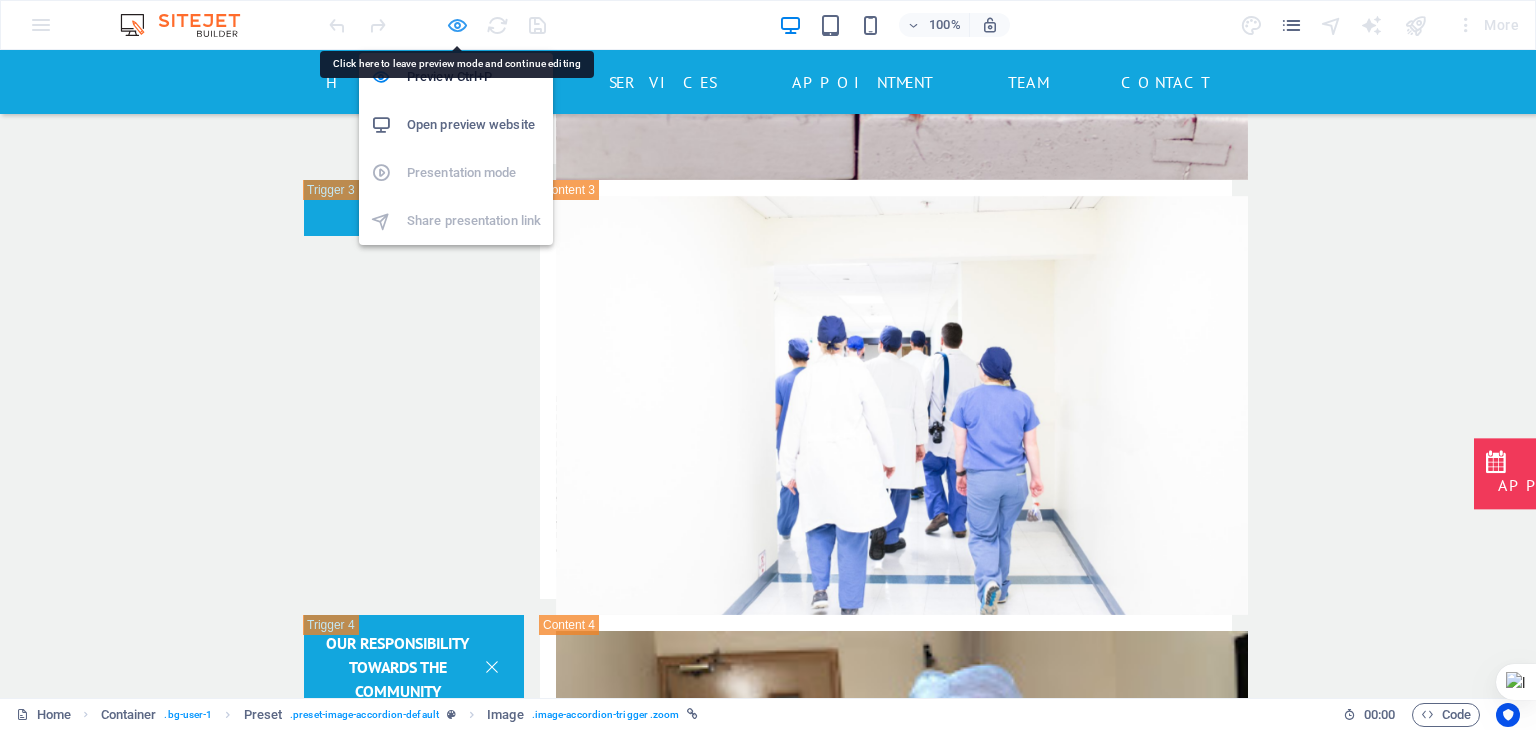 scroll, scrollTop: 19496, scrollLeft: 0, axis: vertical 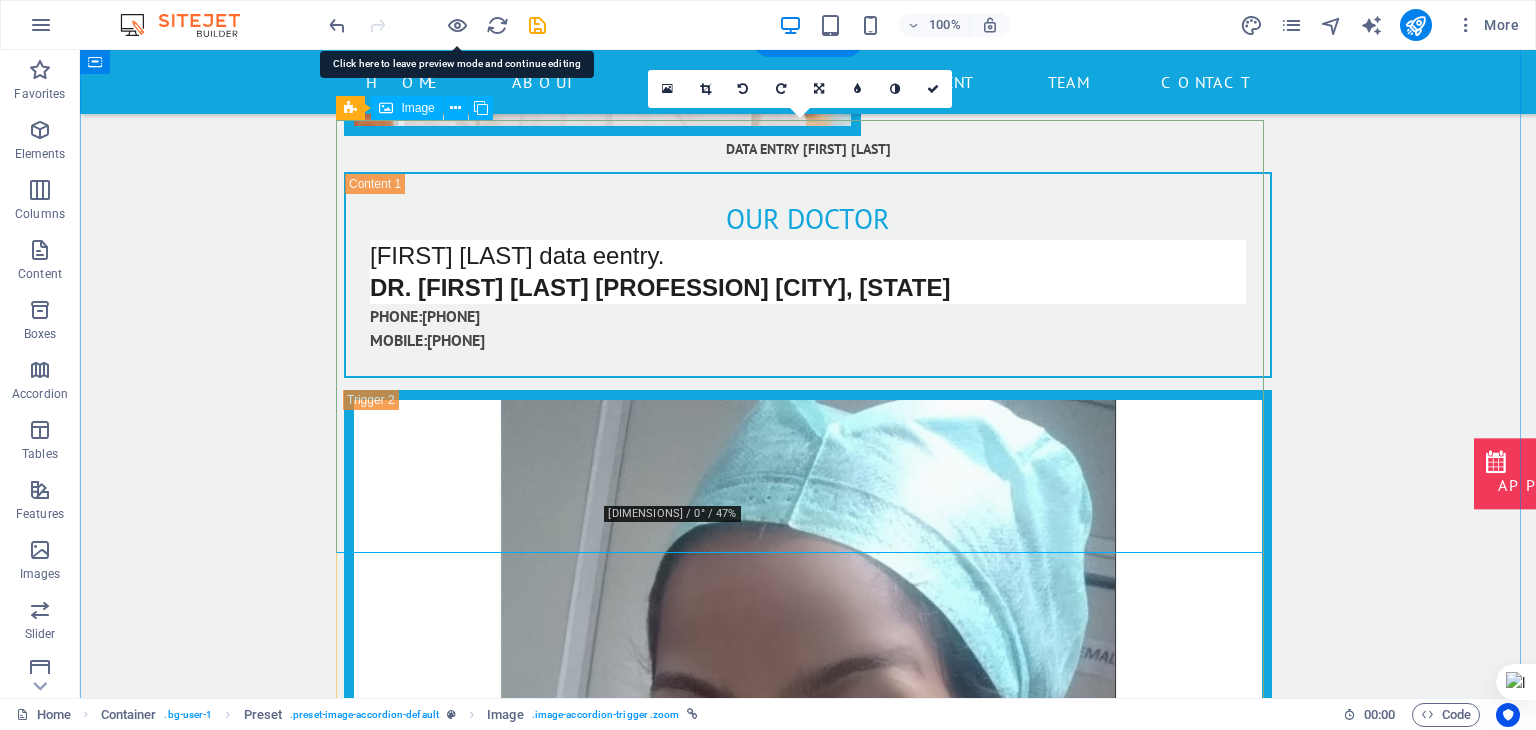 click on "Doctor" at bounding box center (808, 3669) 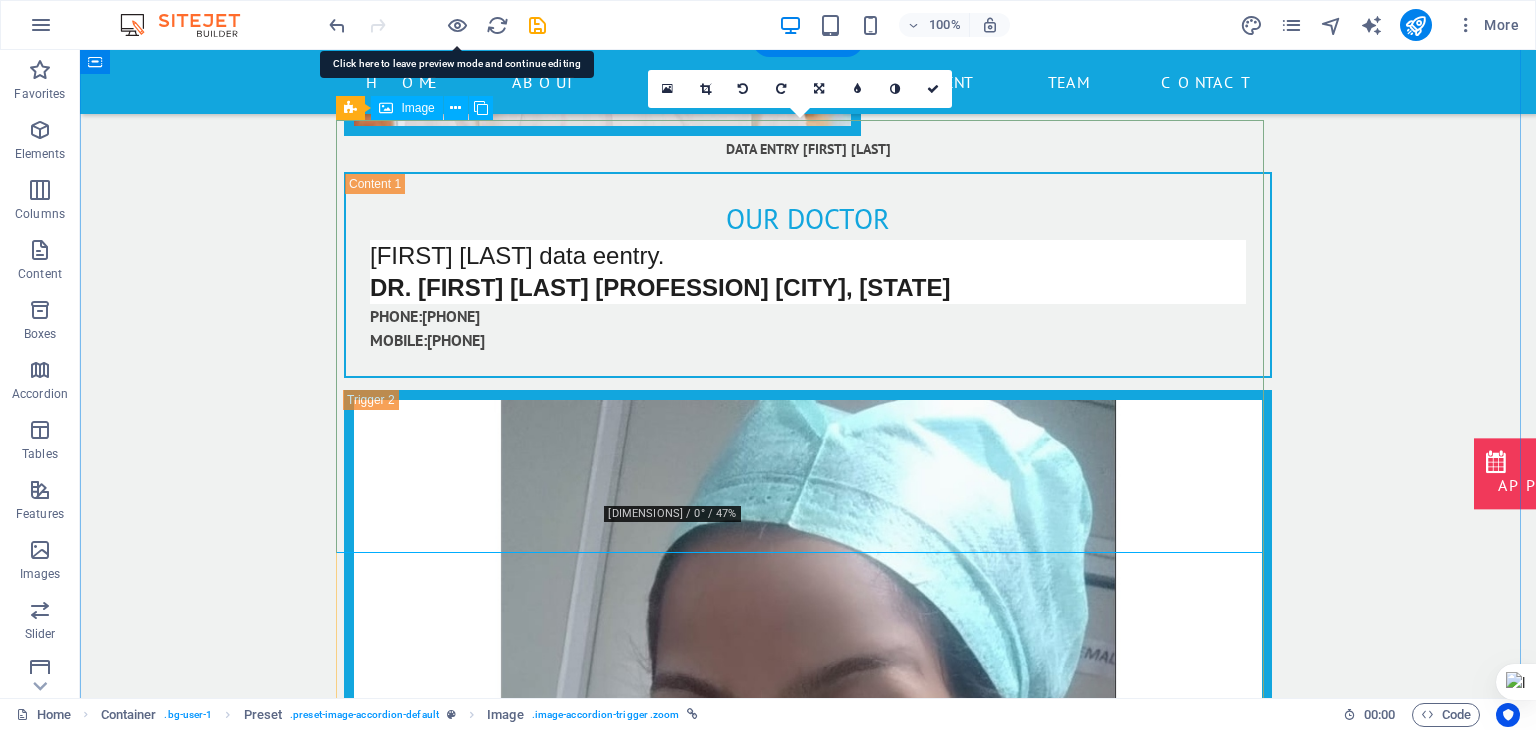 select on "px" 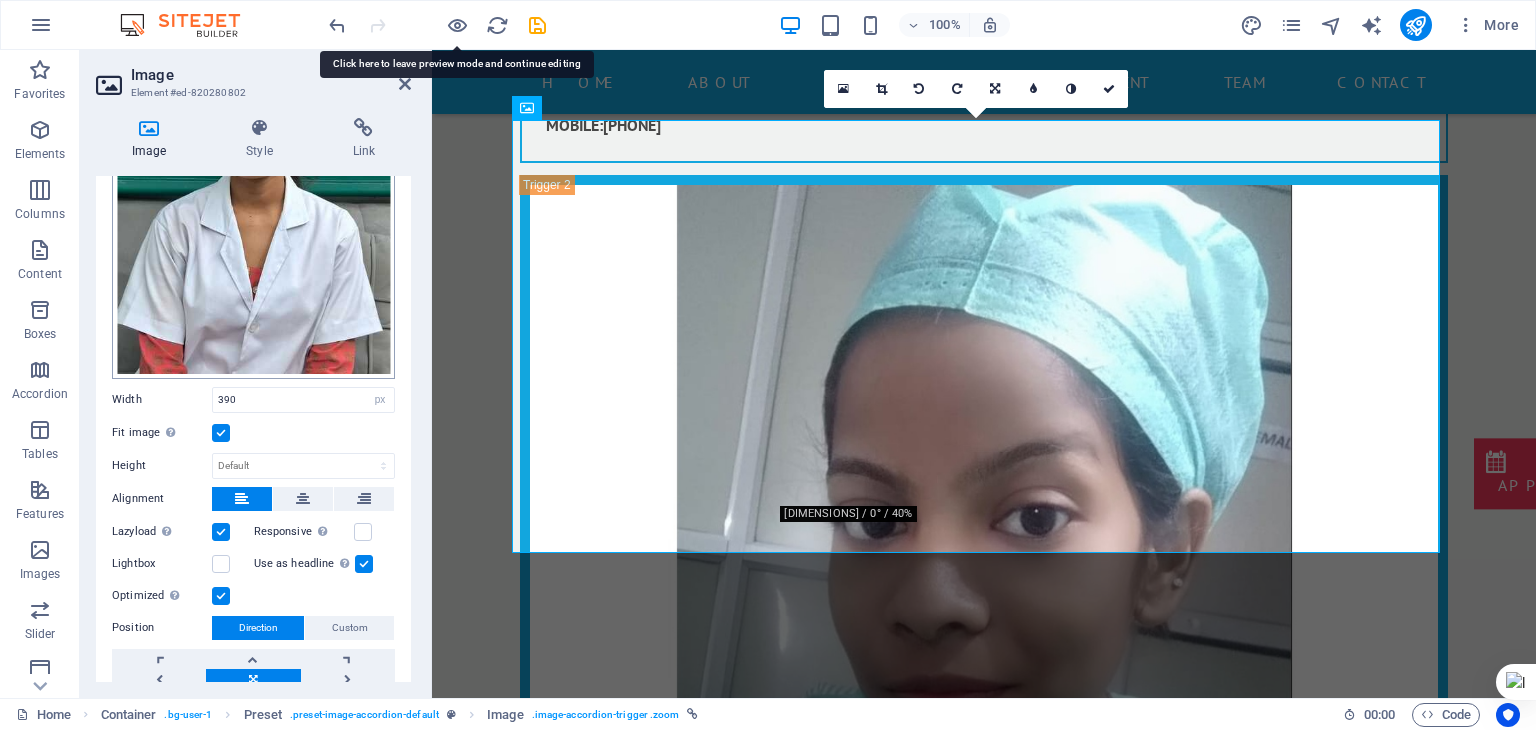 scroll, scrollTop: 224, scrollLeft: 0, axis: vertical 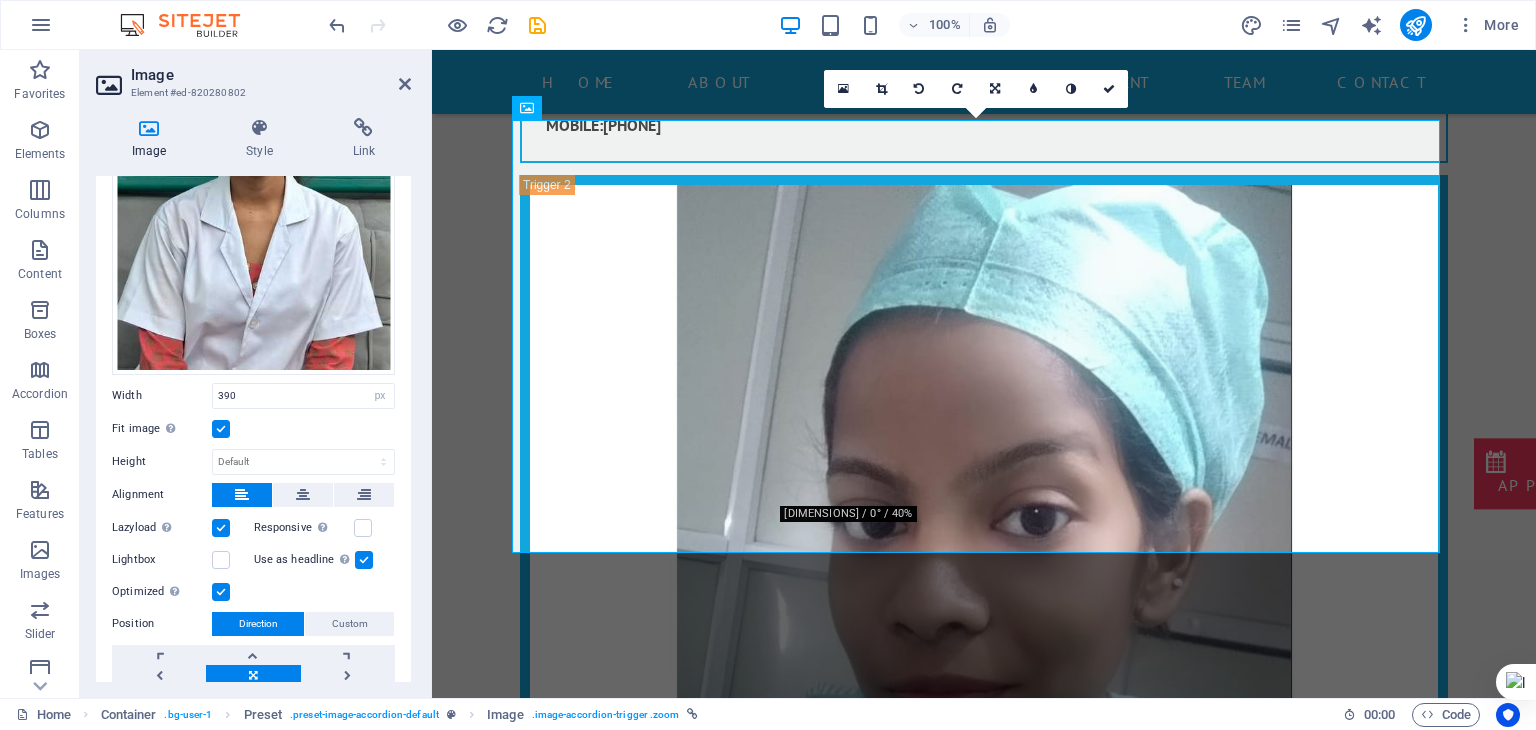 click at bounding box center [364, 560] 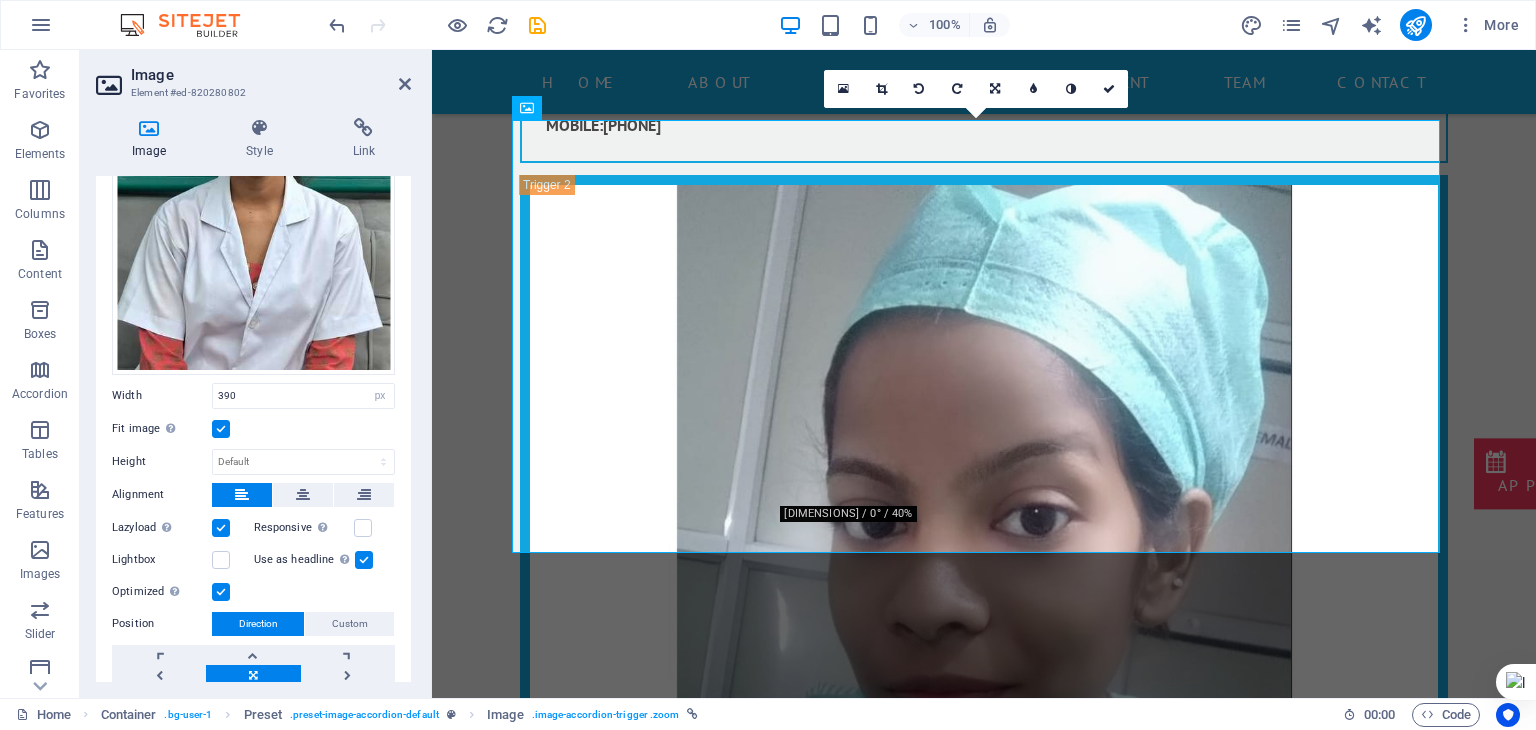 click on "Use as headline The image will be wrapped in an H1 headline tag. Useful for giving alternative text the weight of an H1 headline, e.g. for the logo. Leave unchecked if uncertain." at bounding box center (0, 0) 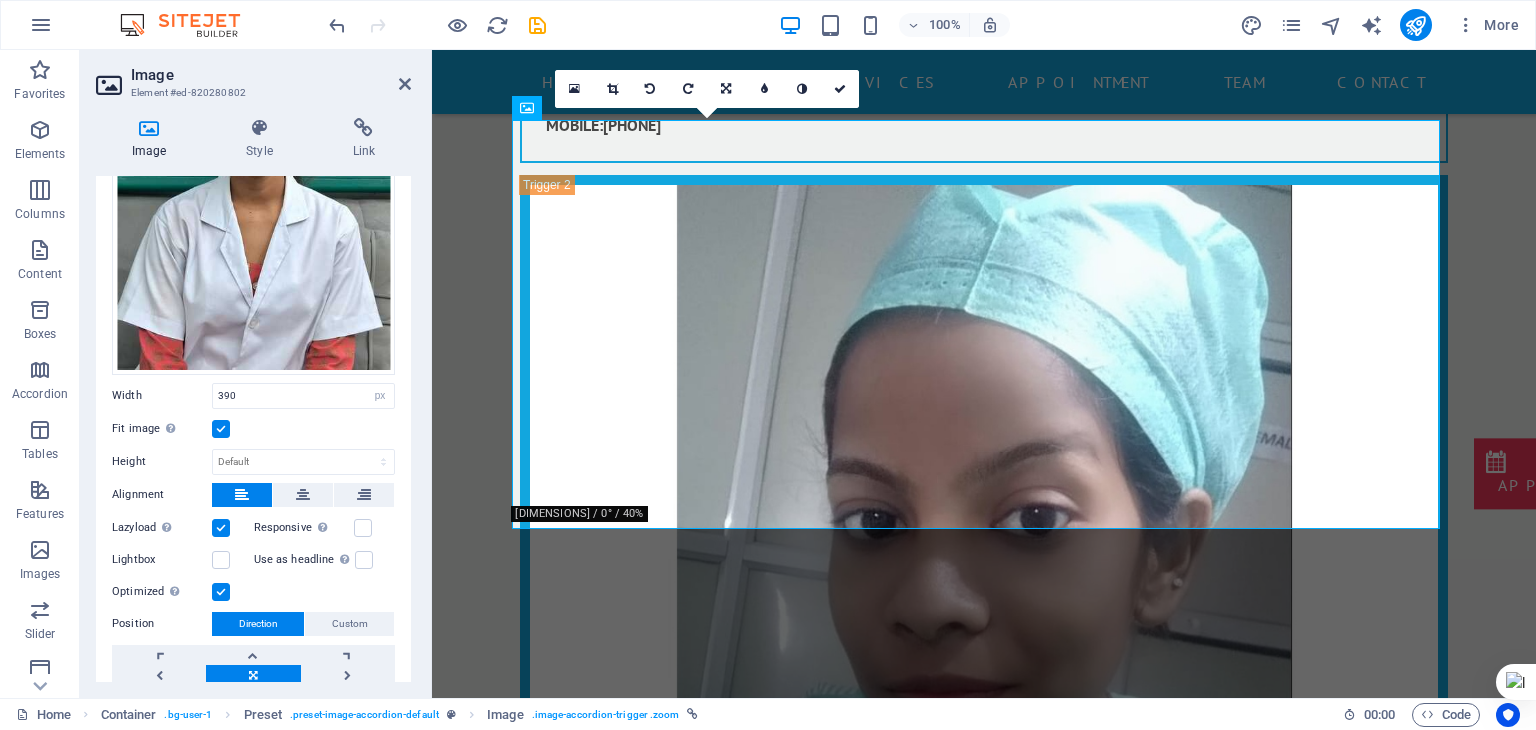 click at bounding box center [221, 528] 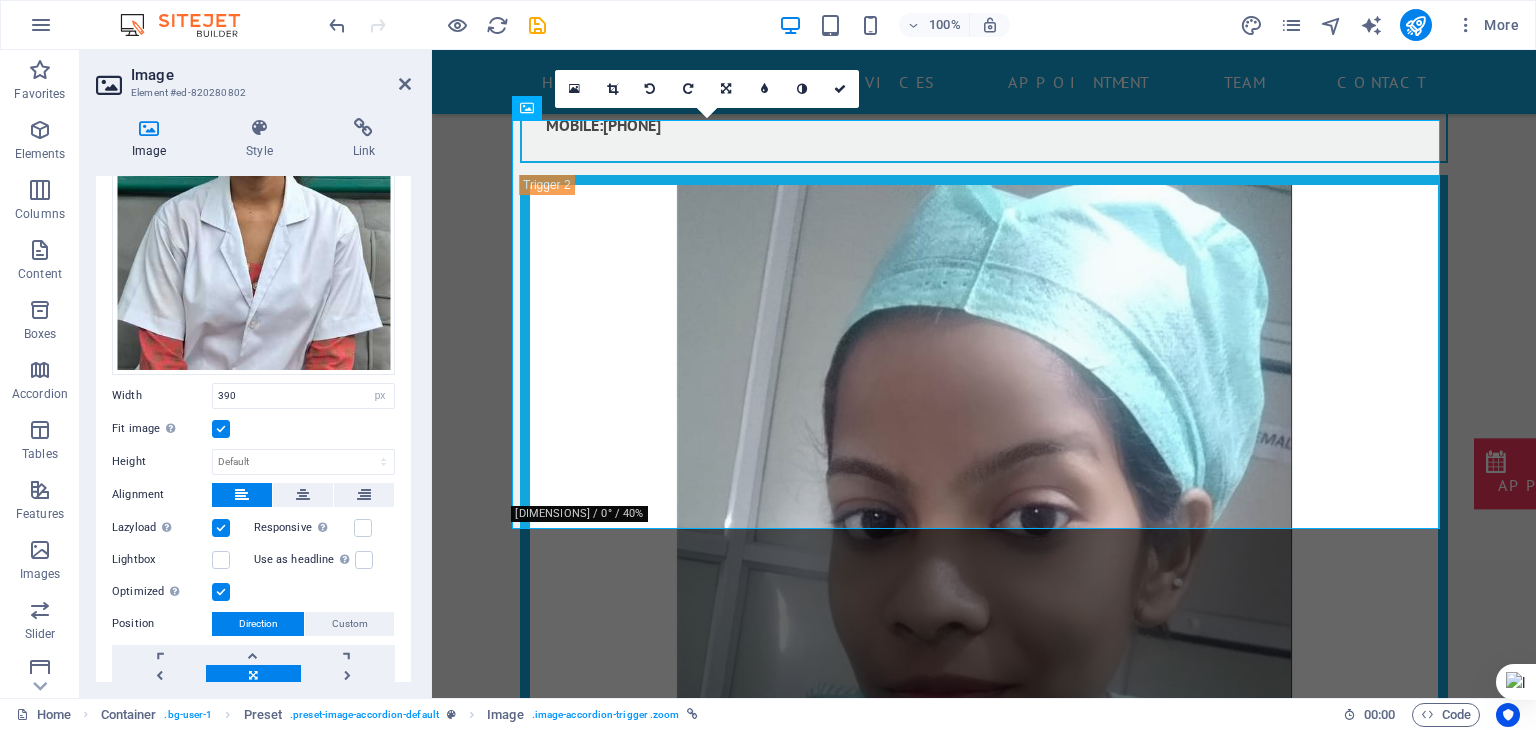 click on "Lazyload Loading images after the page loads improves page speed." at bounding box center (0, 0) 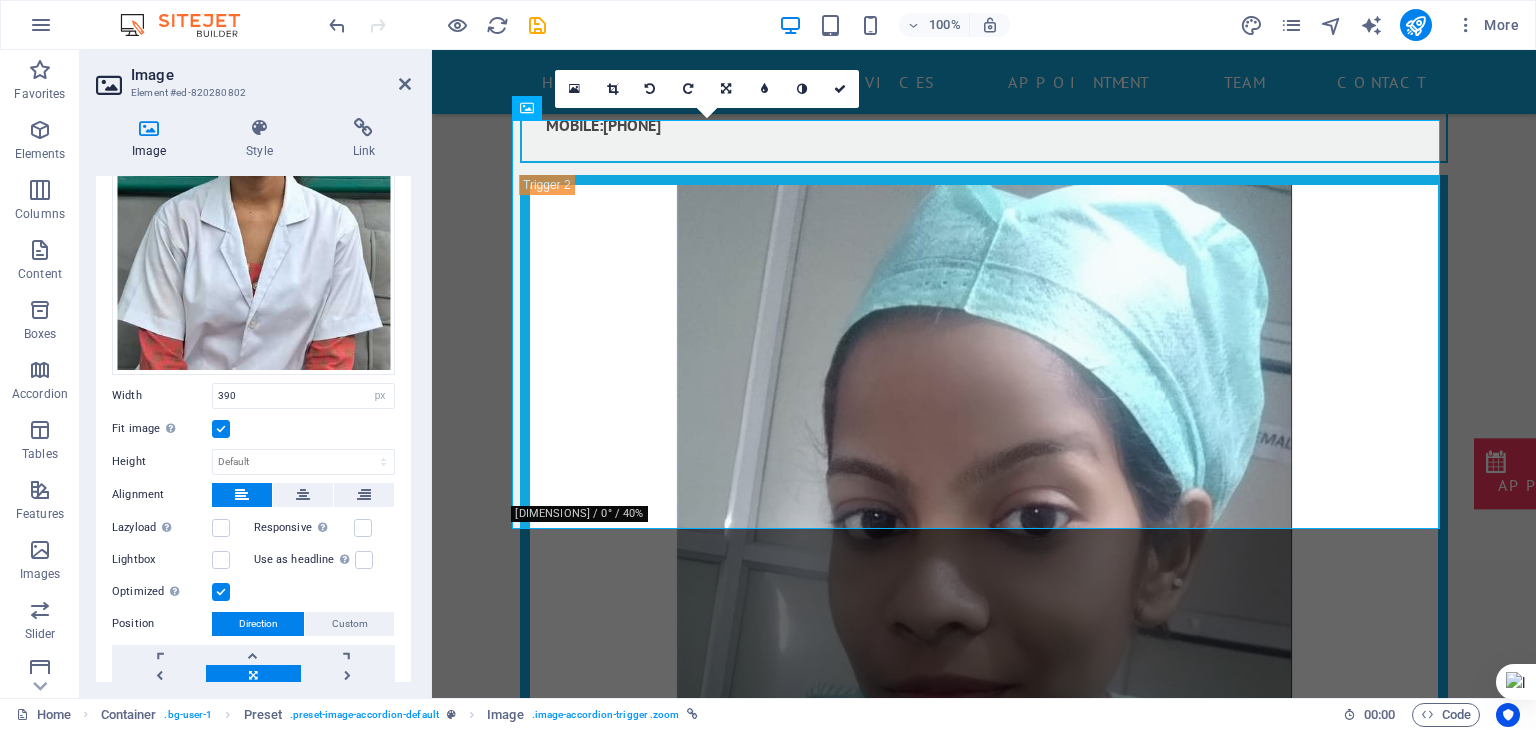 click at bounding box center (221, 429) 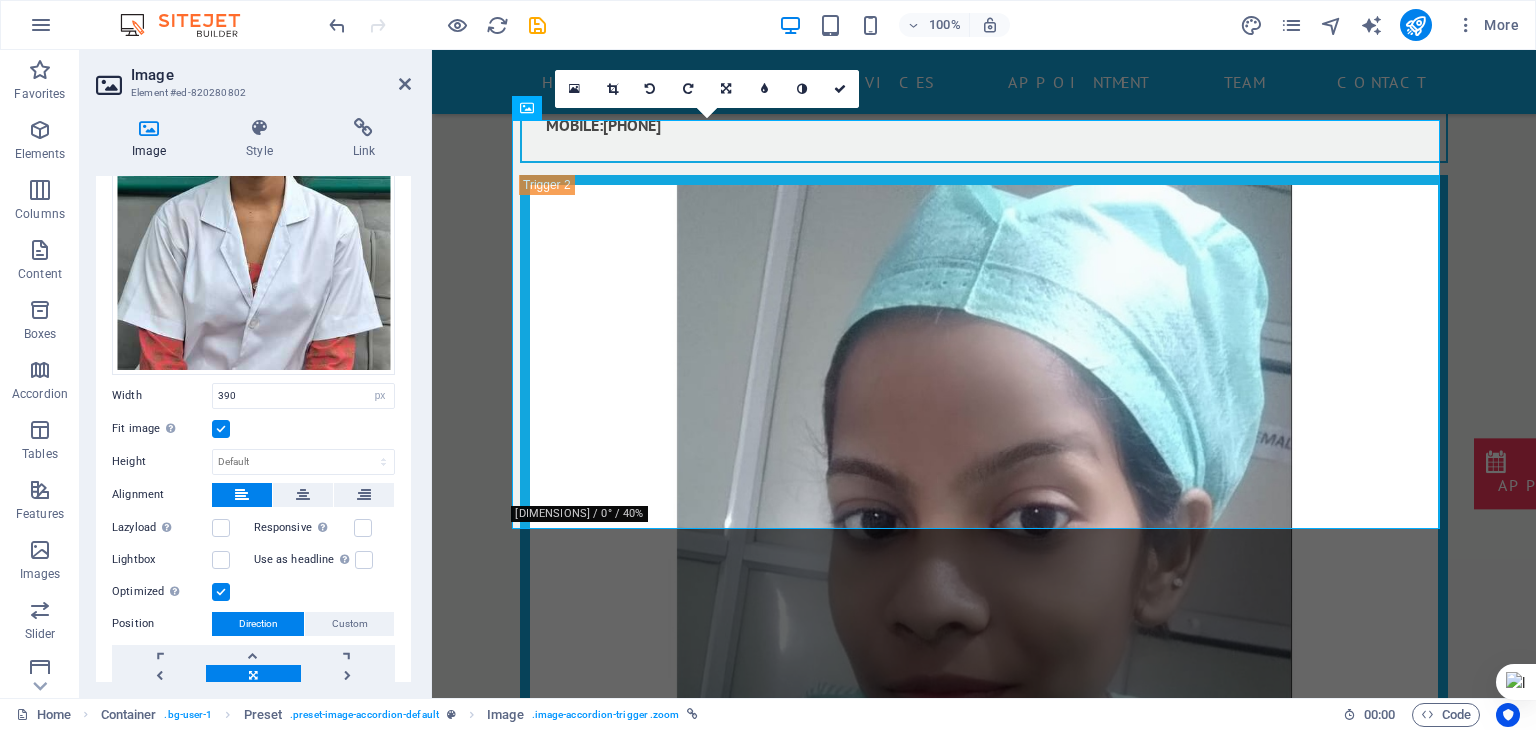 click on "Fit image Automatically fit image to a fixed width and height" at bounding box center [0, 0] 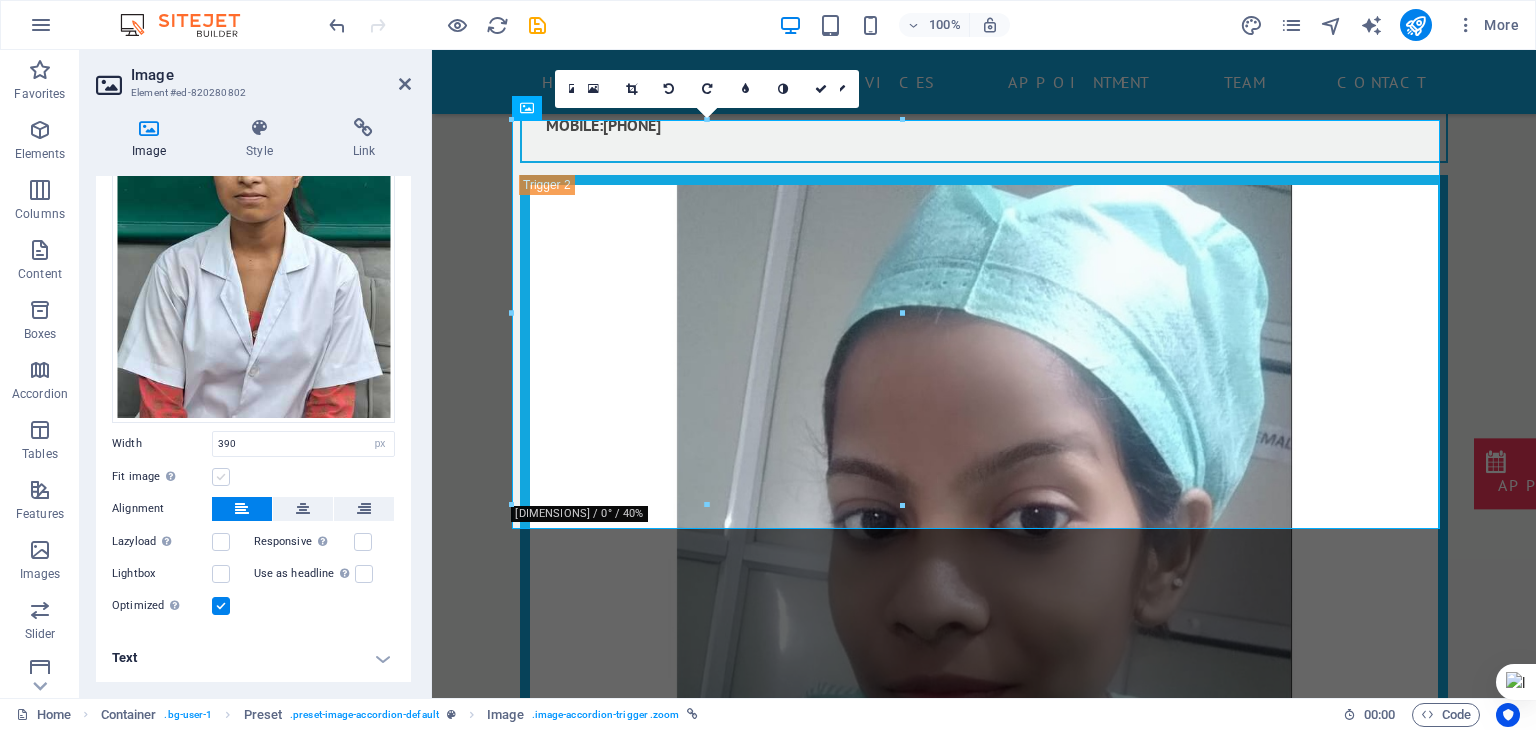 scroll, scrollTop: 170, scrollLeft: 0, axis: vertical 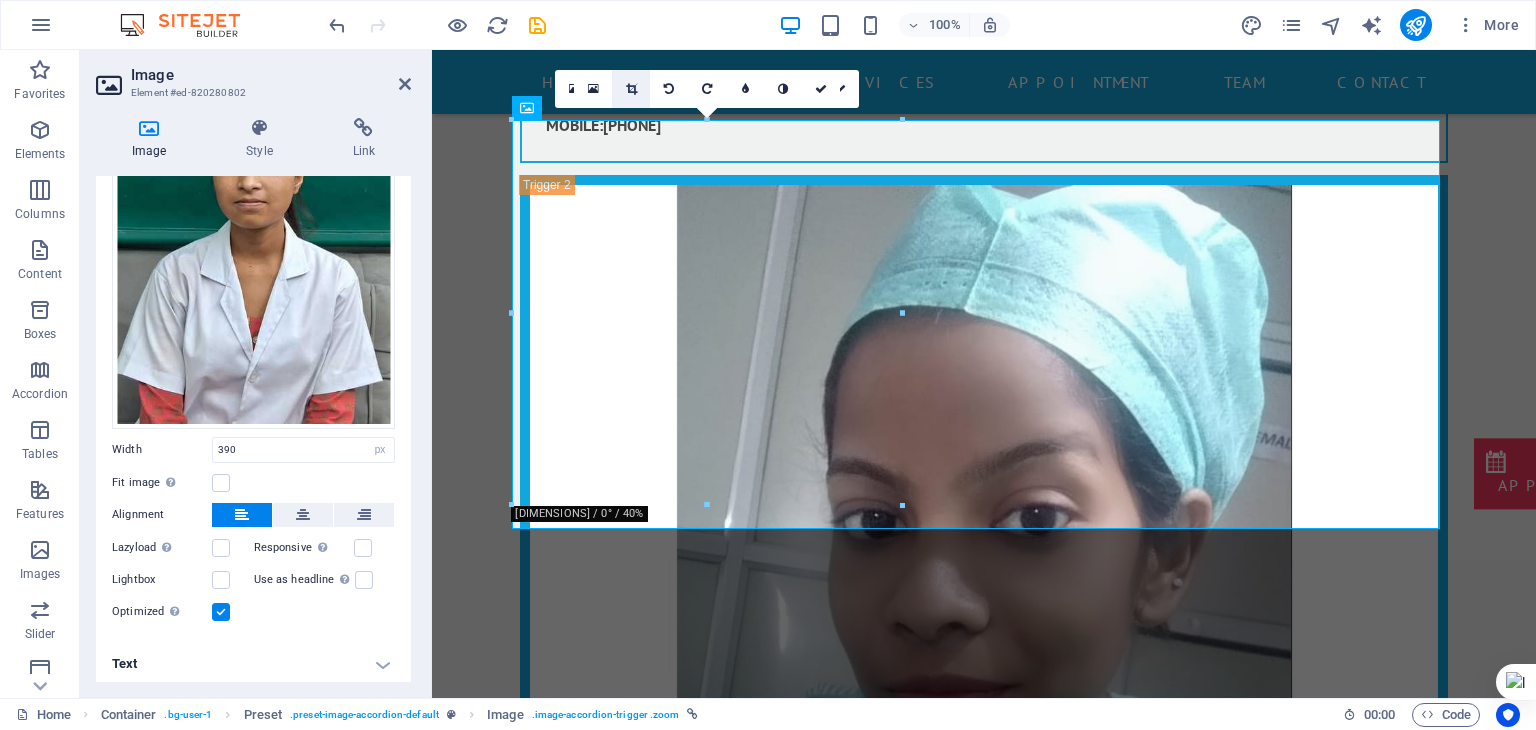 click at bounding box center [631, 89] 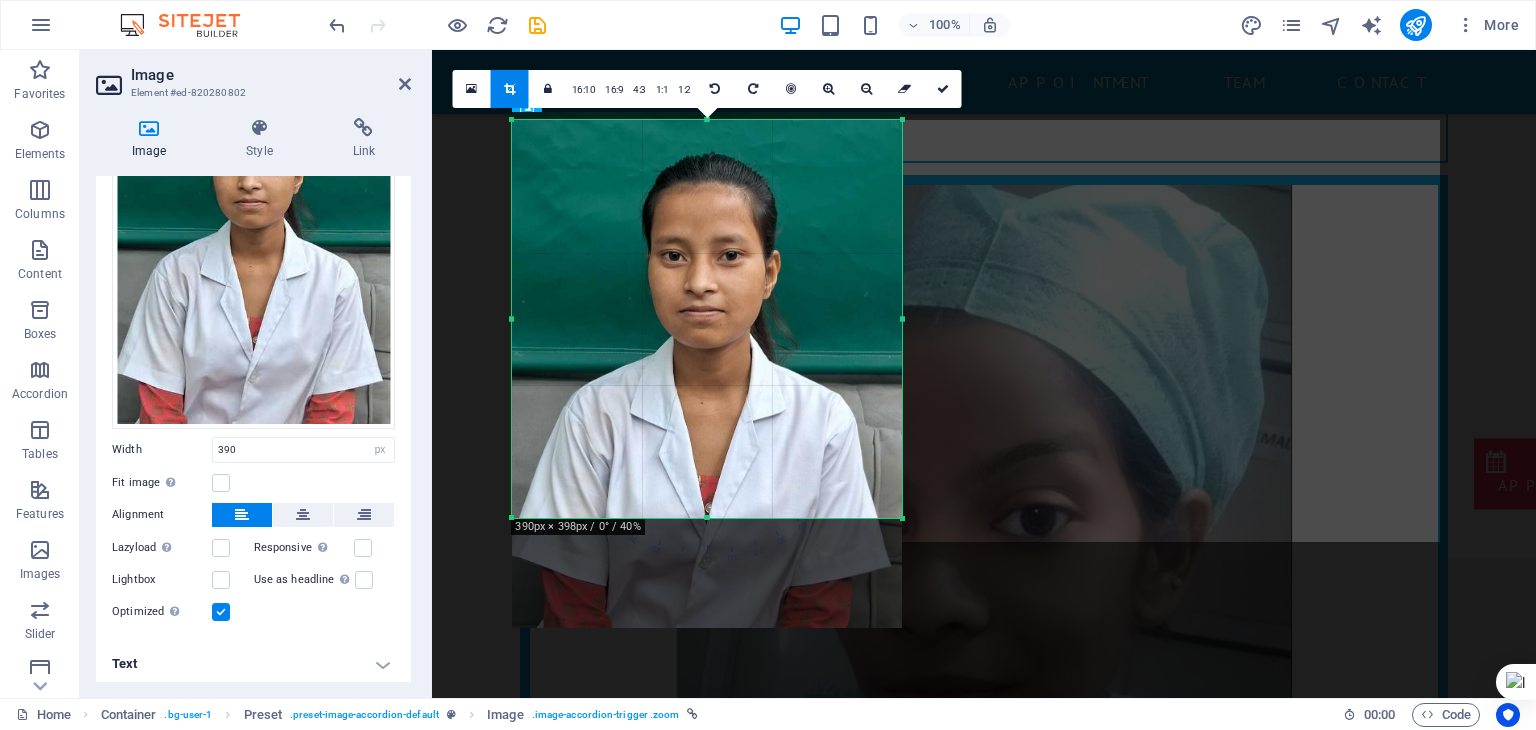 drag, startPoint x: 710, startPoint y: 505, endPoint x: 710, endPoint y: 518, distance: 13 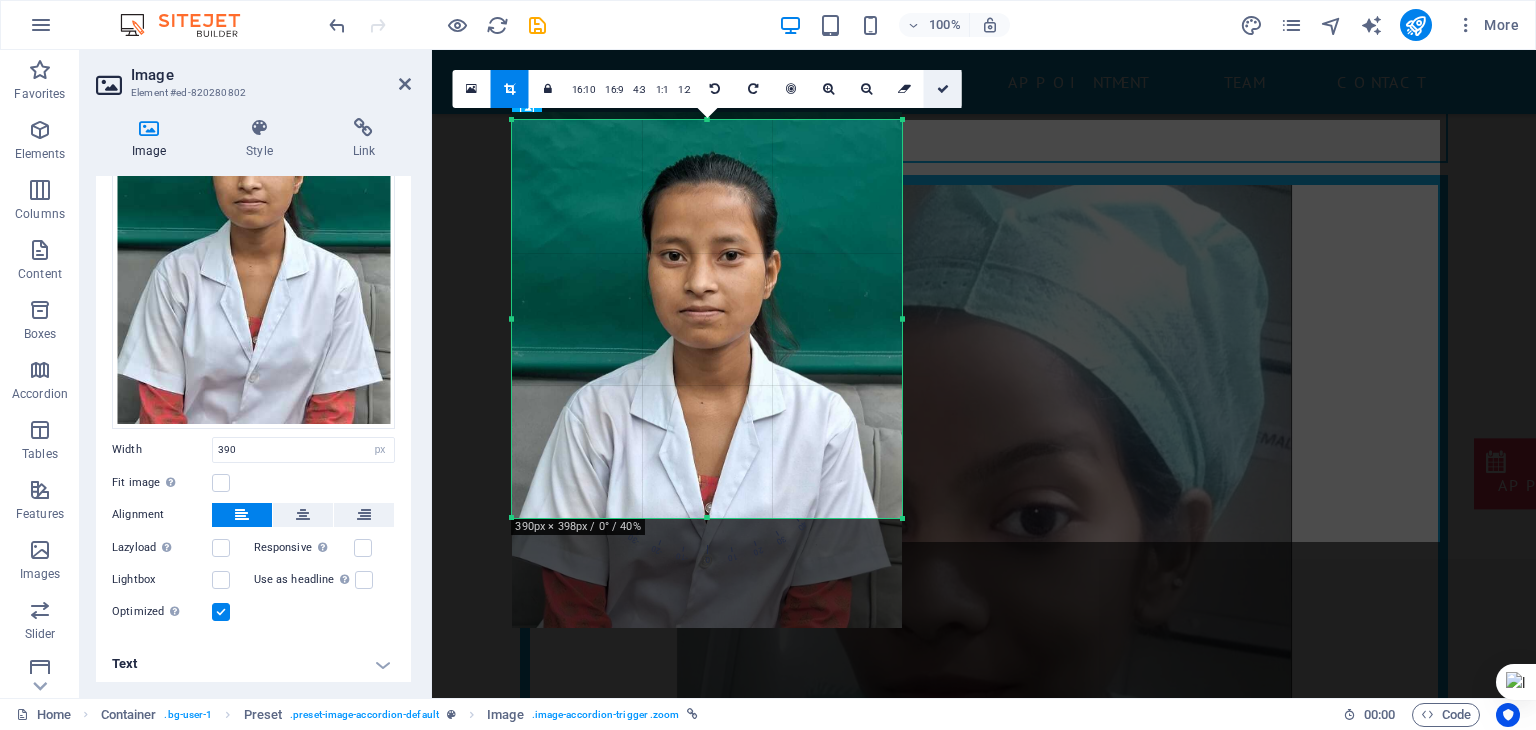 click at bounding box center (943, 89) 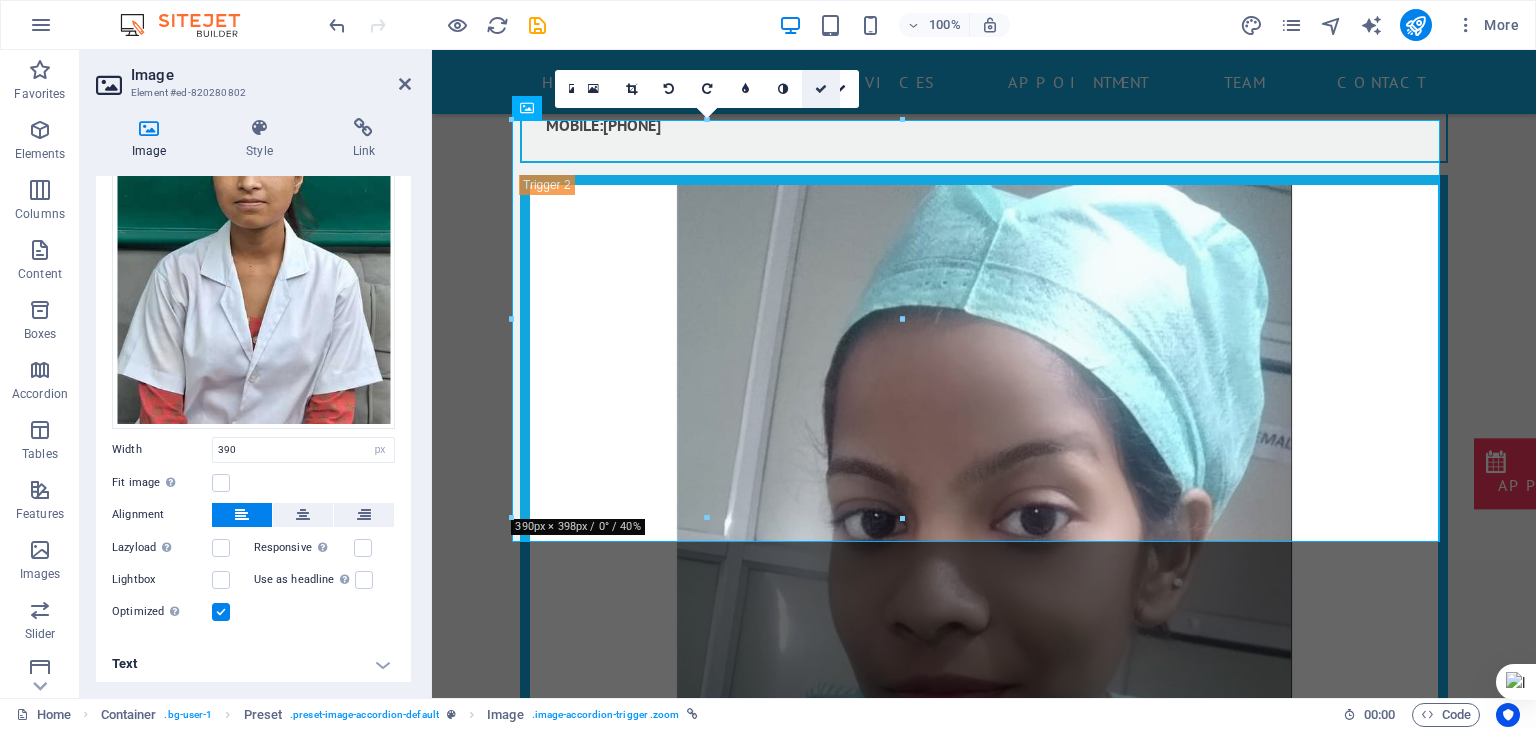 click at bounding box center [821, 89] 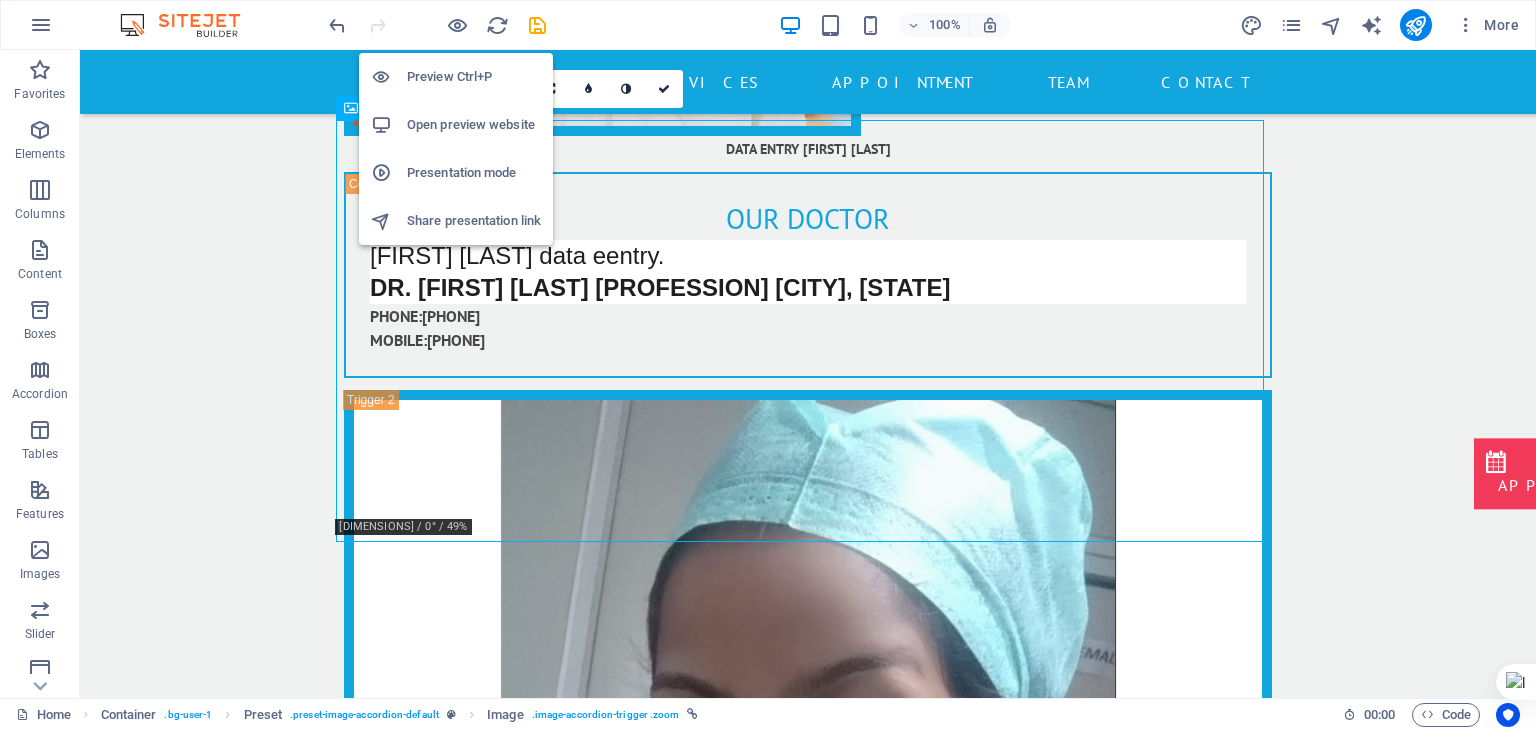 click on "Preview Ctrl+P Open preview website Presentation mode Share presentation link" at bounding box center (456, 141) 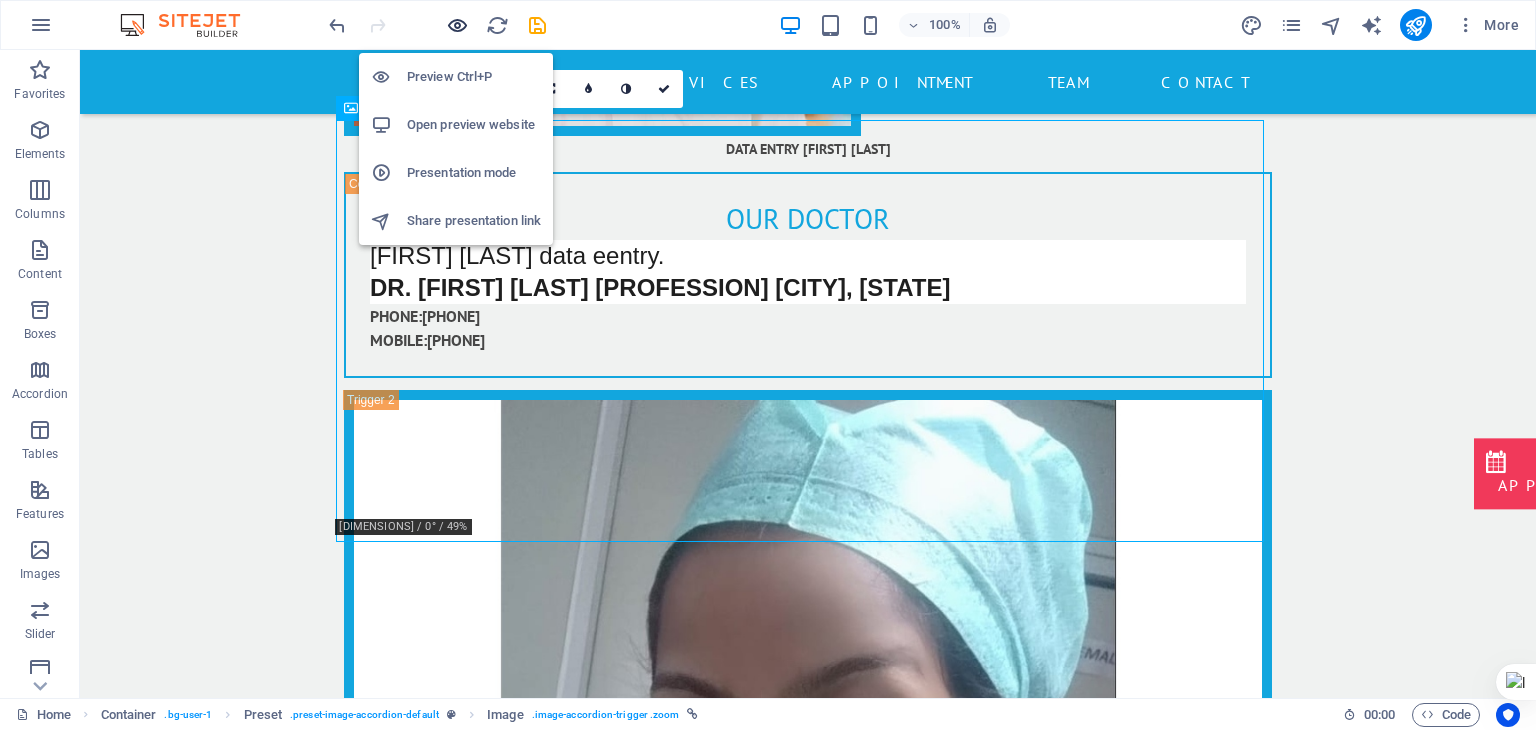 click at bounding box center [457, 25] 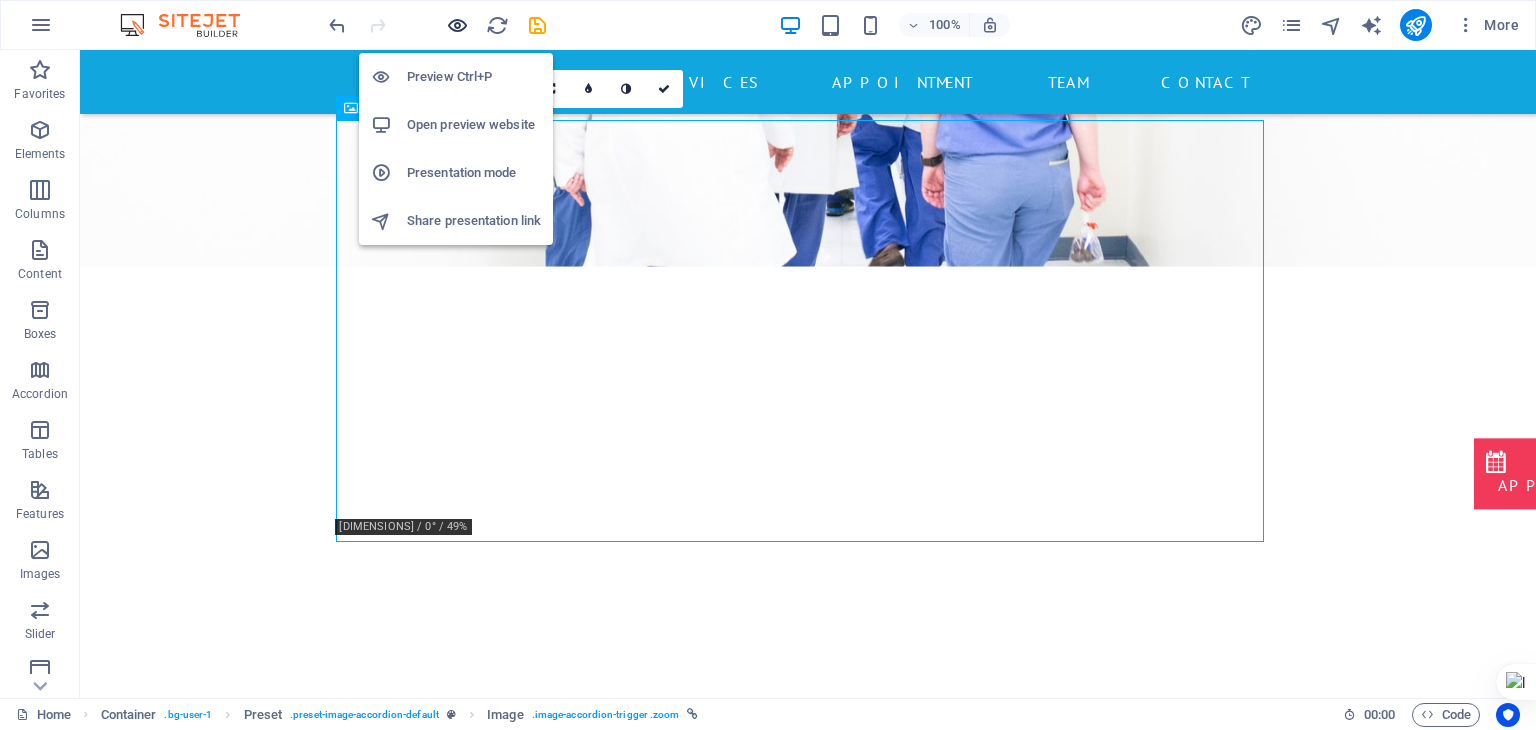 scroll, scrollTop: 4977, scrollLeft: 0, axis: vertical 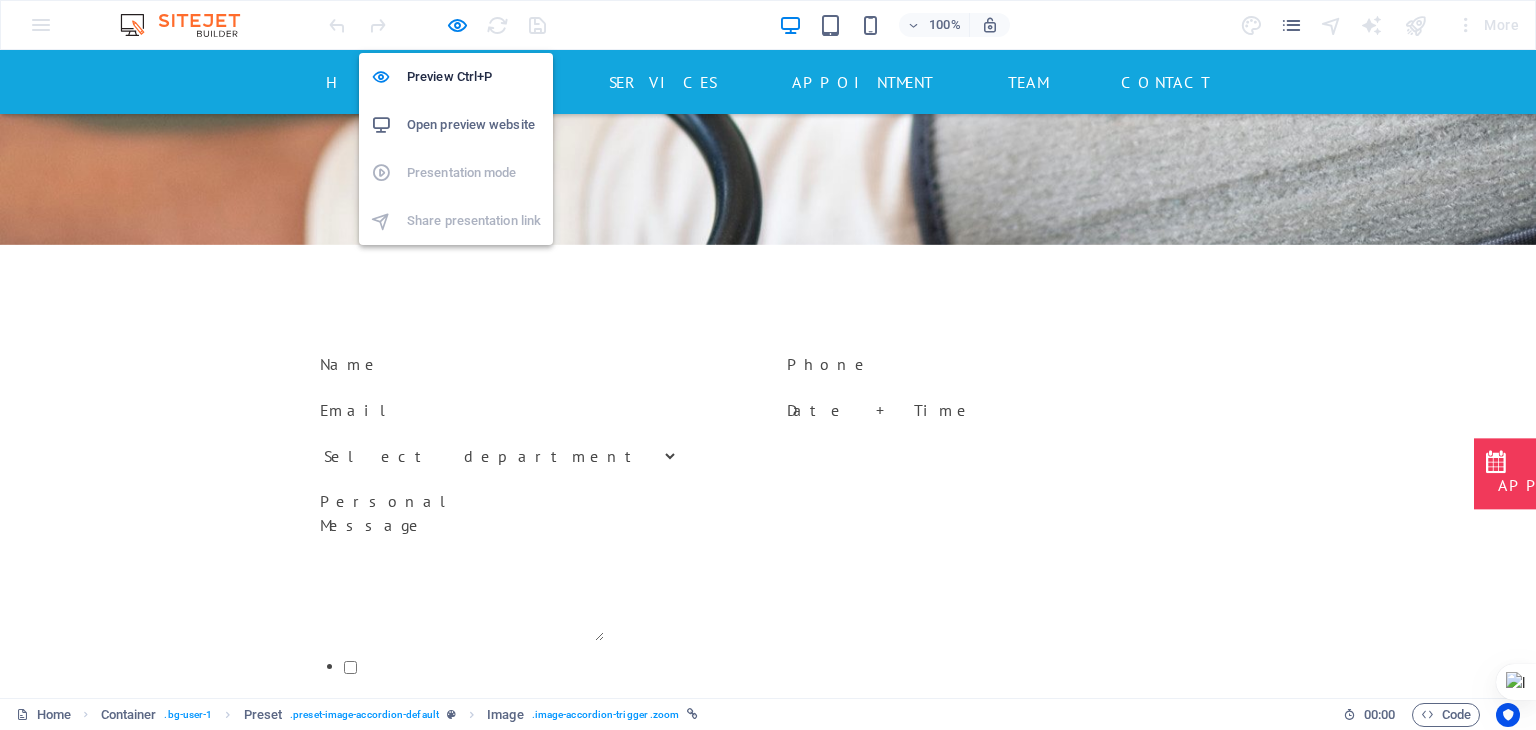 type 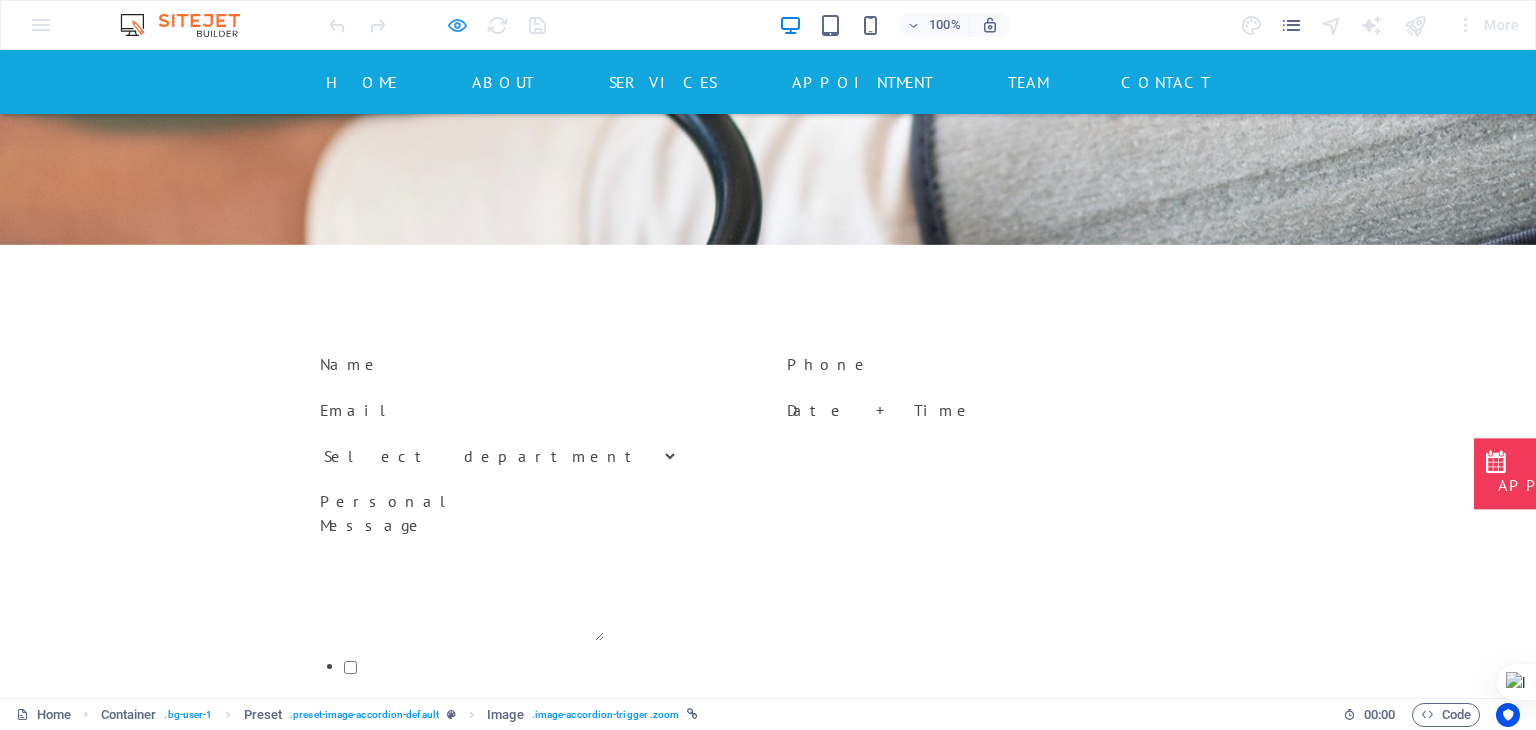 drag, startPoint x: 468, startPoint y: 38, endPoint x: 456, endPoint y: 21, distance: 20.808653 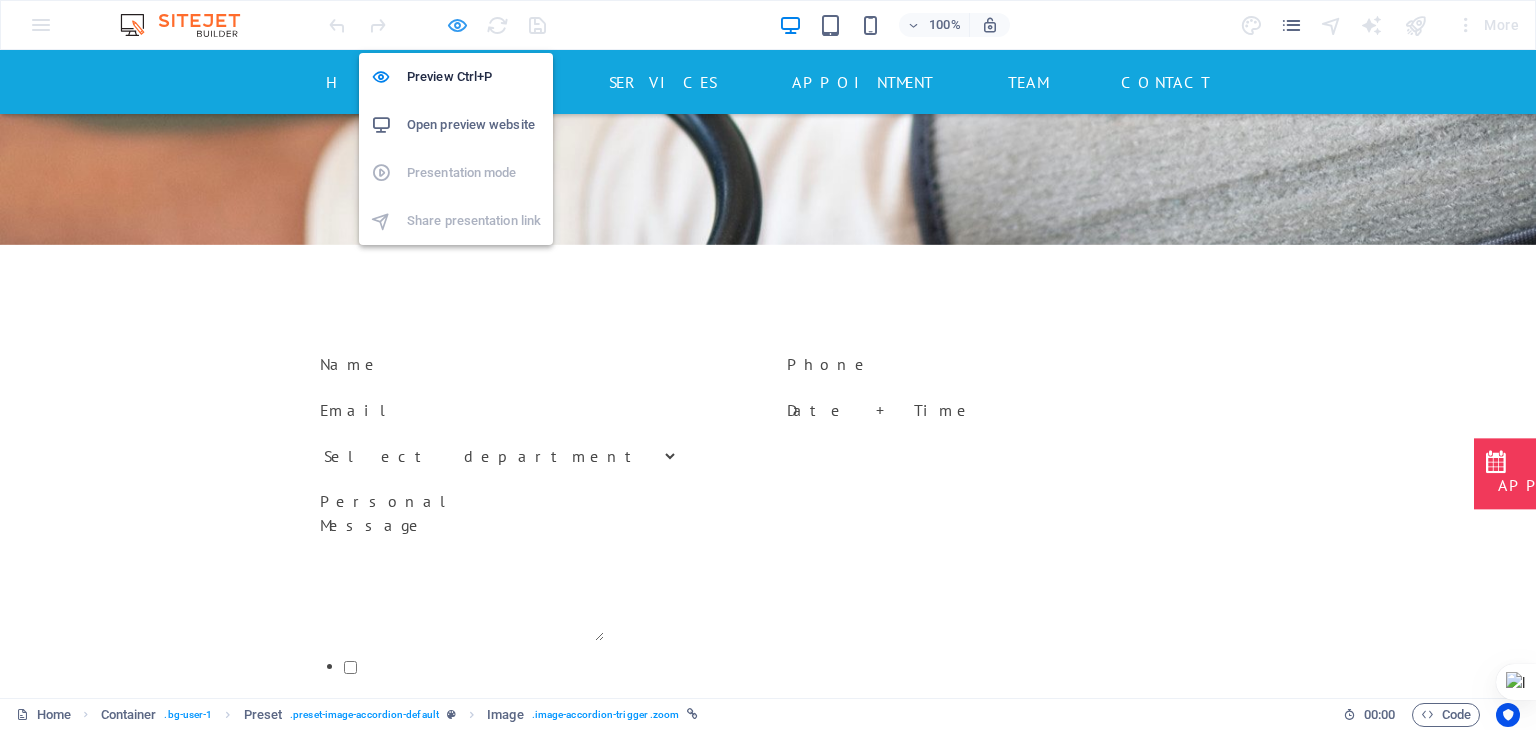 click at bounding box center (457, 25) 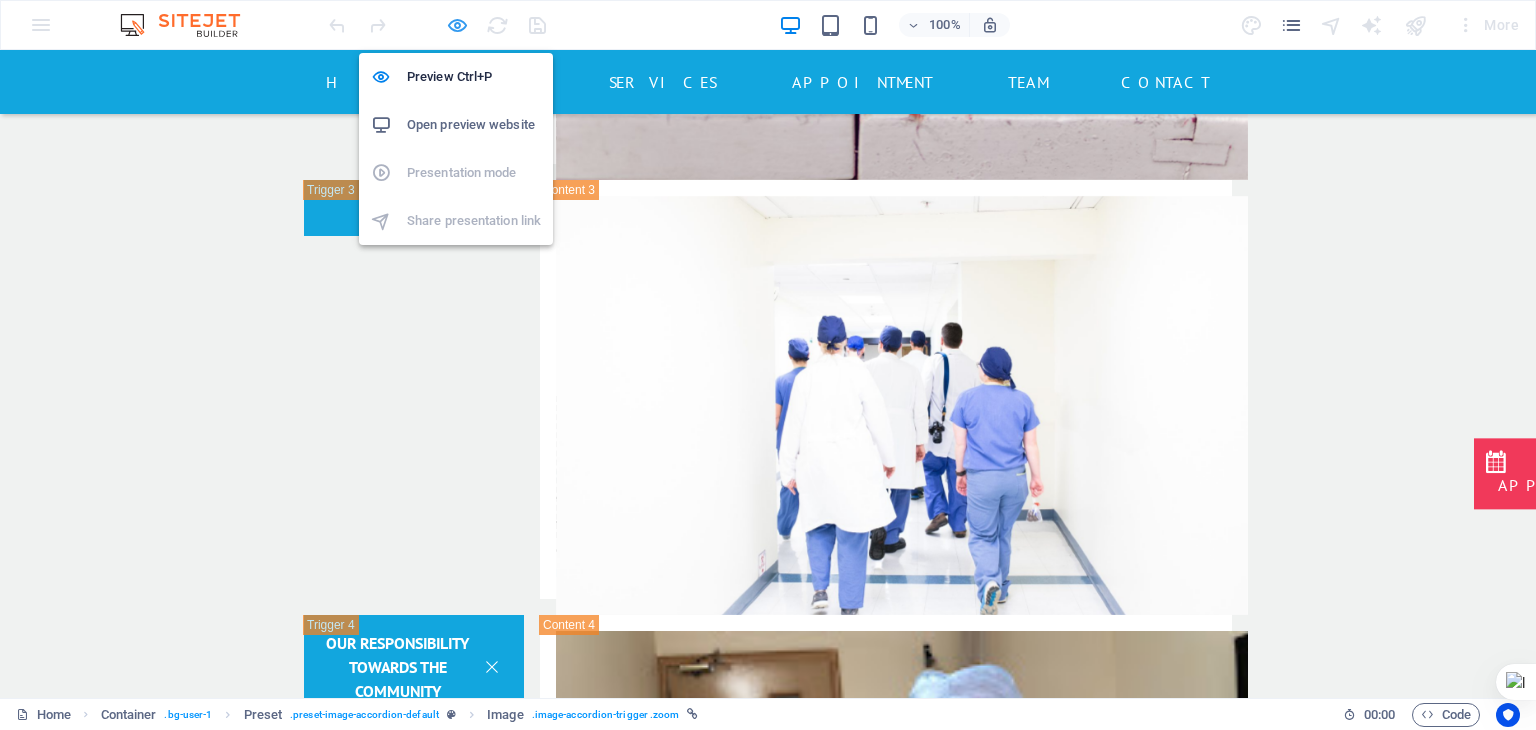 scroll, scrollTop: 19496, scrollLeft: 0, axis: vertical 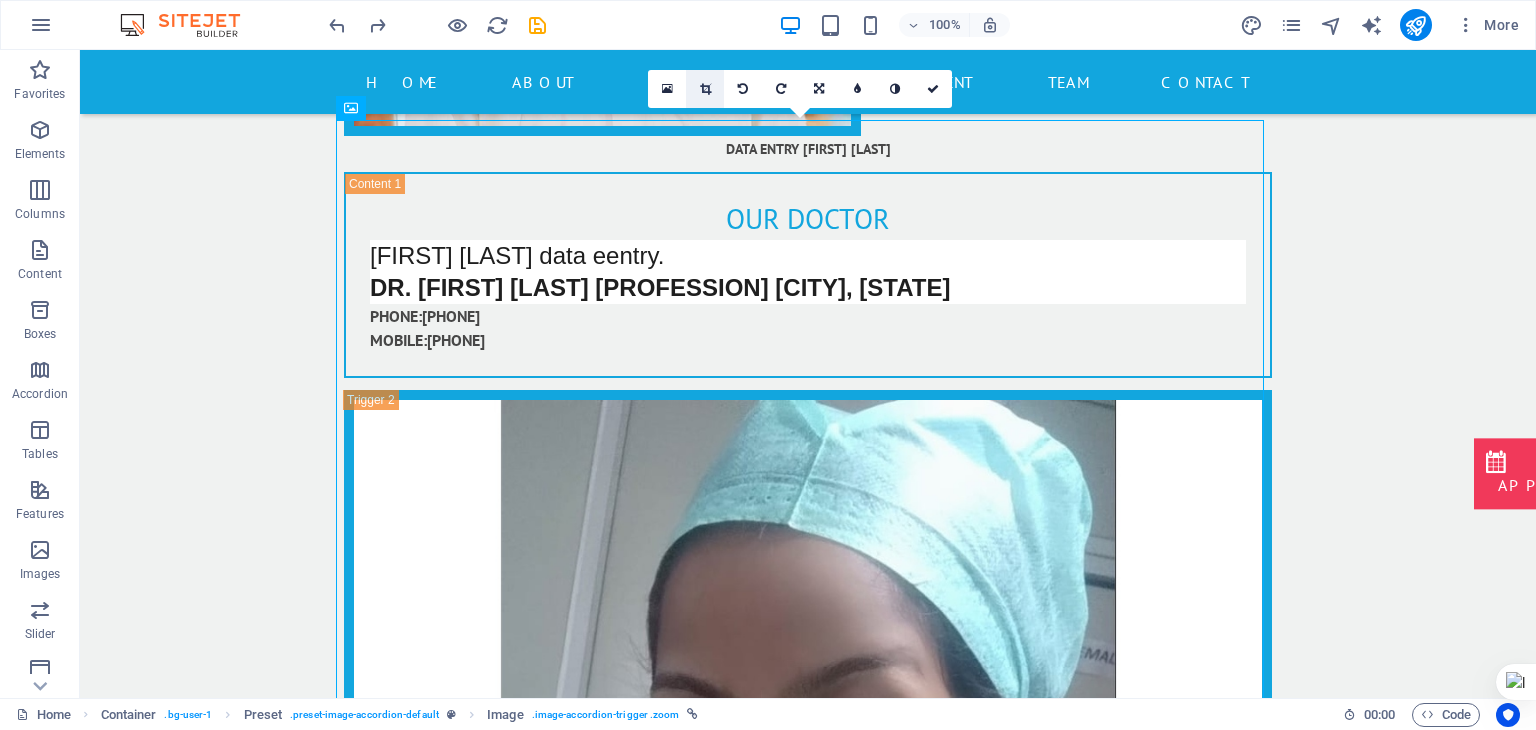 click at bounding box center [705, 89] 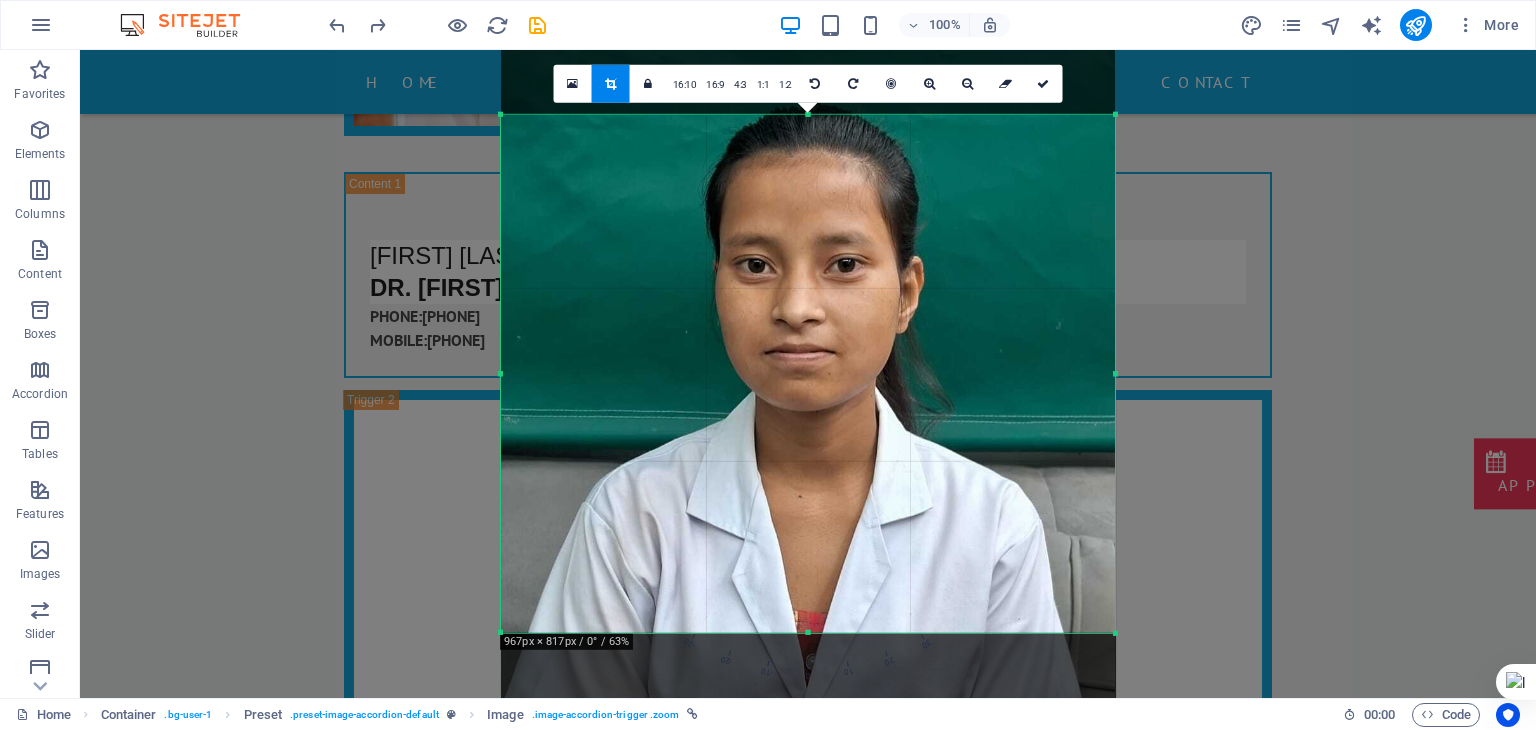drag, startPoint x: 796, startPoint y: 635, endPoint x: 796, endPoint y: 657, distance: 22 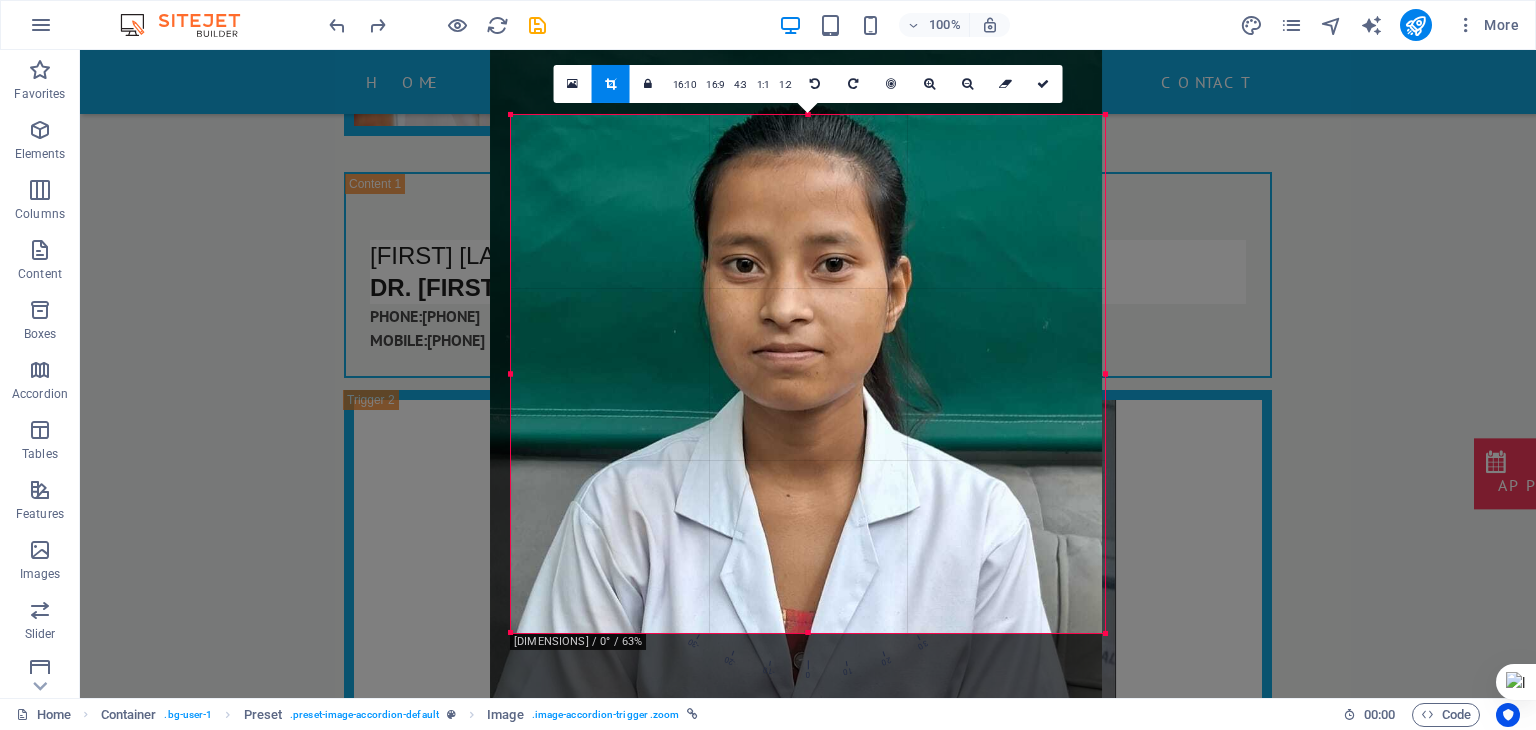 drag, startPoint x: 503, startPoint y: 371, endPoint x: 524, endPoint y: 366, distance: 21.587032 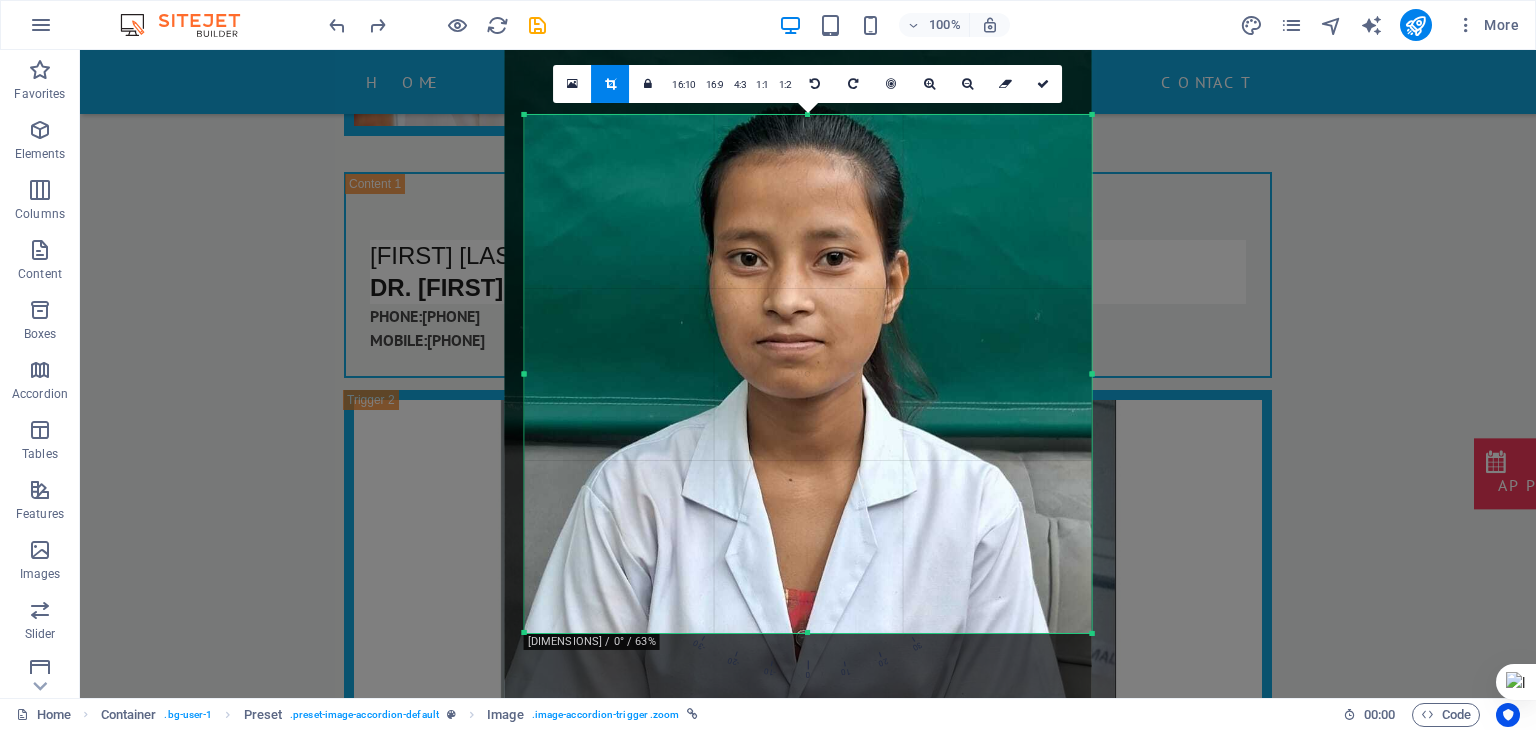 drag, startPoint x: 1107, startPoint y: 373, endPoint x: 1080, endPoint y: 382, distance: 28.460499 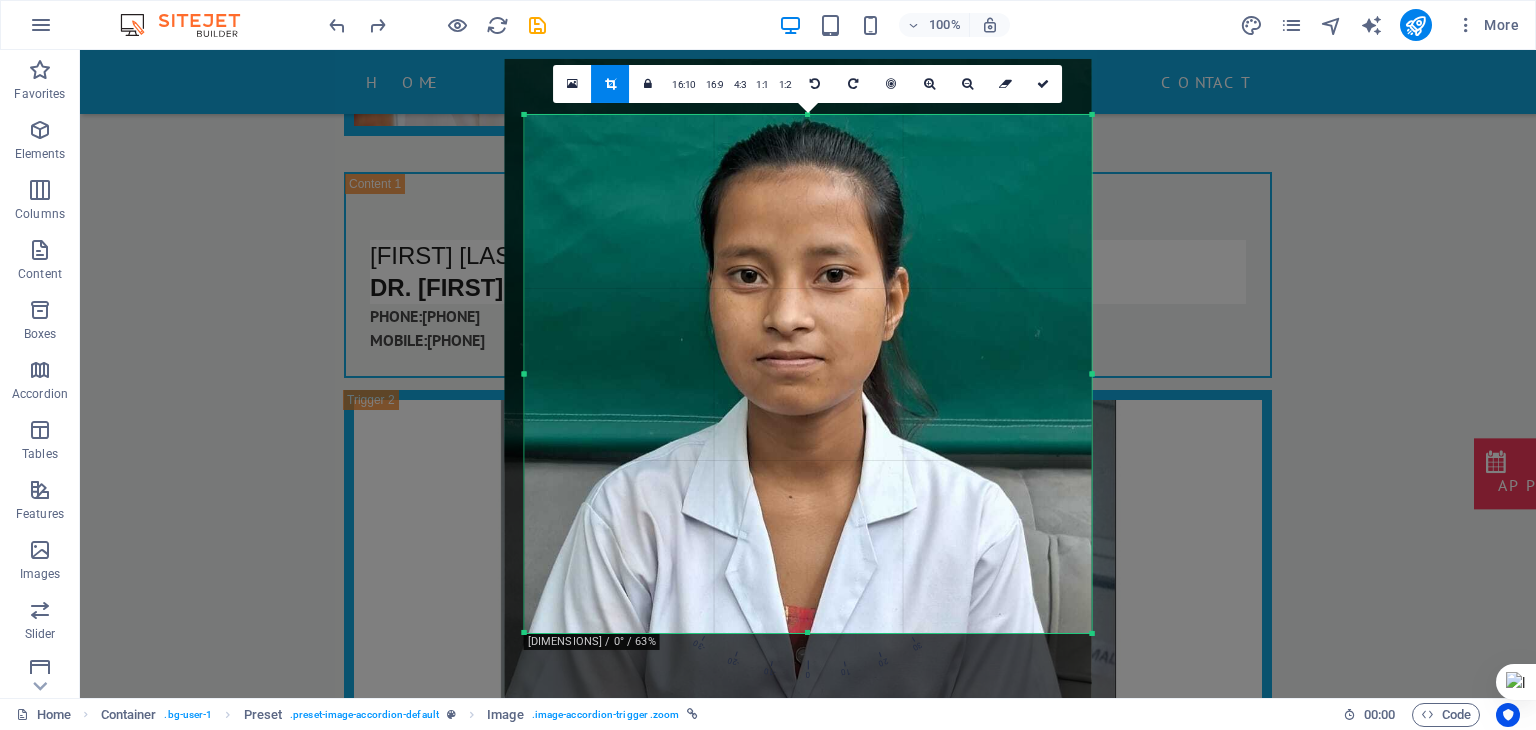 drag, startPoint x: 974, startPoint y: 133, endPoint x: 971, endPoint y: 150, distance: 17.262676 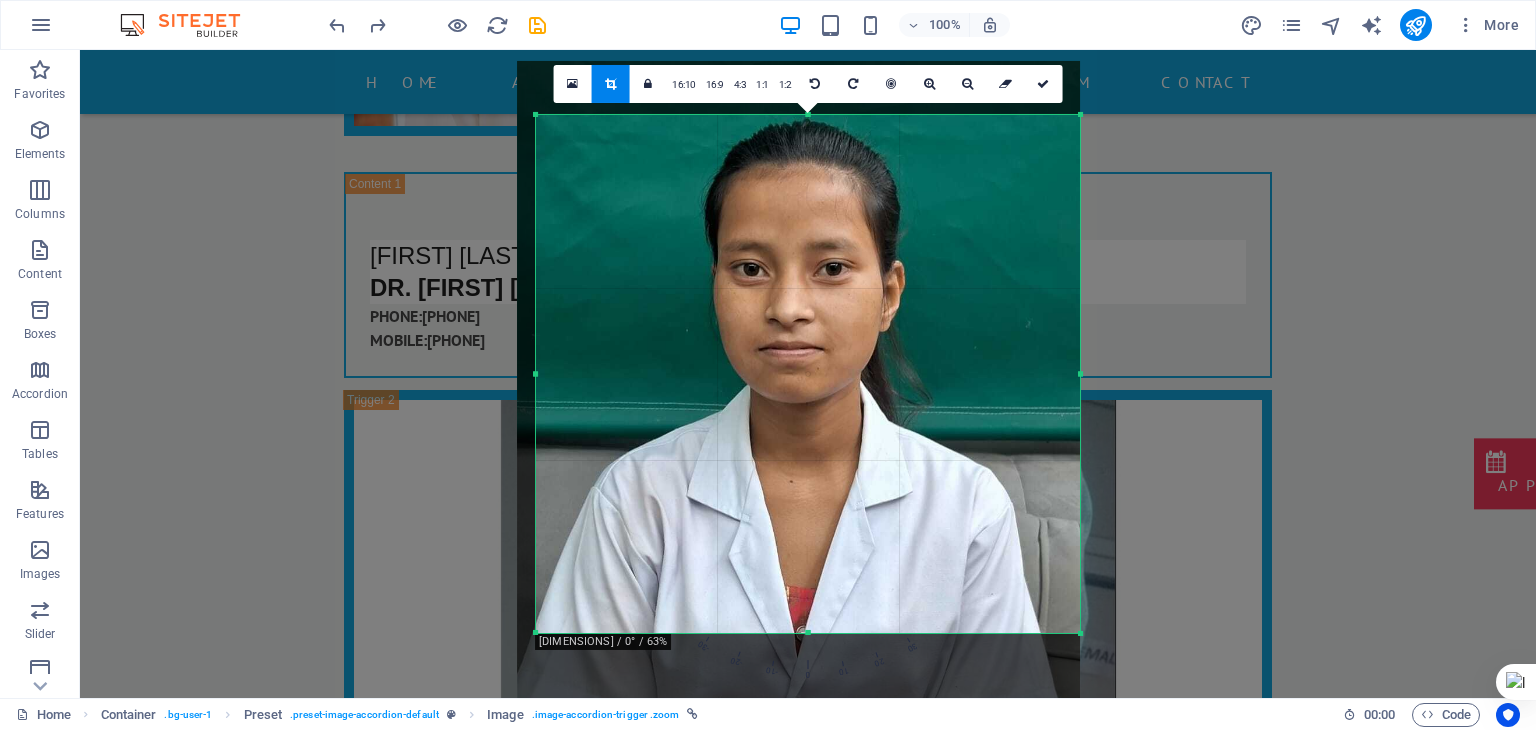 drag, startPoint x: 1091, startPoint y: 378, endPoint x: 1068, endPoint y: 385, distance: 24.04163 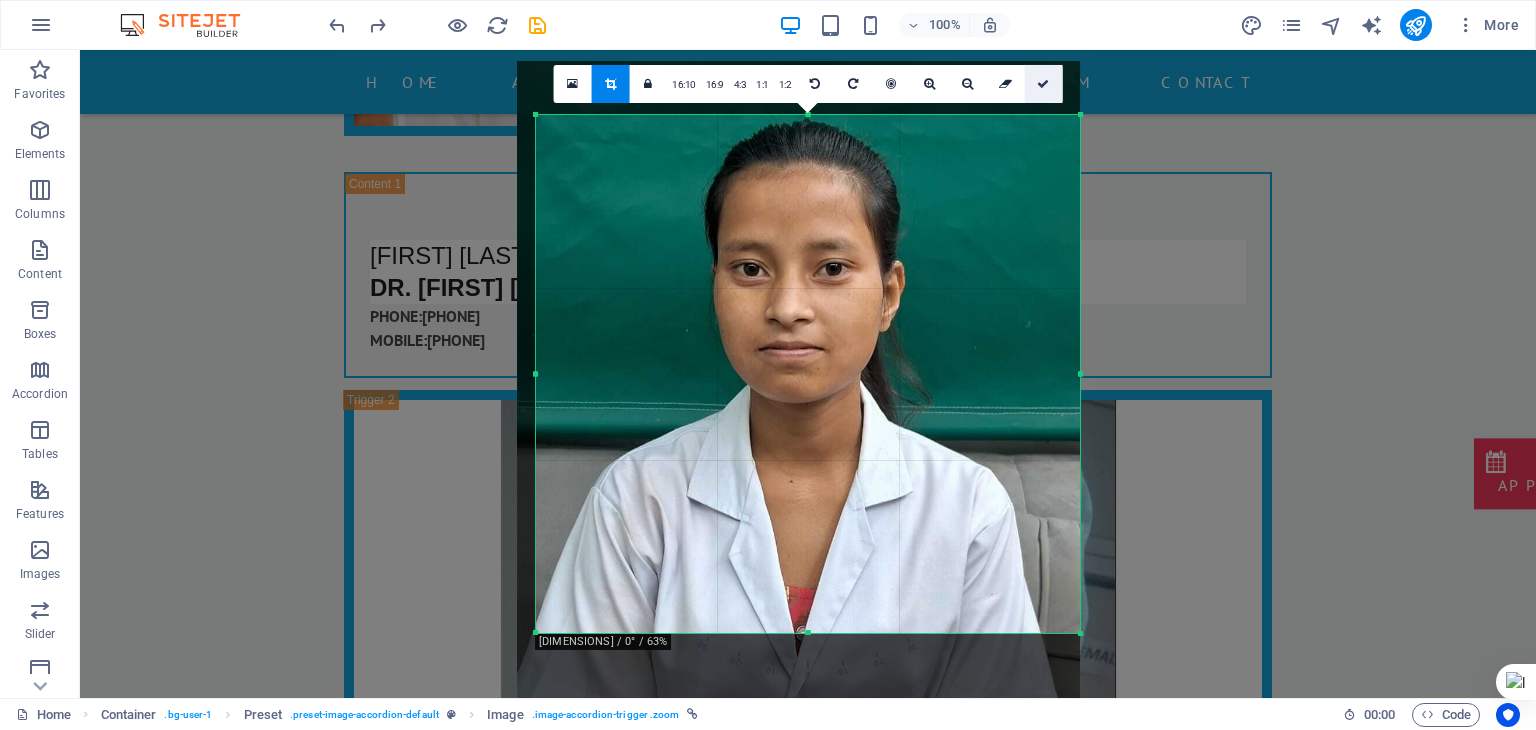 click at bounding box center [1043, 84] 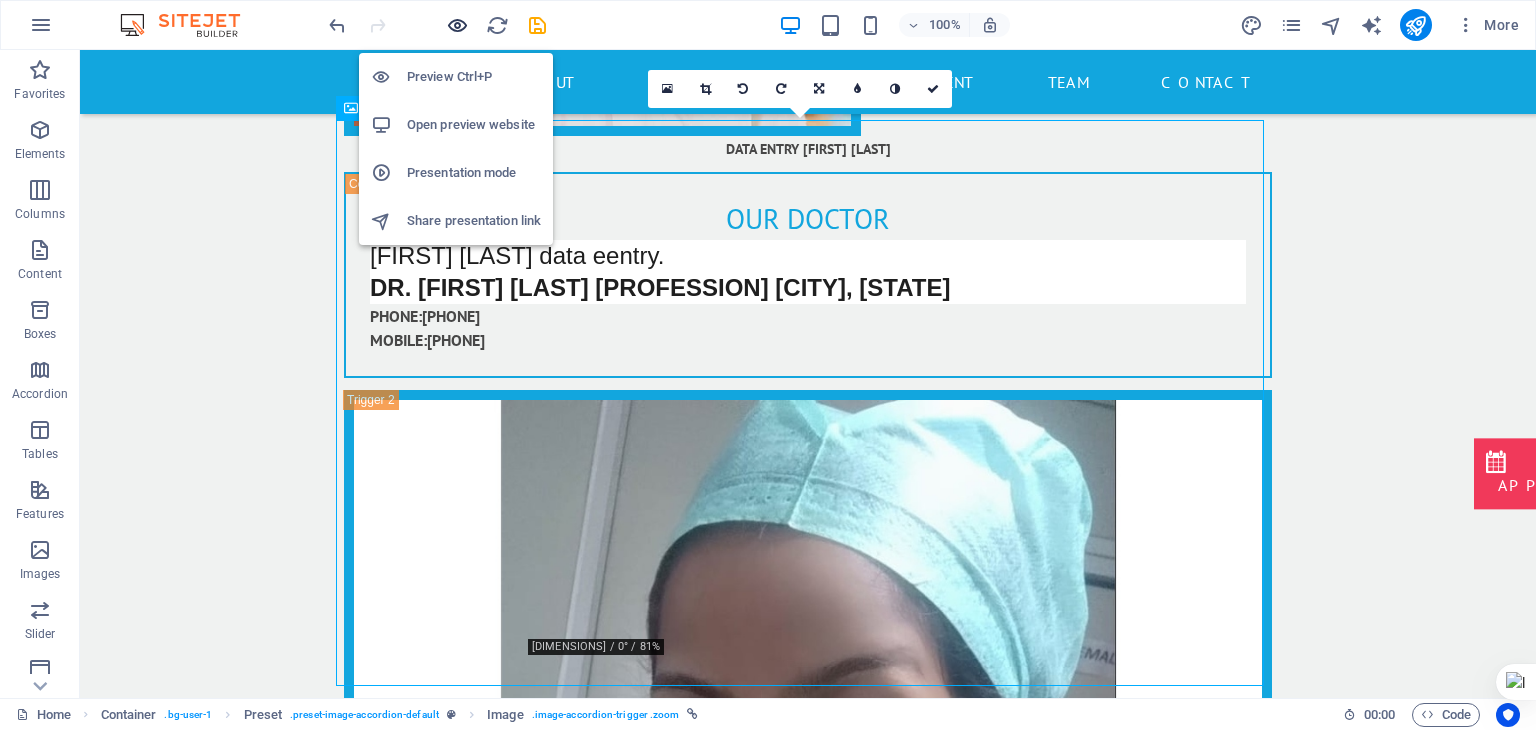 click at bounding box center [457, 25] 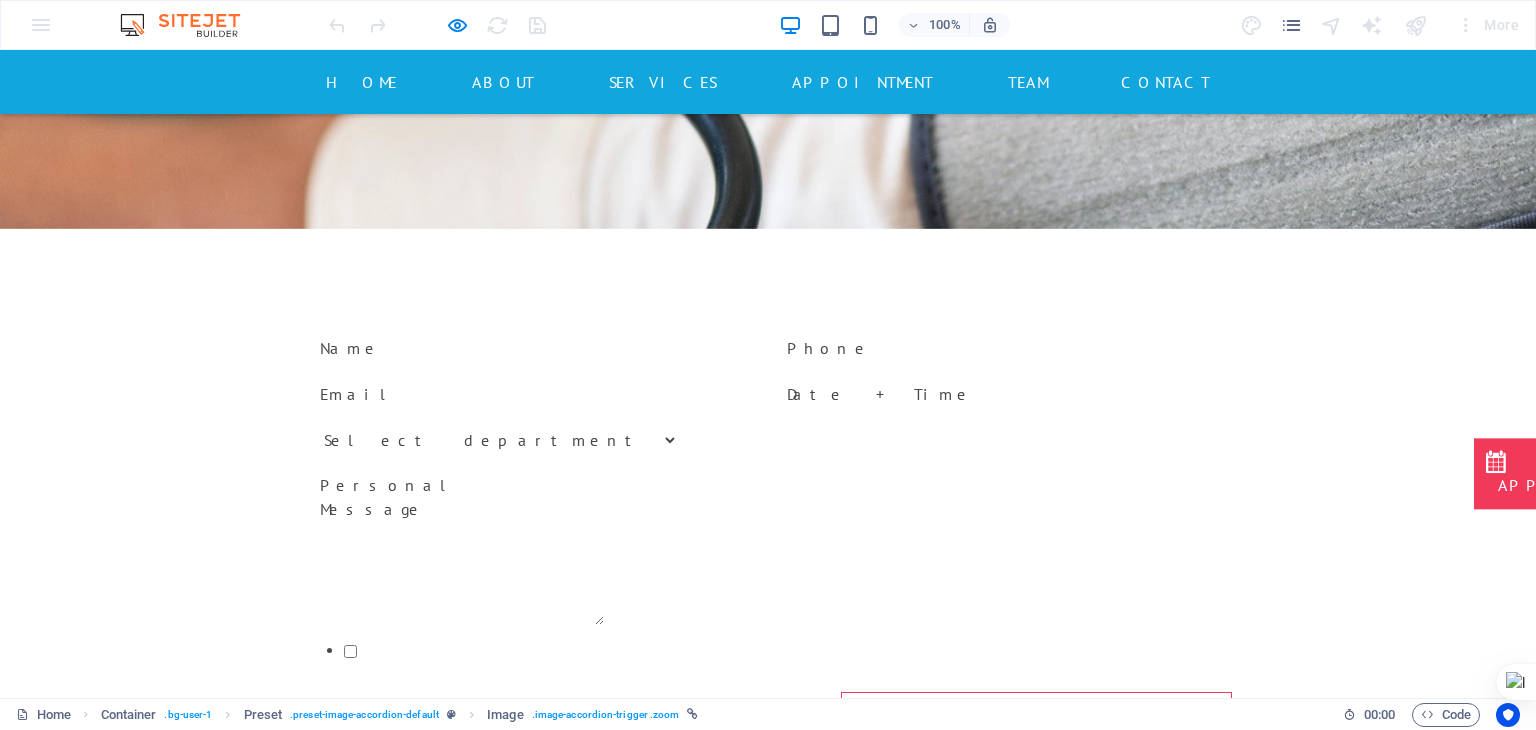 scroll, scrollTop: 4994, scrollLeft: 0, axis: vertical 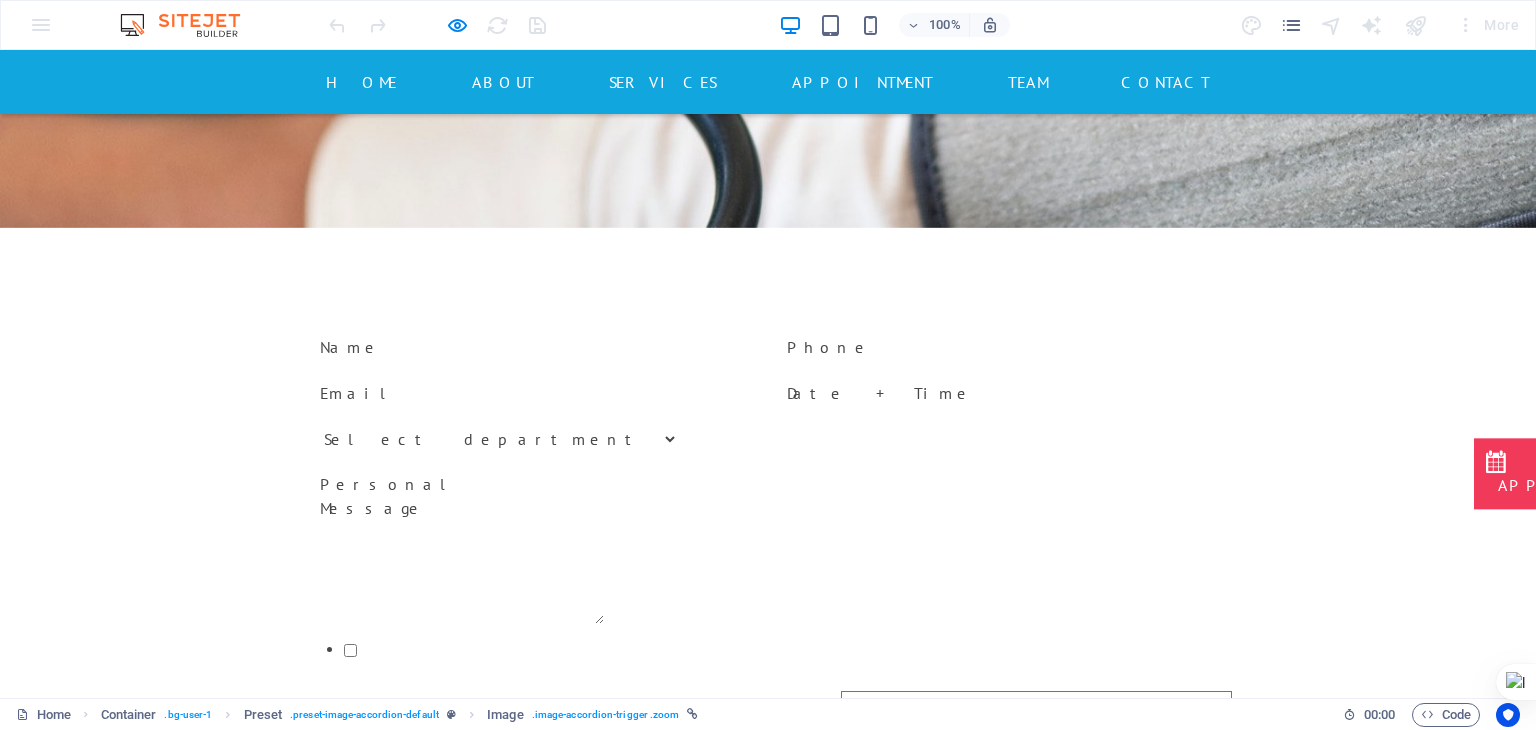 click at bounding box center (768, 13426) 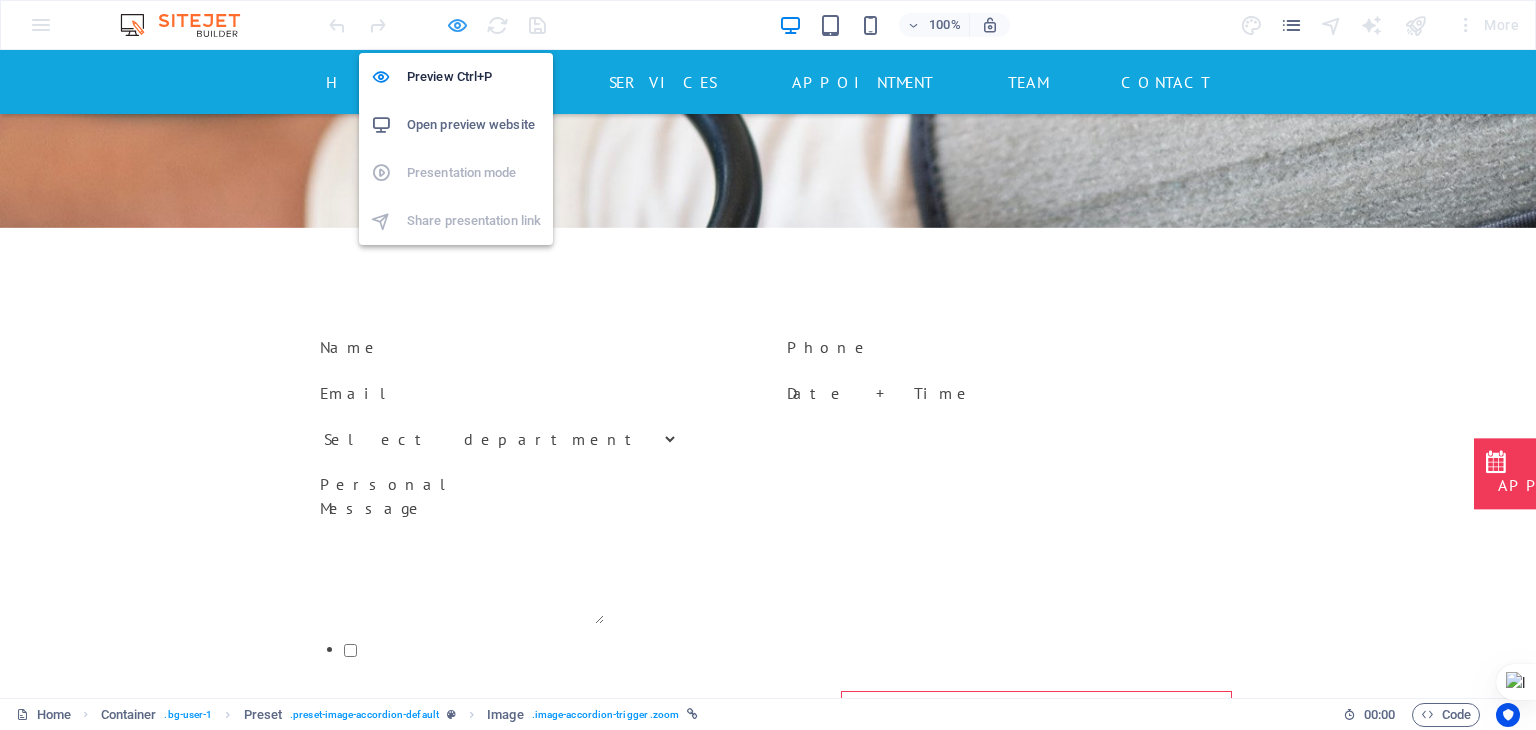 click at bounding box center (457, 25) 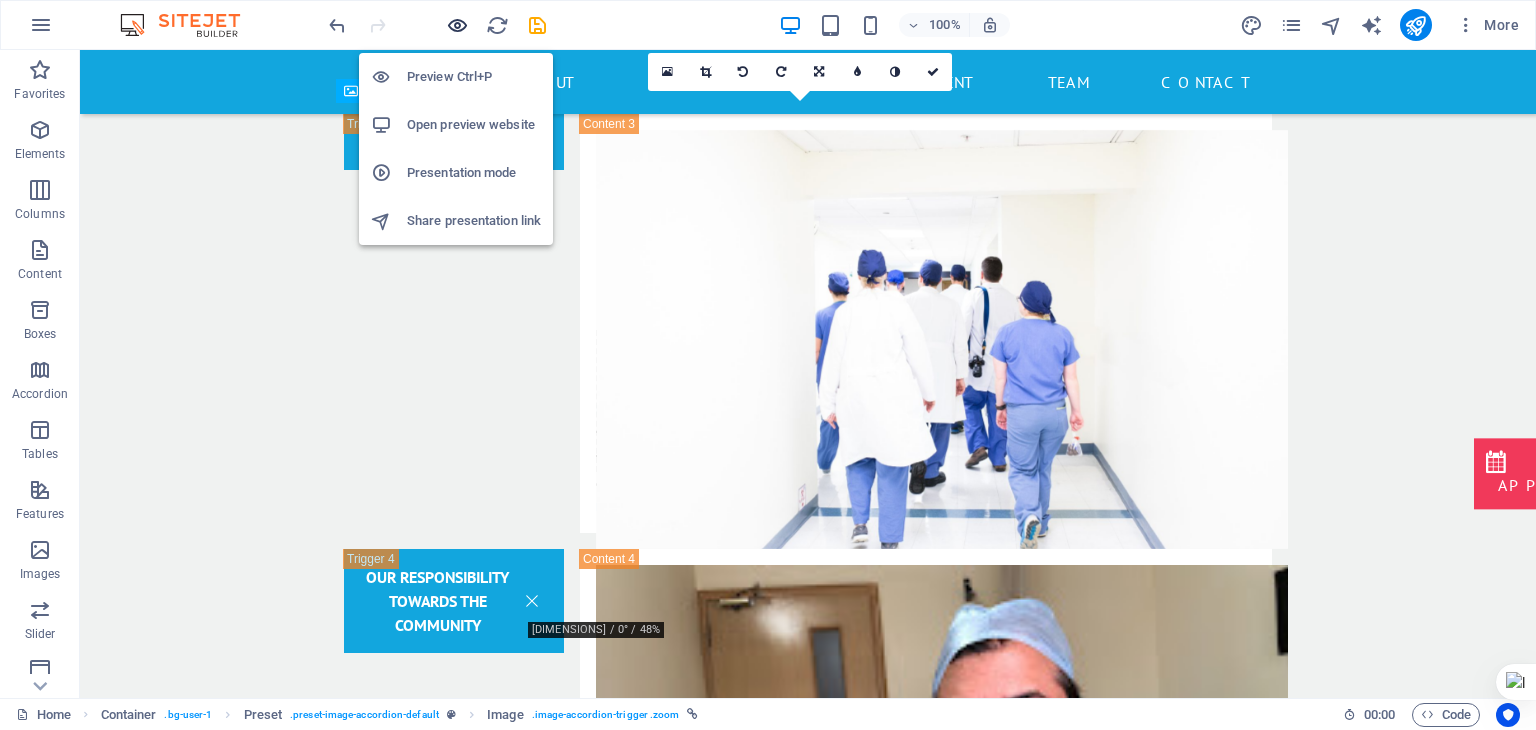 scroll, scrollTop: 19512, scrollLeft: 0, axis: vertical 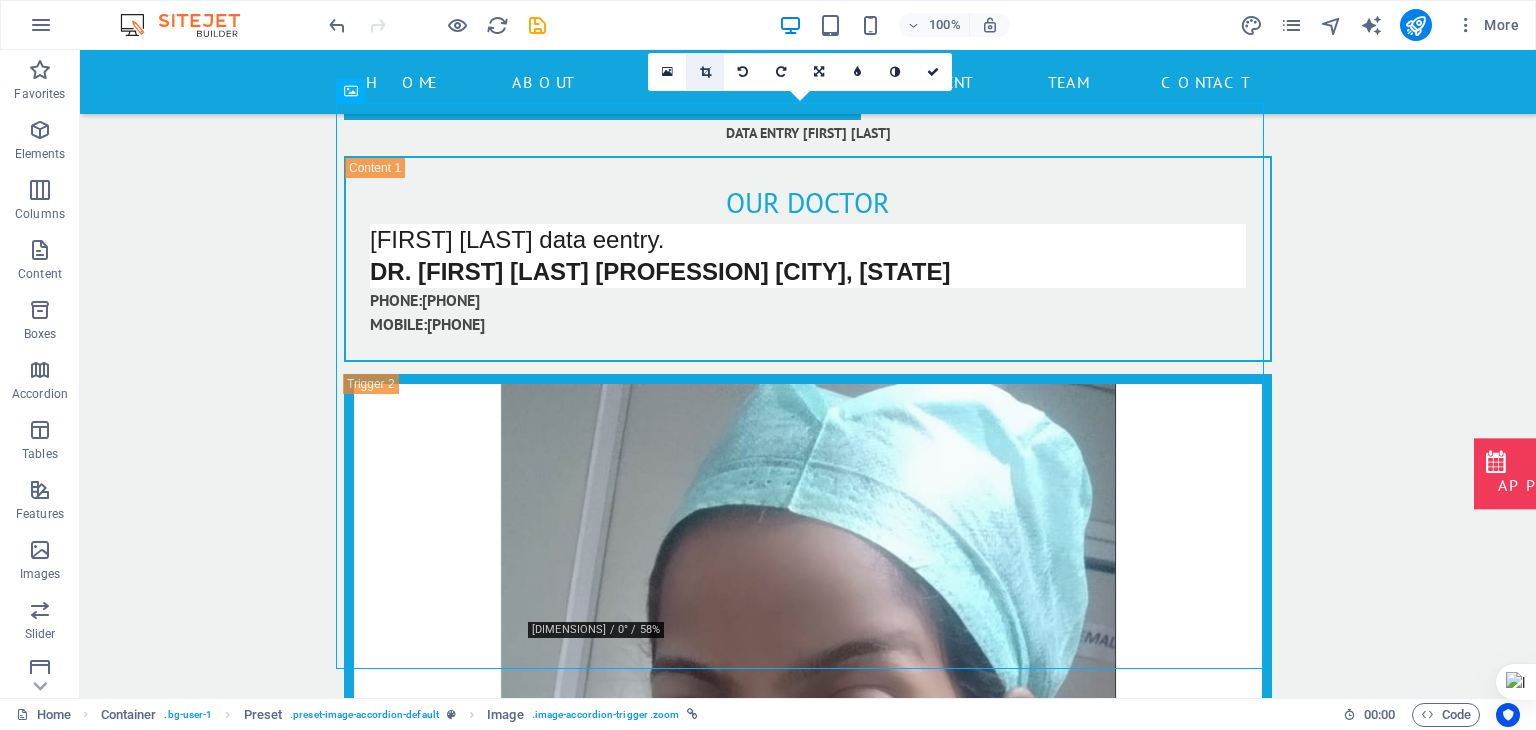 click at bounding box center [705, 72] 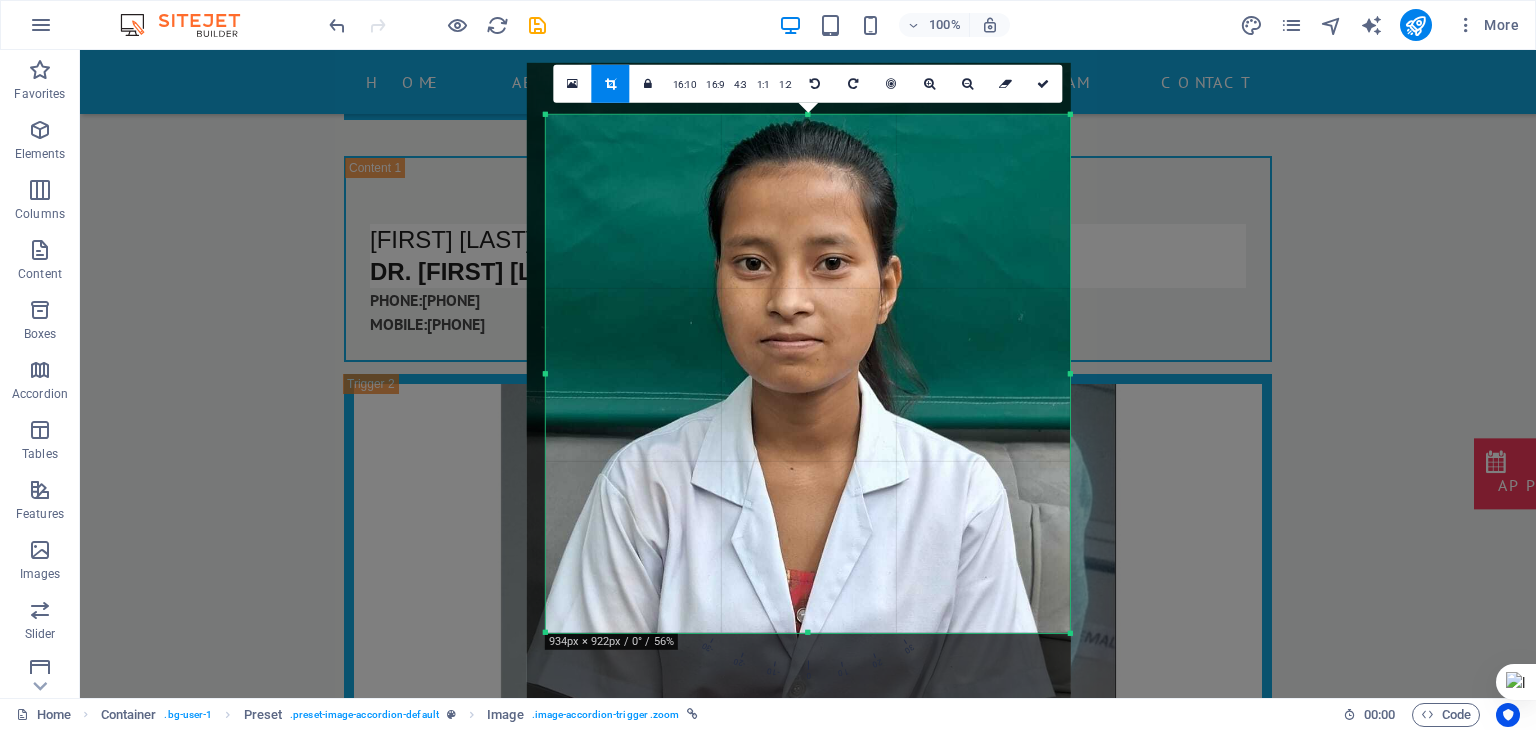 drag, startPoint x: 807, startPoint y: 622, endPoint x: 807, endPoint y: 649, distance: 27 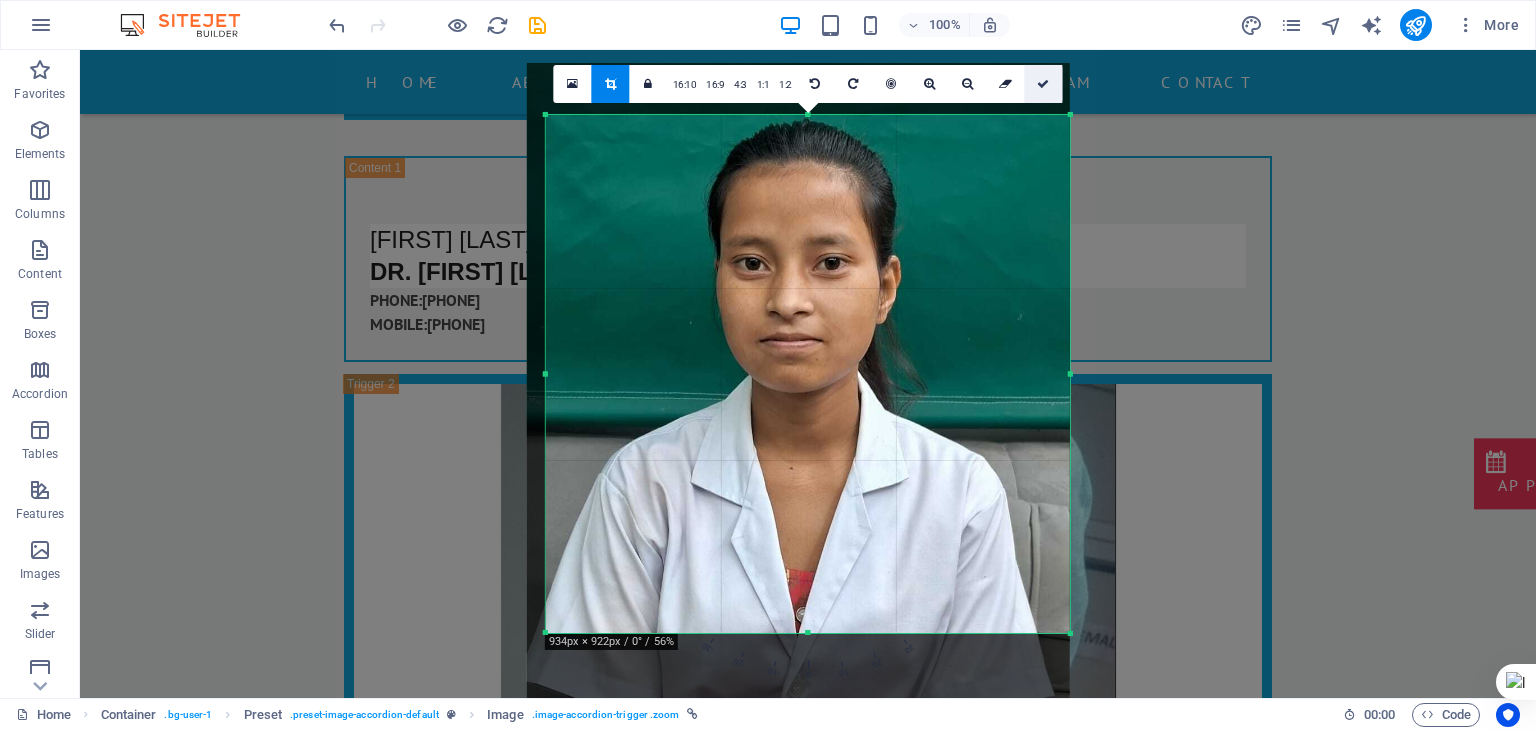 click at bounding box center [1044, 84] 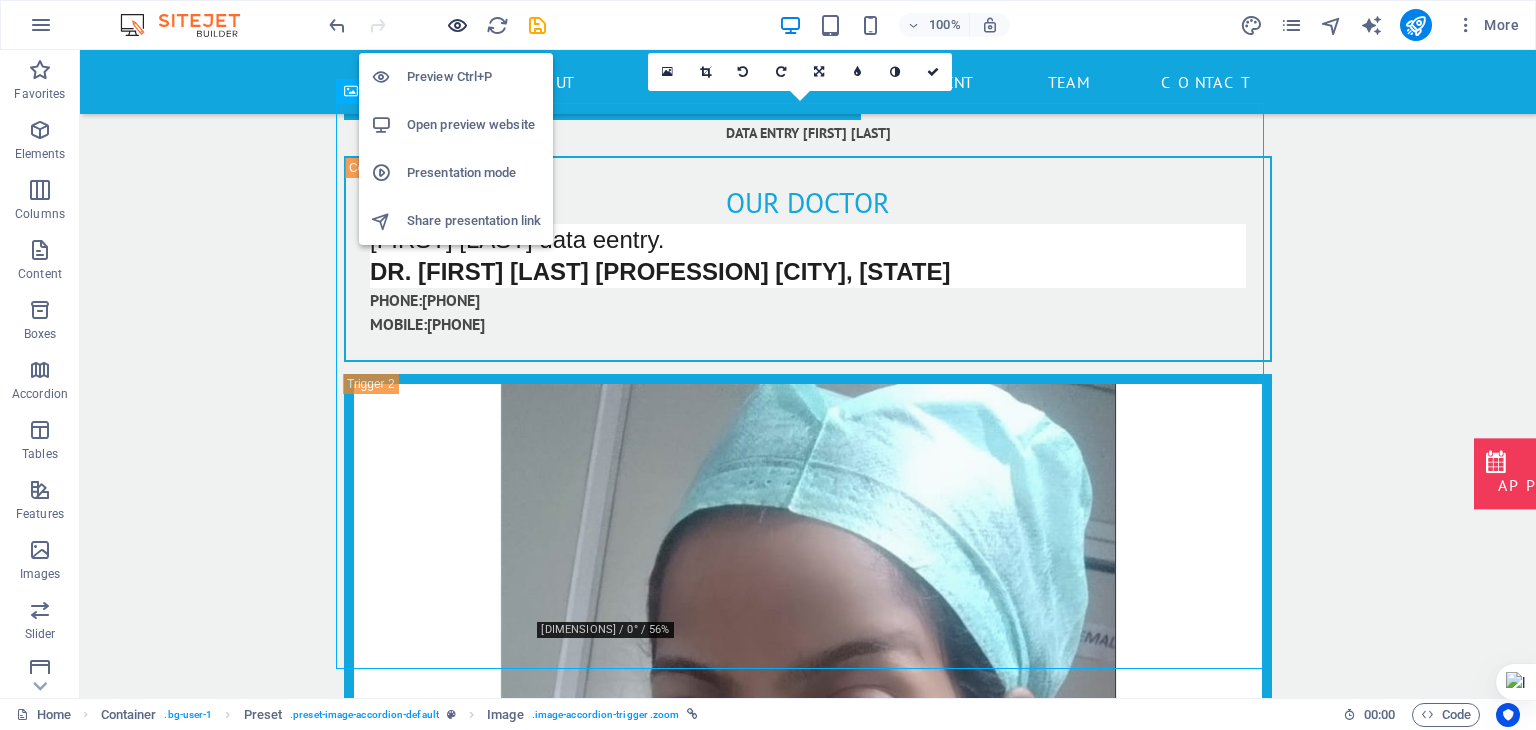 click at bounding box center (457, 25) 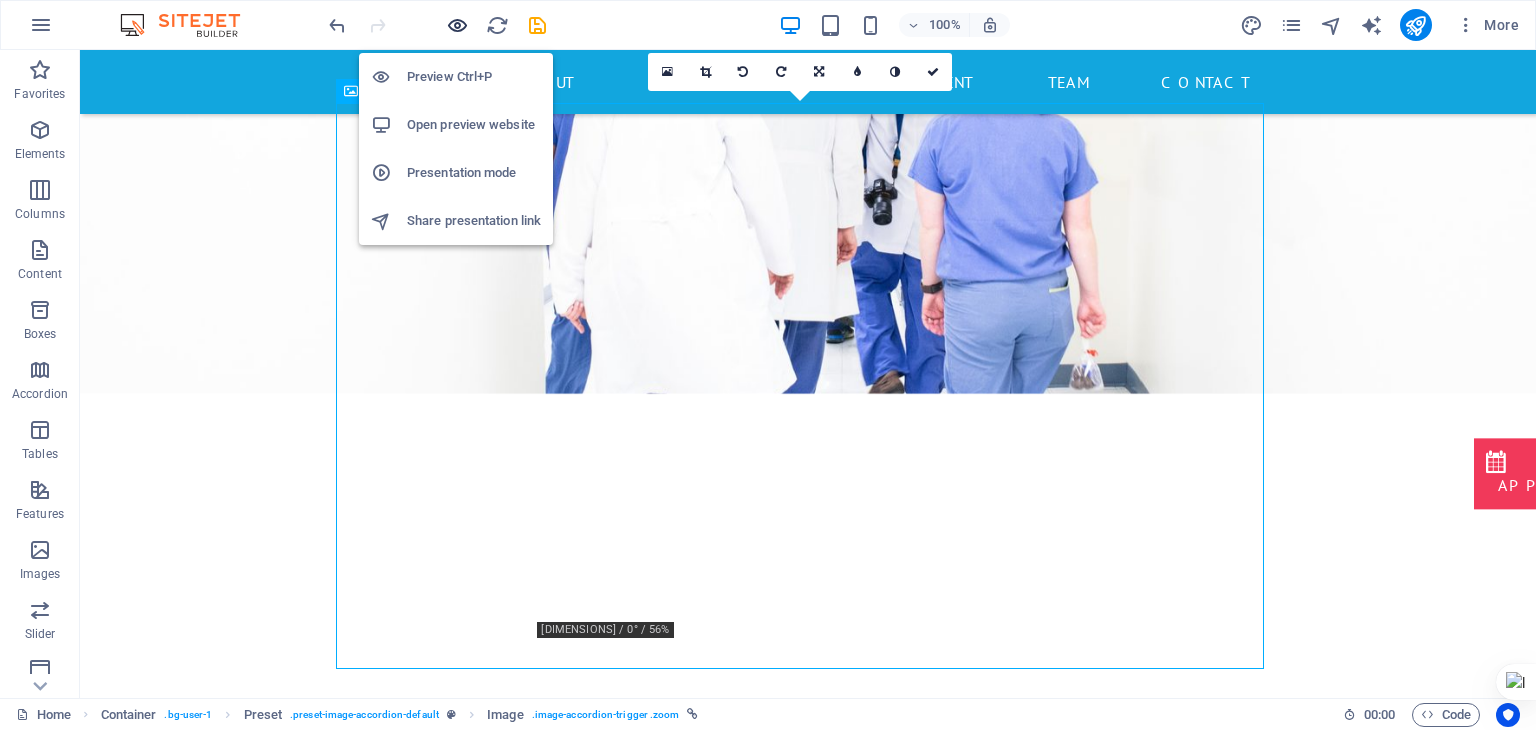 scroll, scrollTop: 4994, scrollLeft: 0, axis: vertical 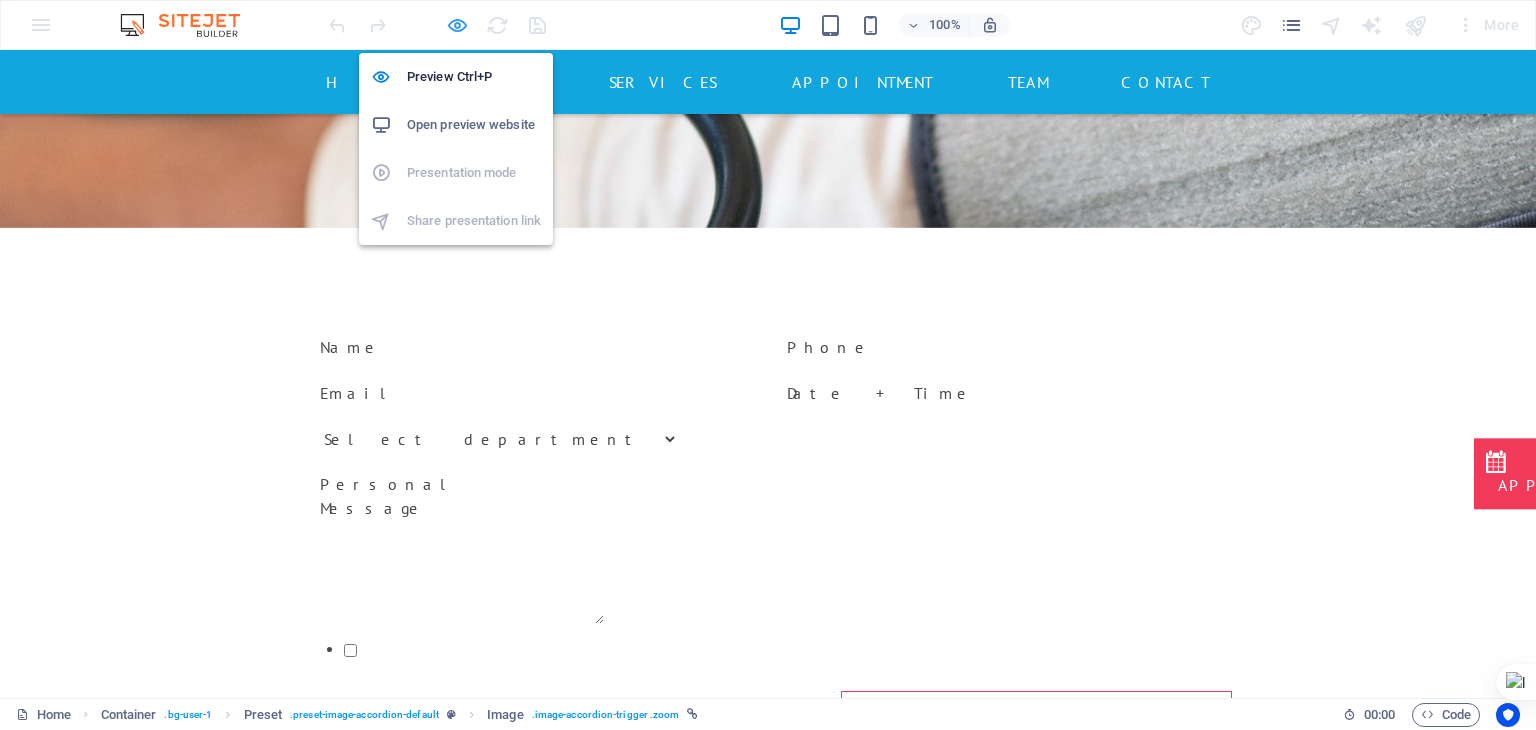 click at bounding box center [457, 25] 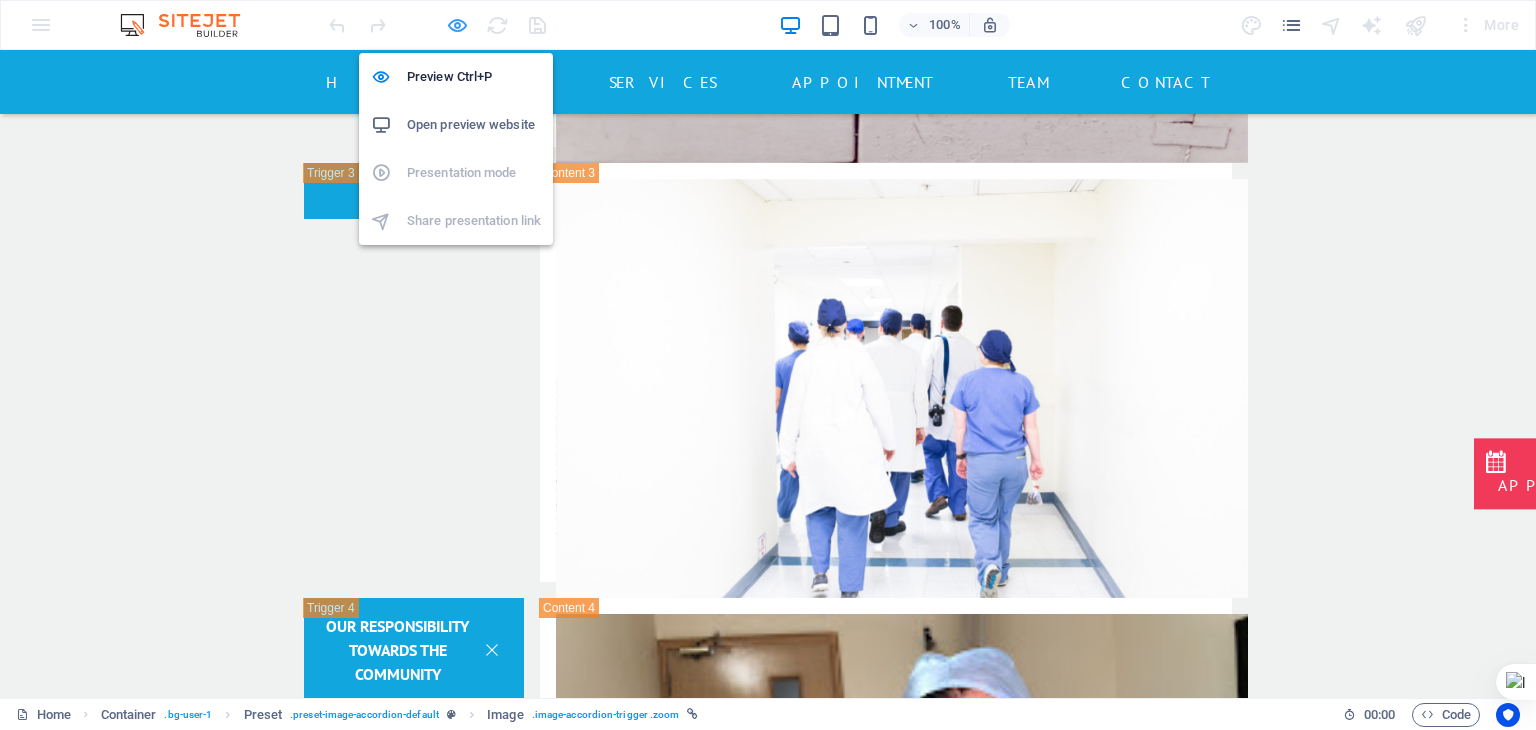 scroll, scrollTop: 19512, scrollLeft: 0, axis: vertical 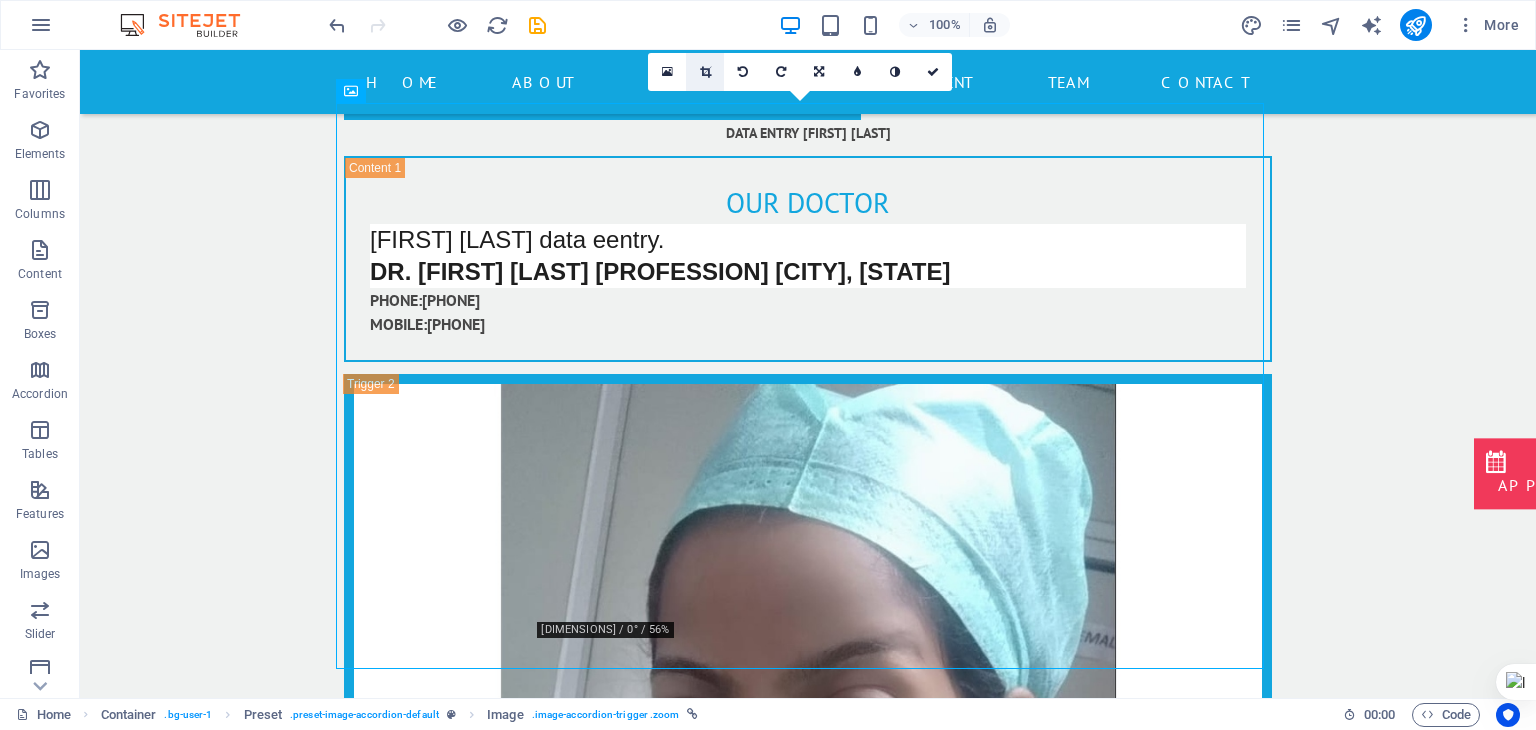click at bounding box center (705, 72) 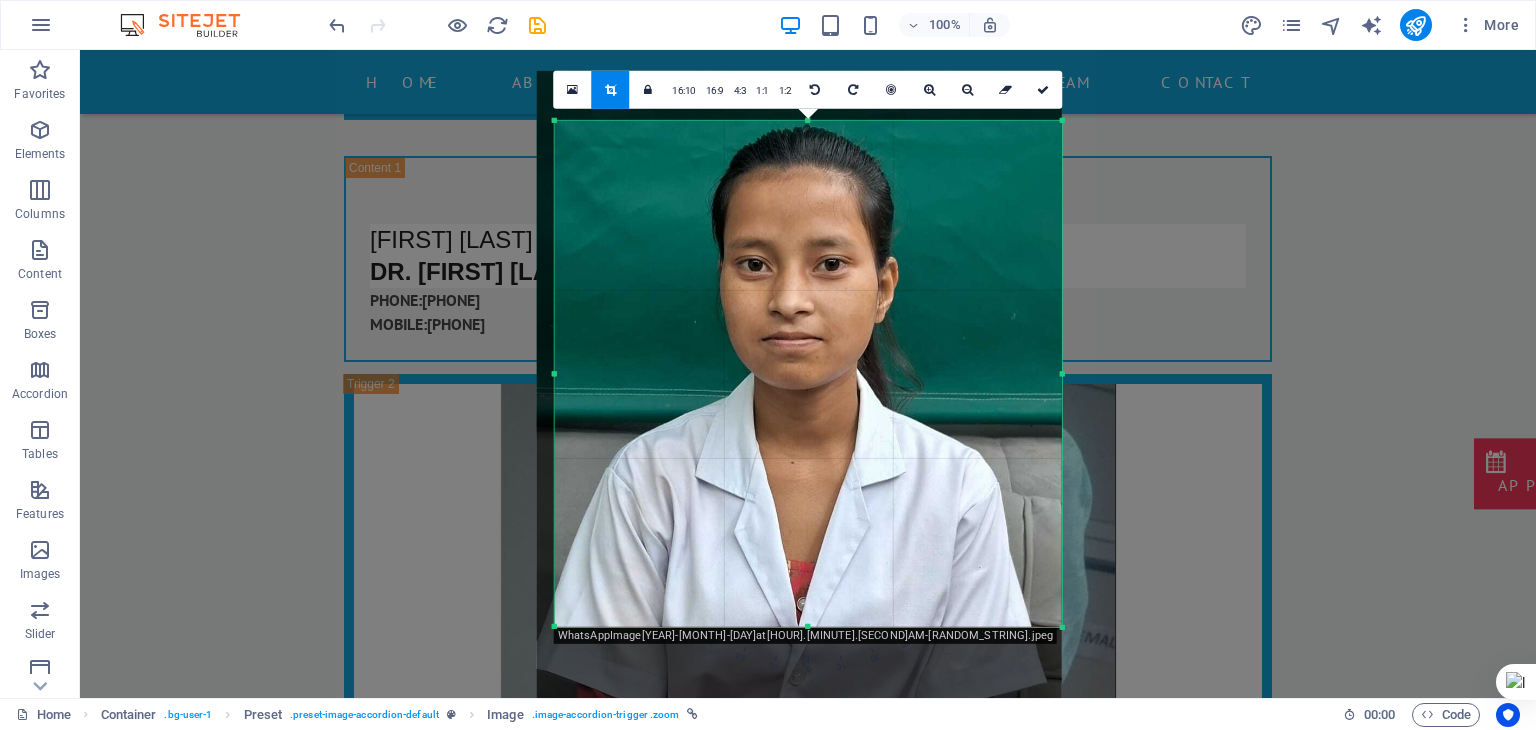 click at bounding box center [808, 627] 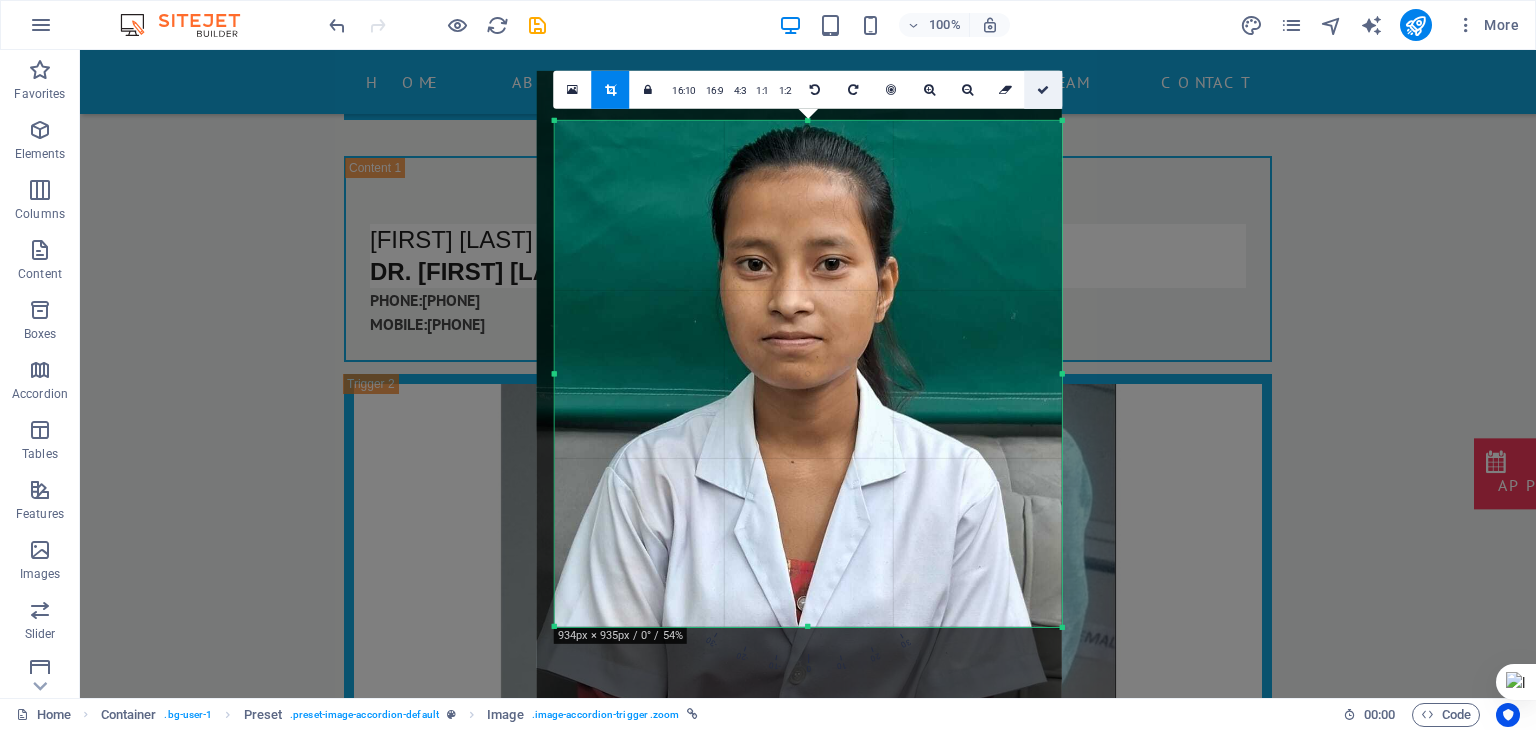 click at bounding box center (1043, 90) 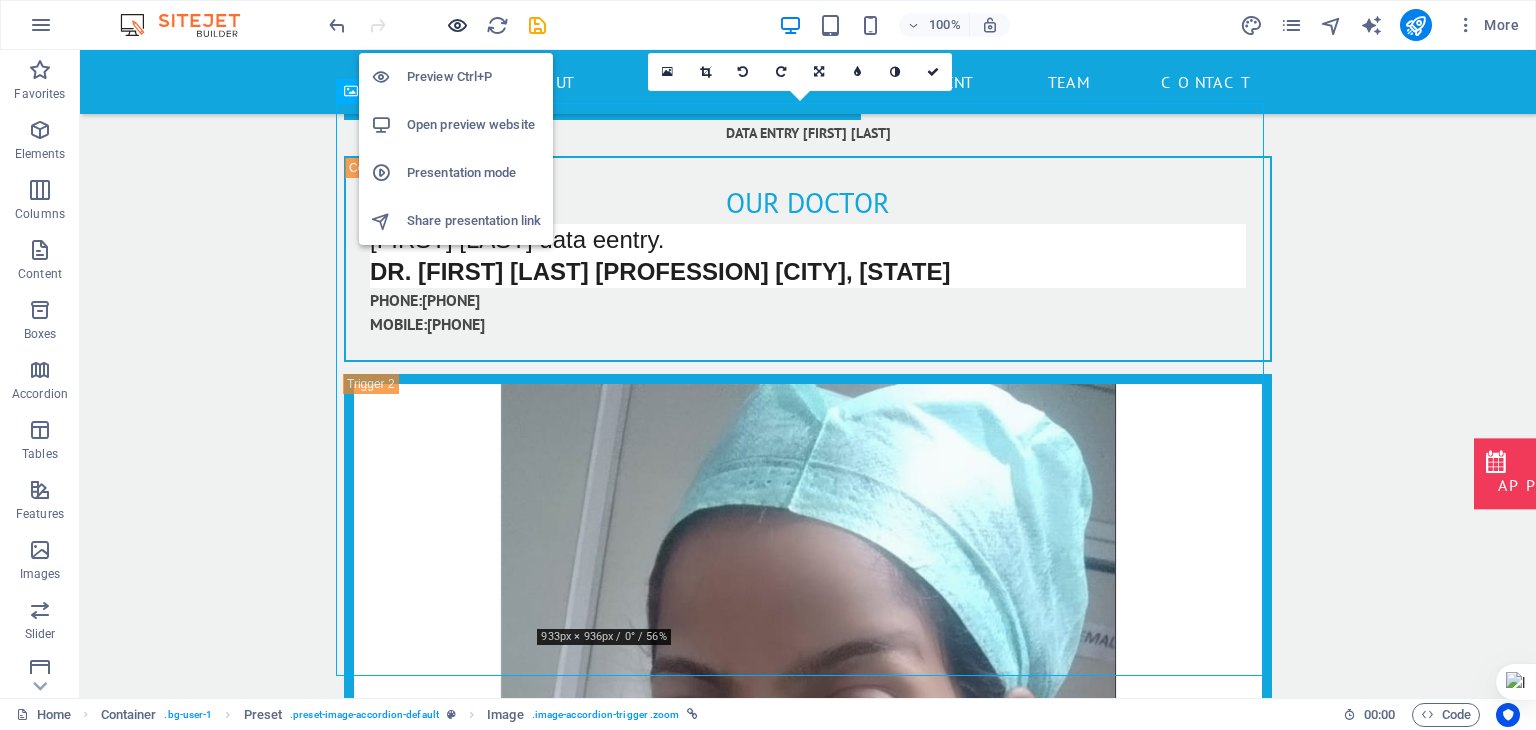 click at bounding box center (457, 25) 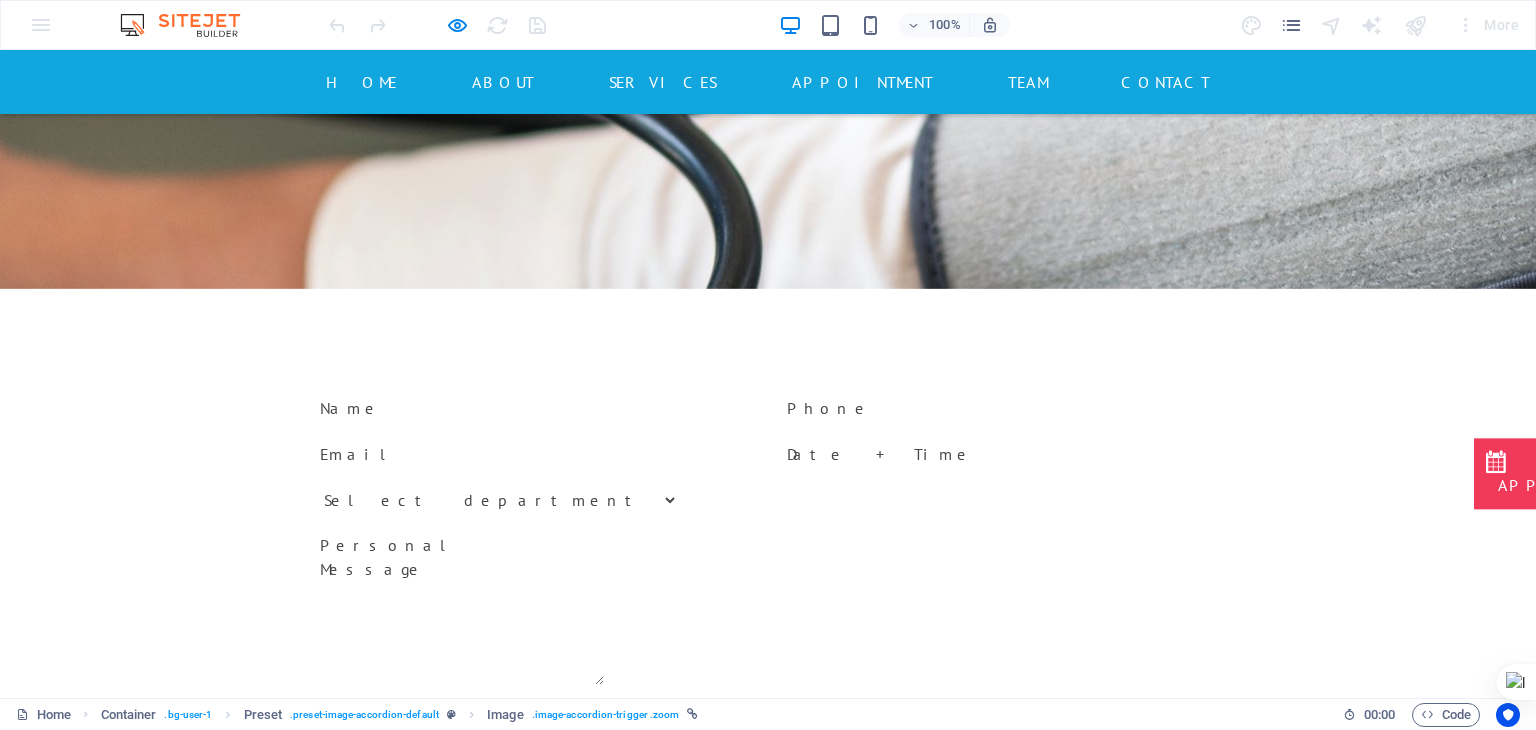 scroll, scrollTop: 4937, scrollLeft: 0, axis: vertical 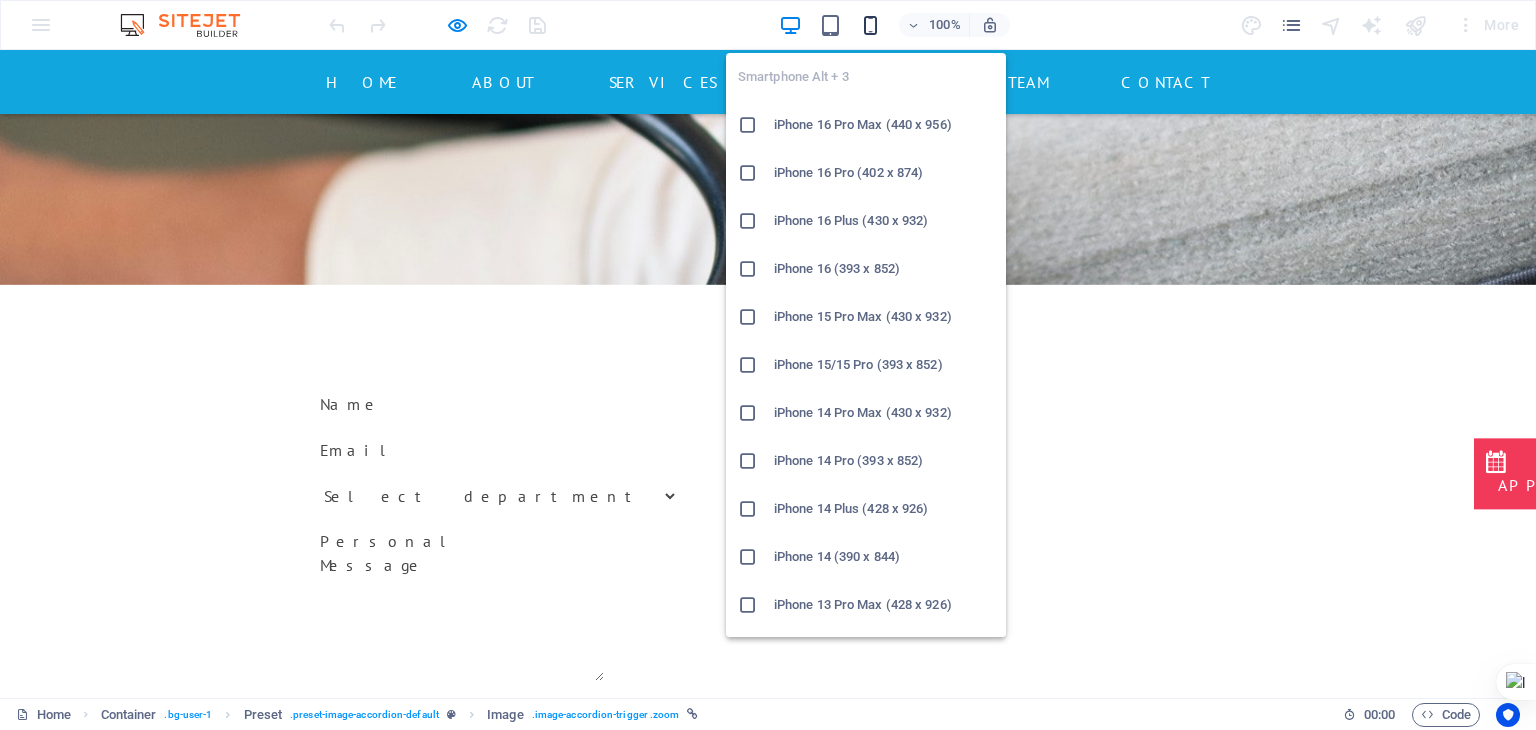 click at bounding box center [870, 25] 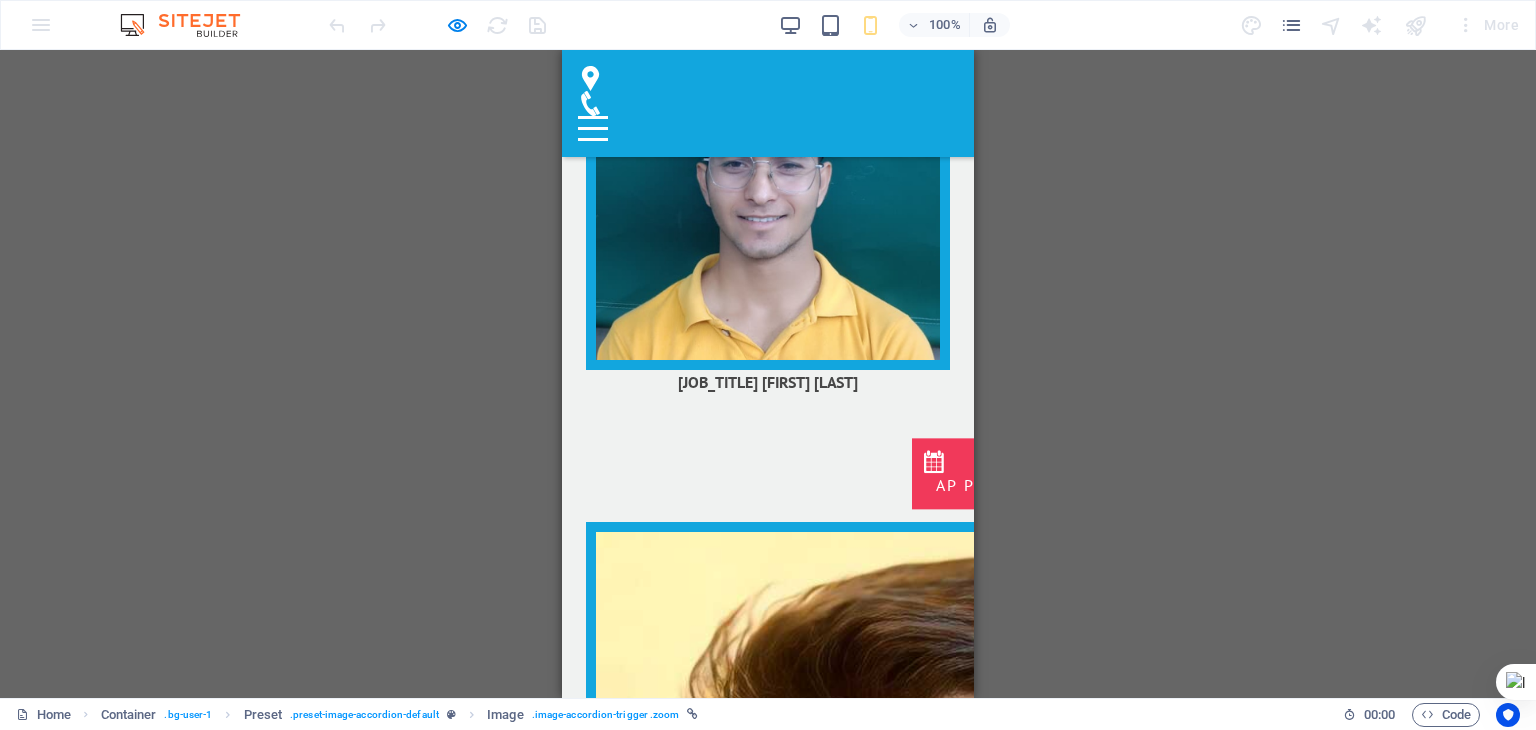 scroll, scrollTop: 9861, scrollLeft: 0, axis: vertical 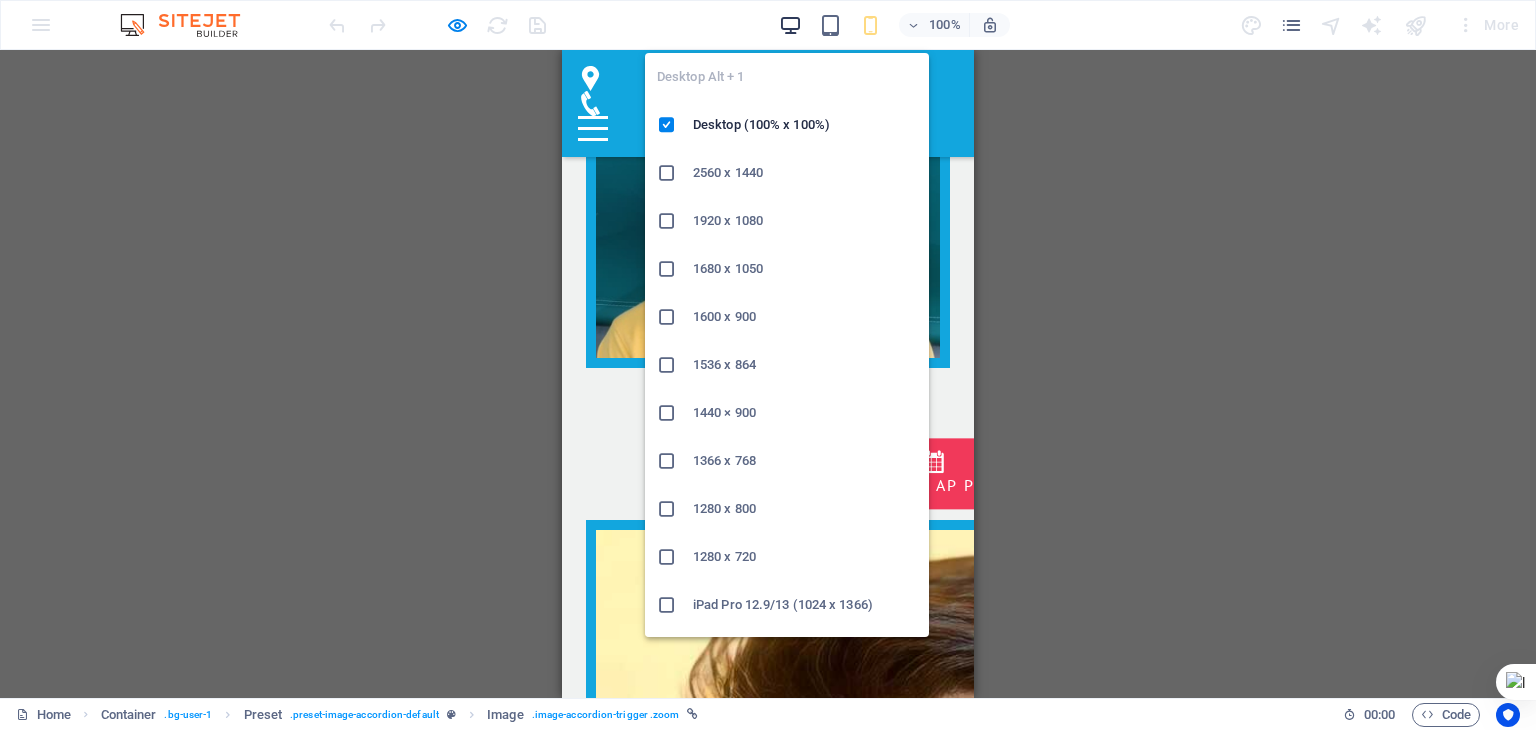 click at bounding box center (790, 25) 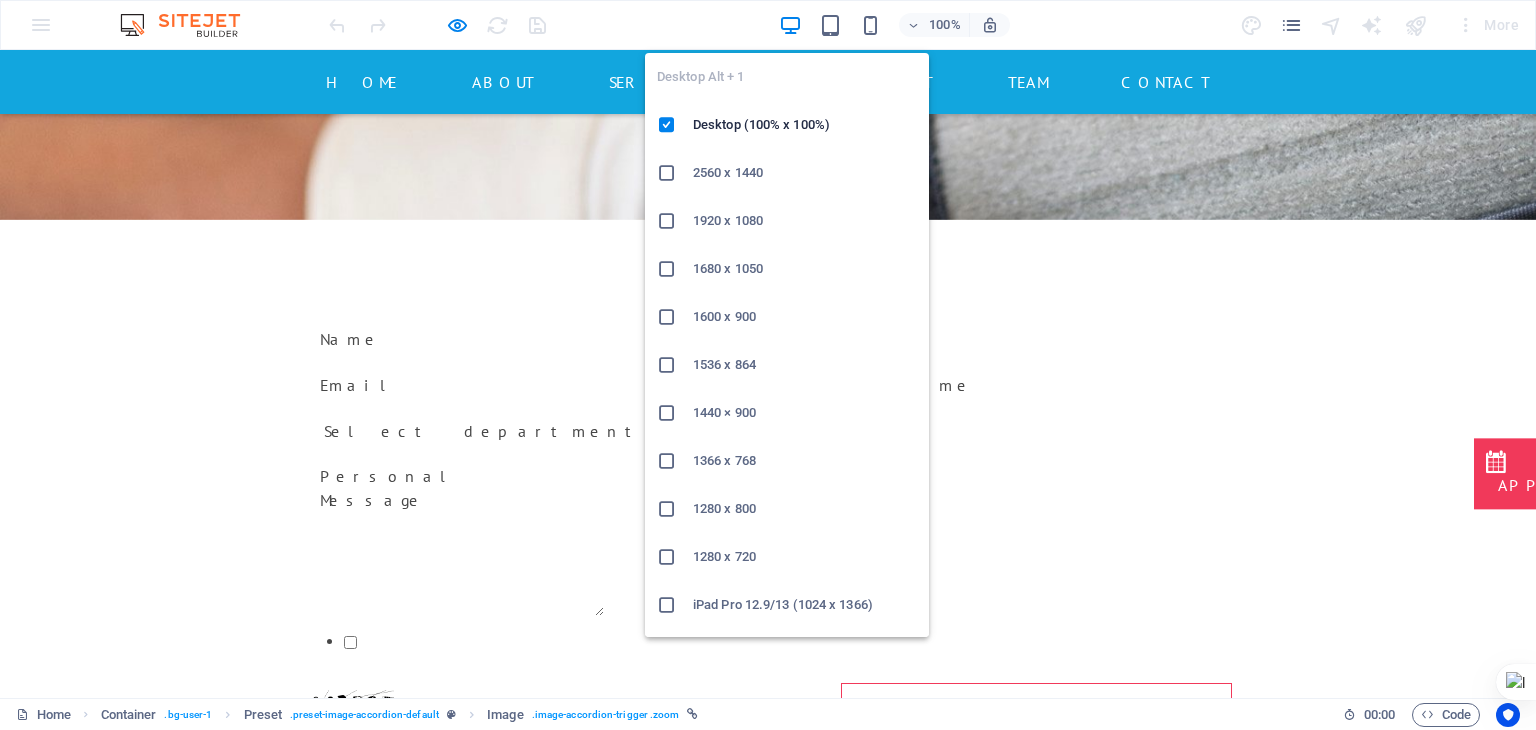 scroll, scrollTop: 4950, scrollLeft: 0, axis: vertical 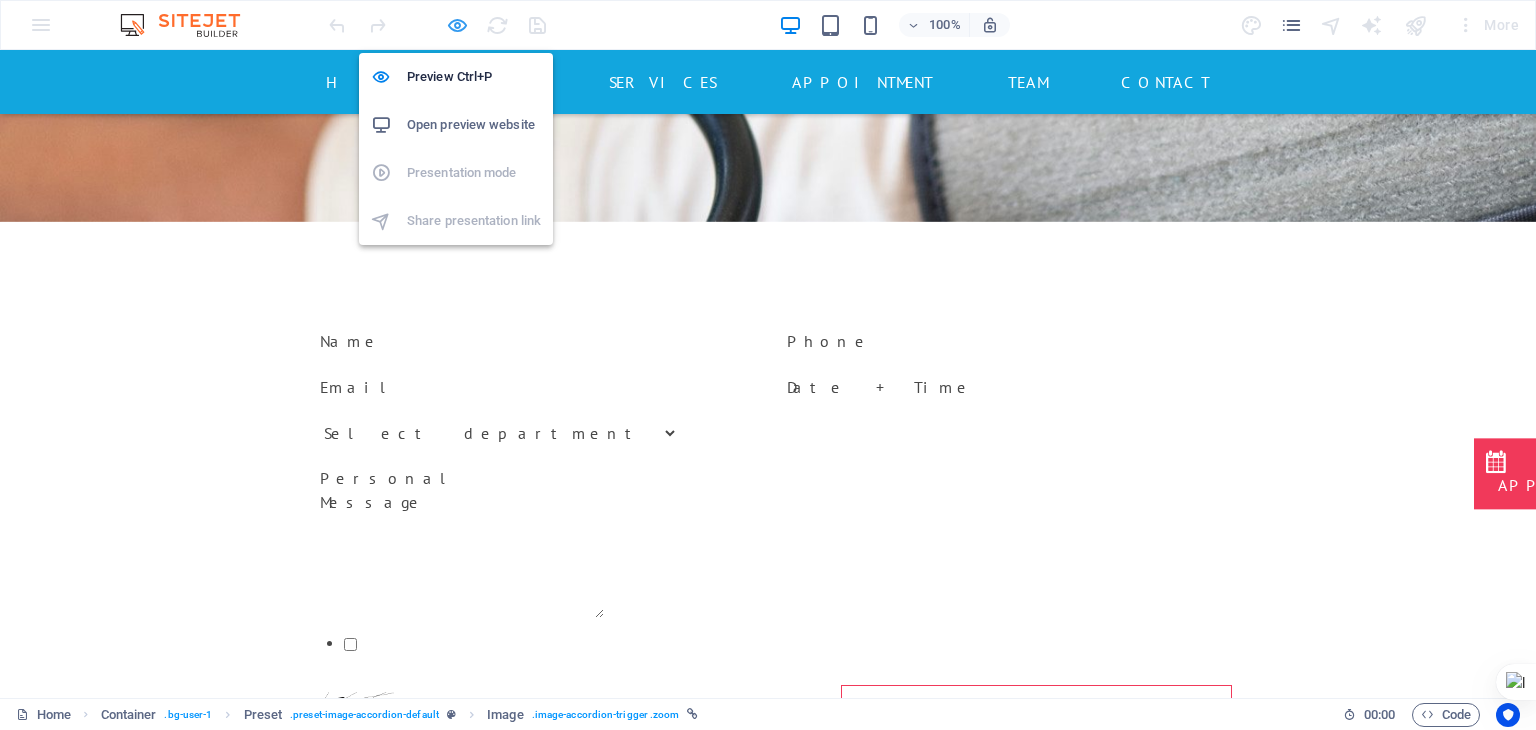 click at bounding box center (457, 25) 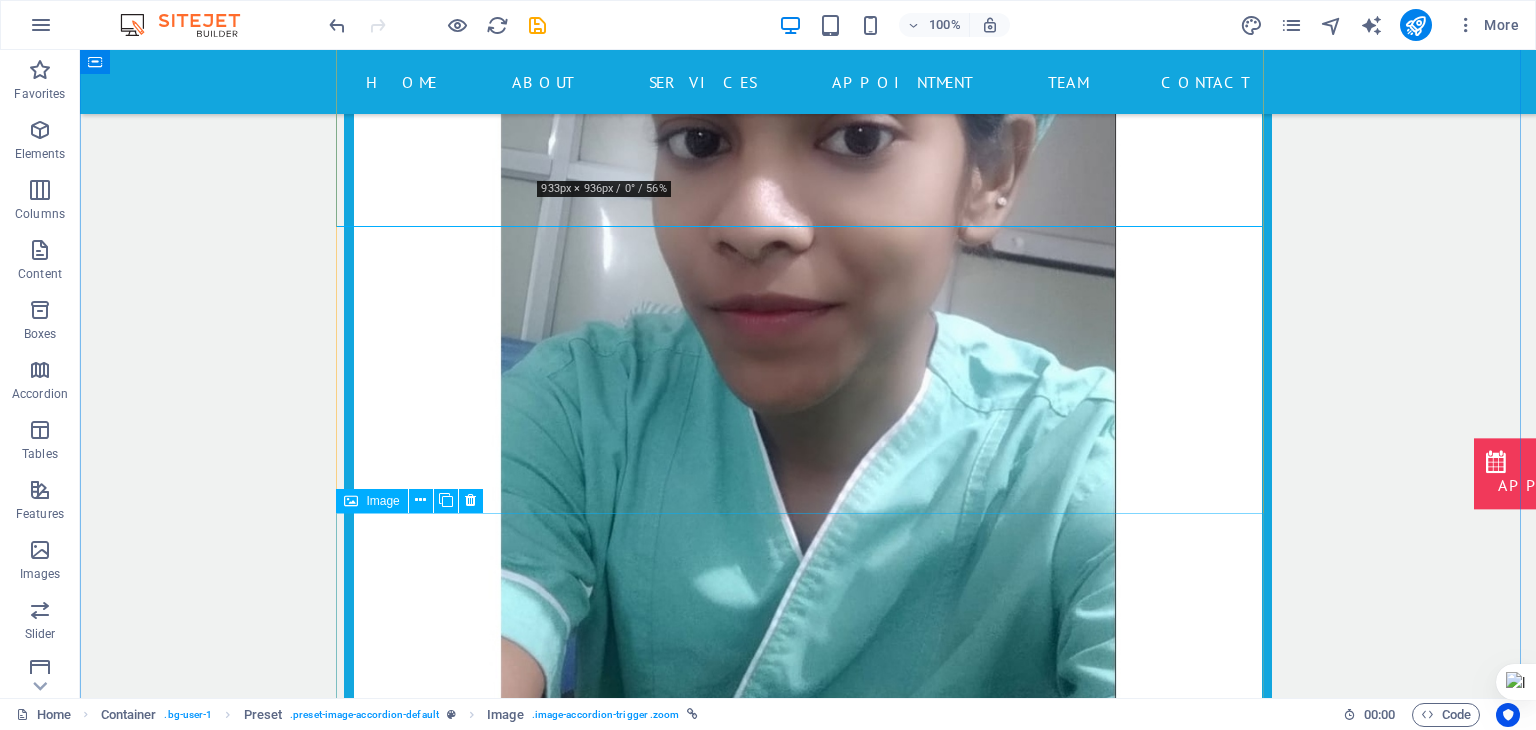 scroll, scrollTop: 20204, scrollLeft: 0, axis: vertical 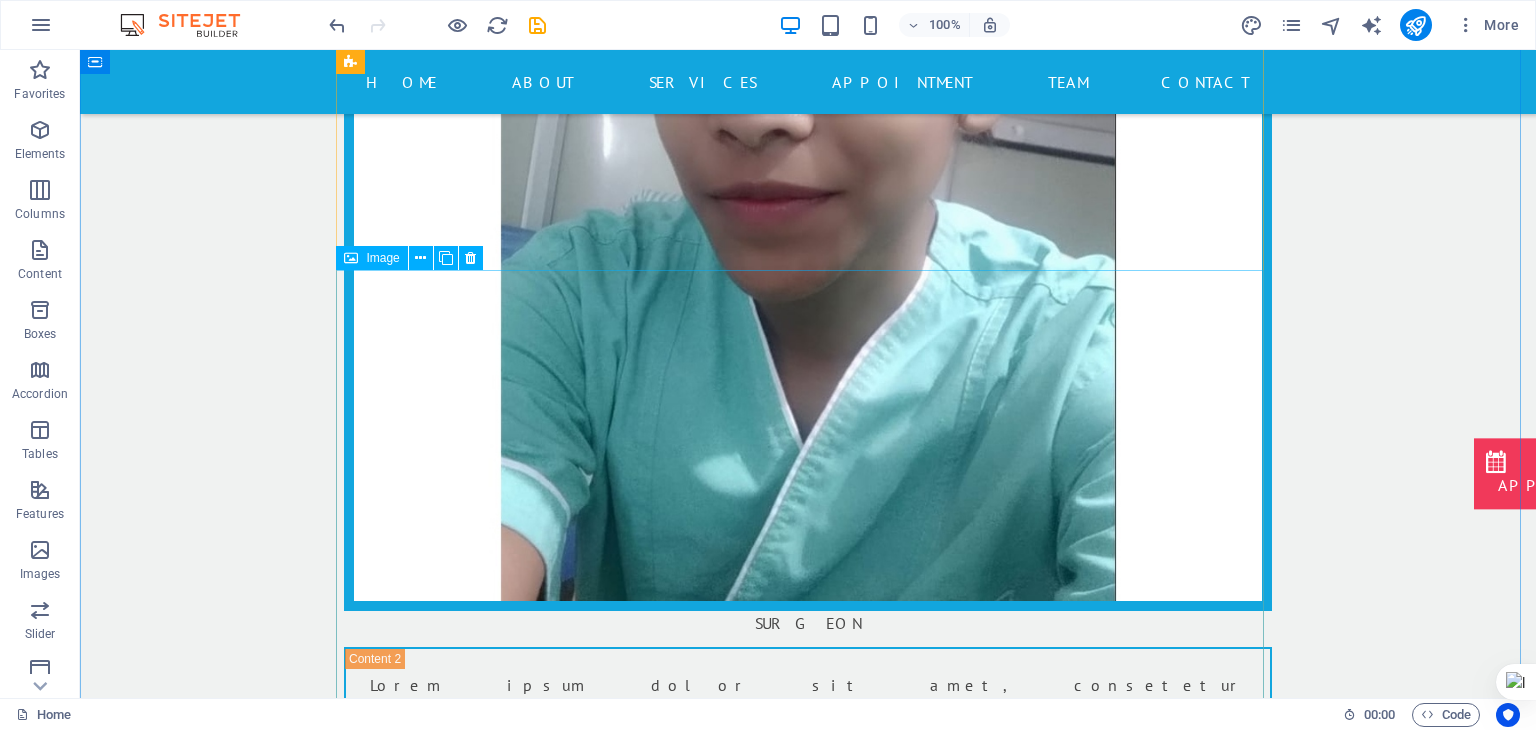 click on "Surgeon" at bounding box center [808, 4056] 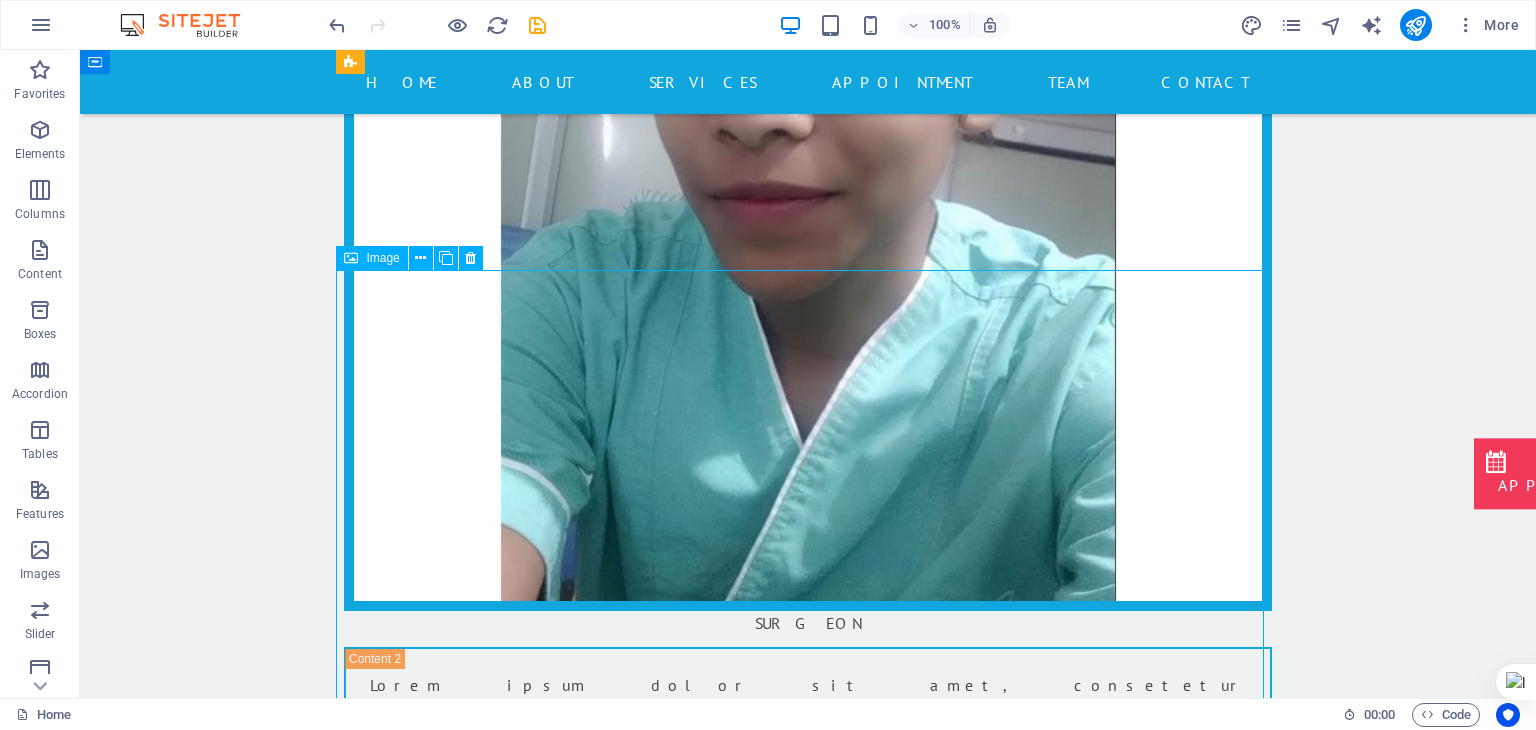 click on "Surgeon" at bounding box center [808, 4056] 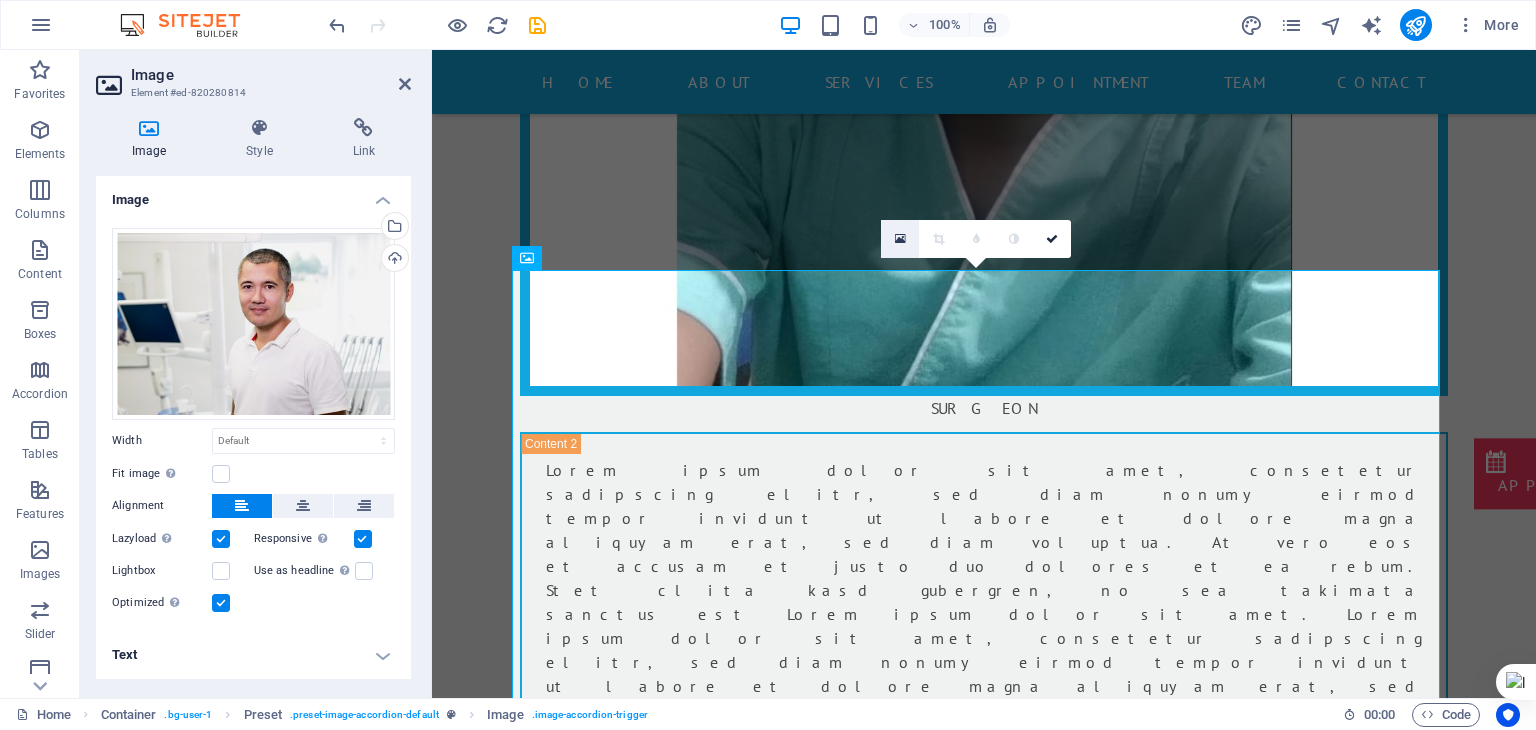 click at bounding box center (900, 239) 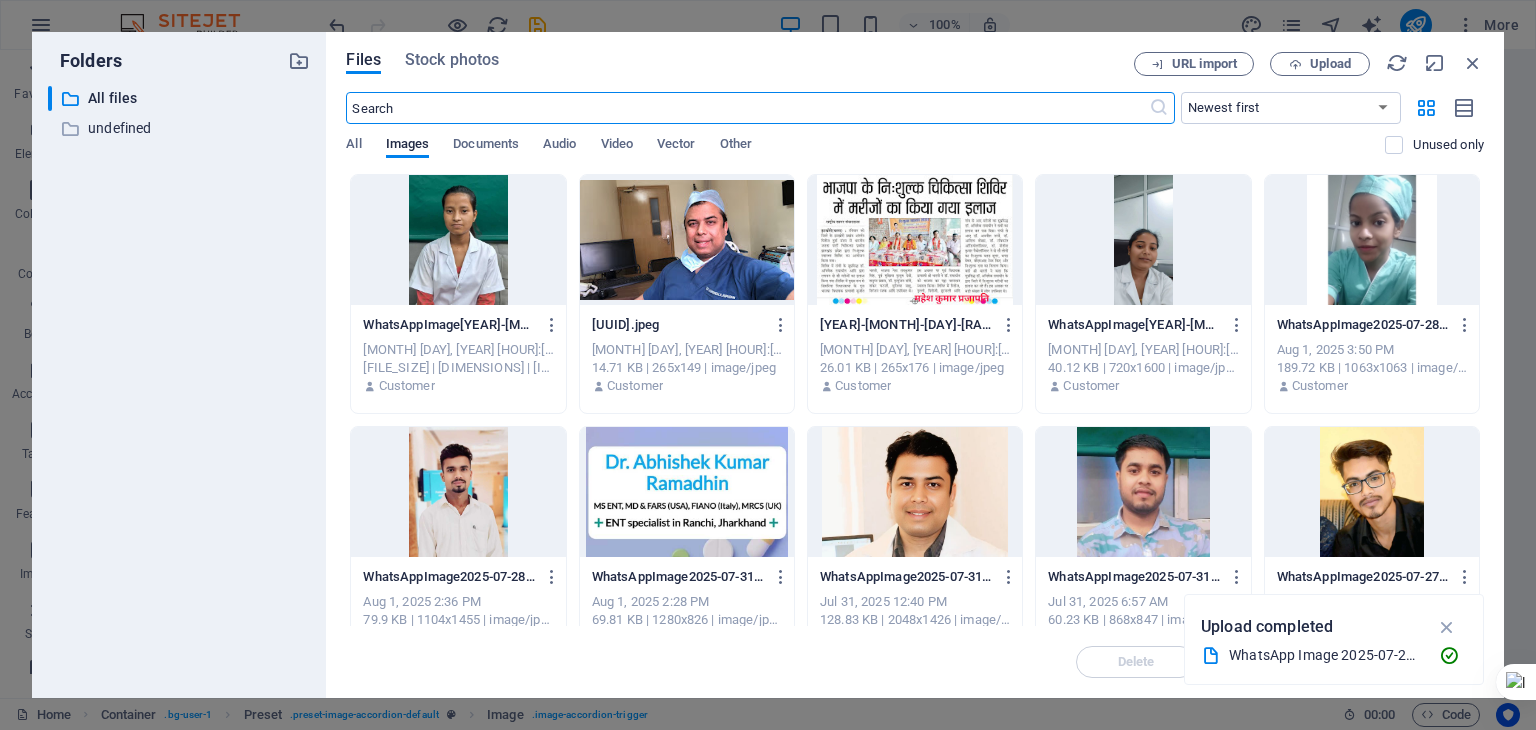scroll, scrollTop: 20354, scrollLeft: 0, axis: vertical 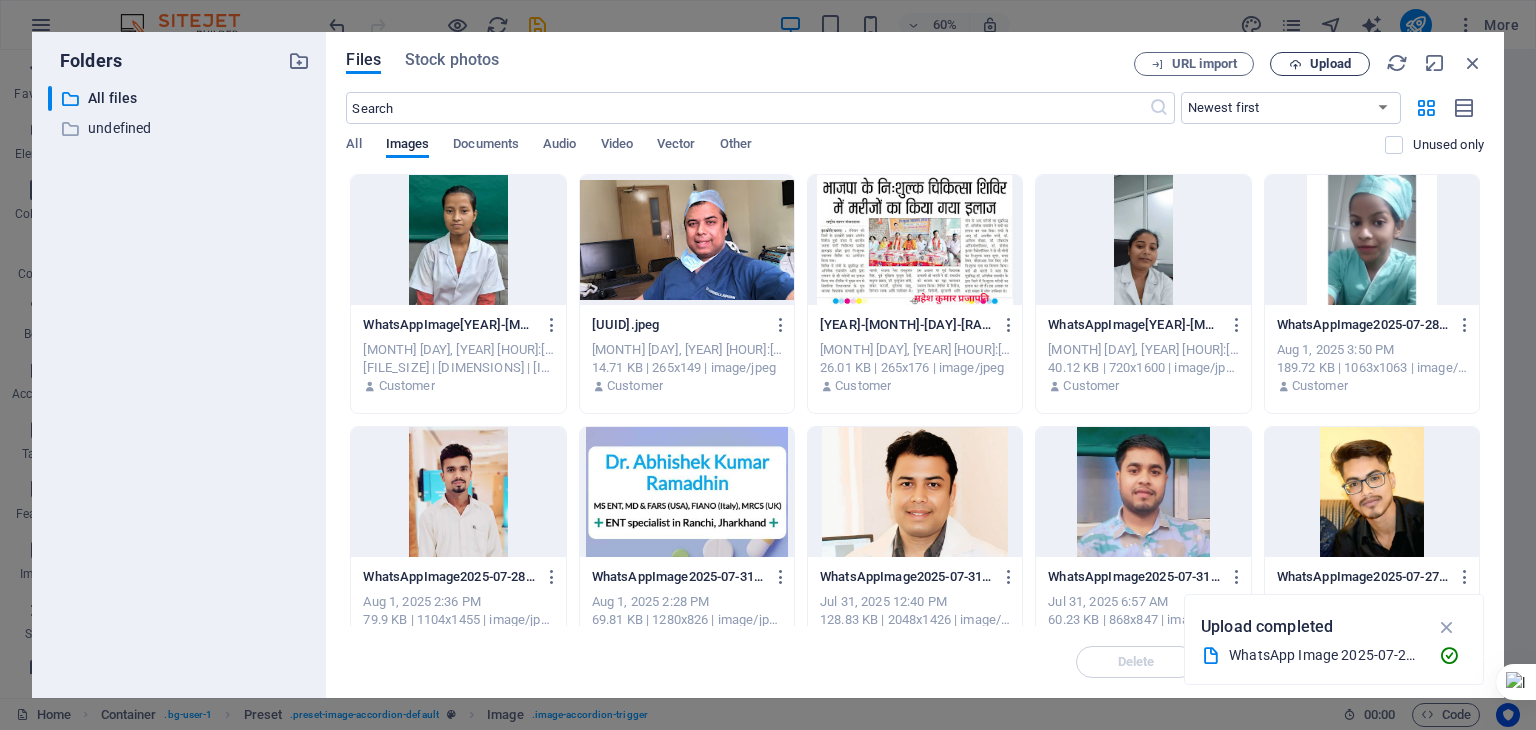 click on "Upload" at bounding box center [1330, 64] 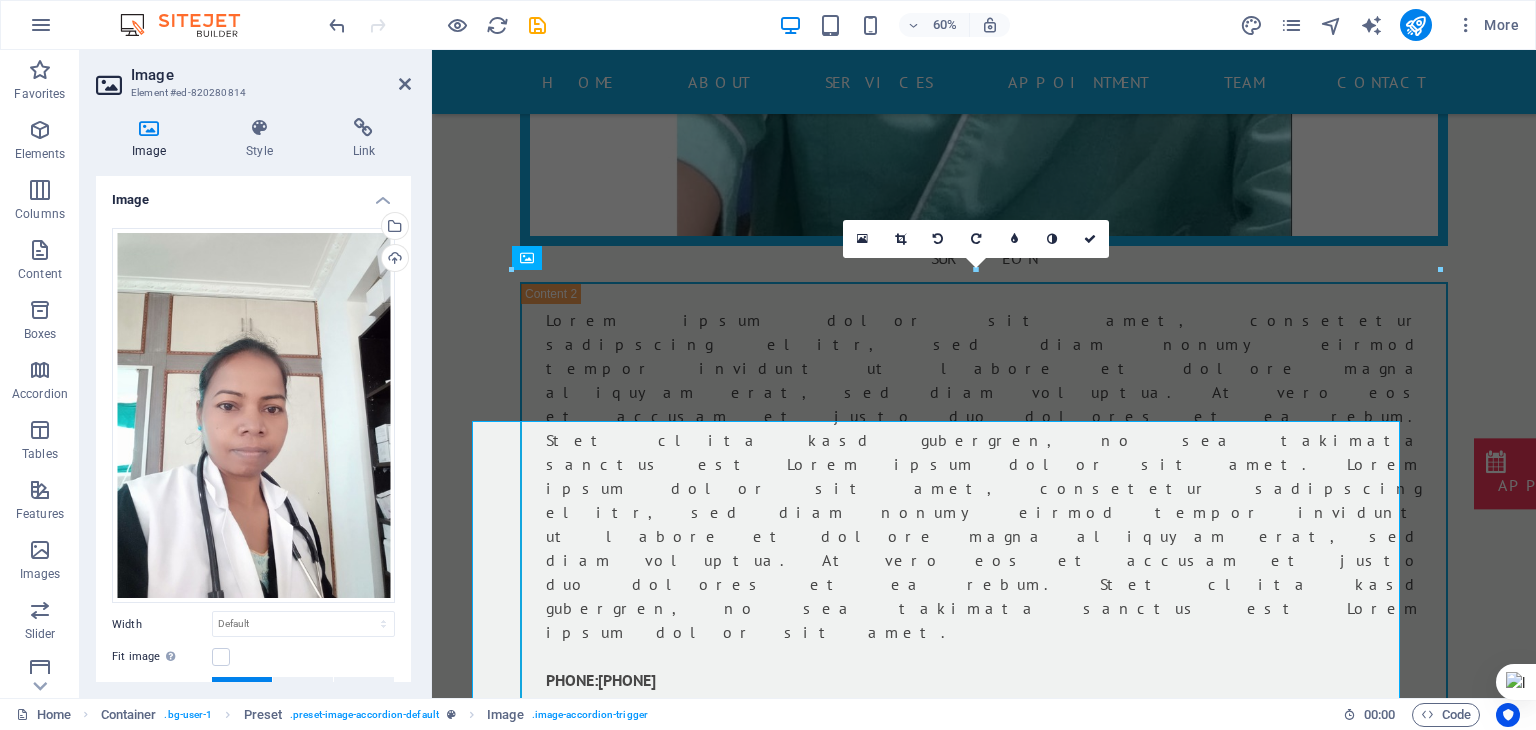 scroll, scrollTop: 20204, scrollLeft: 0, axis: vertical 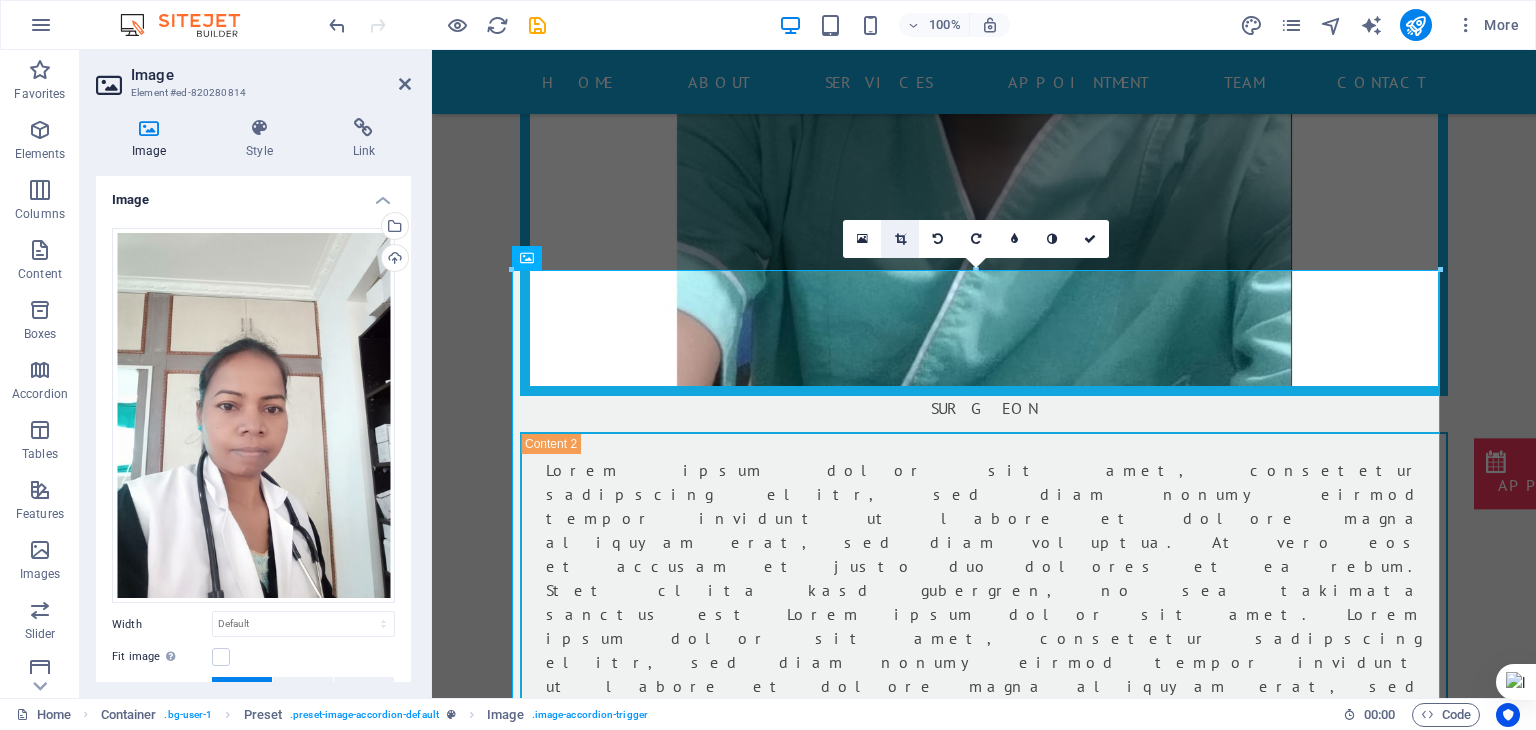 click at bounding box center [900, 239] 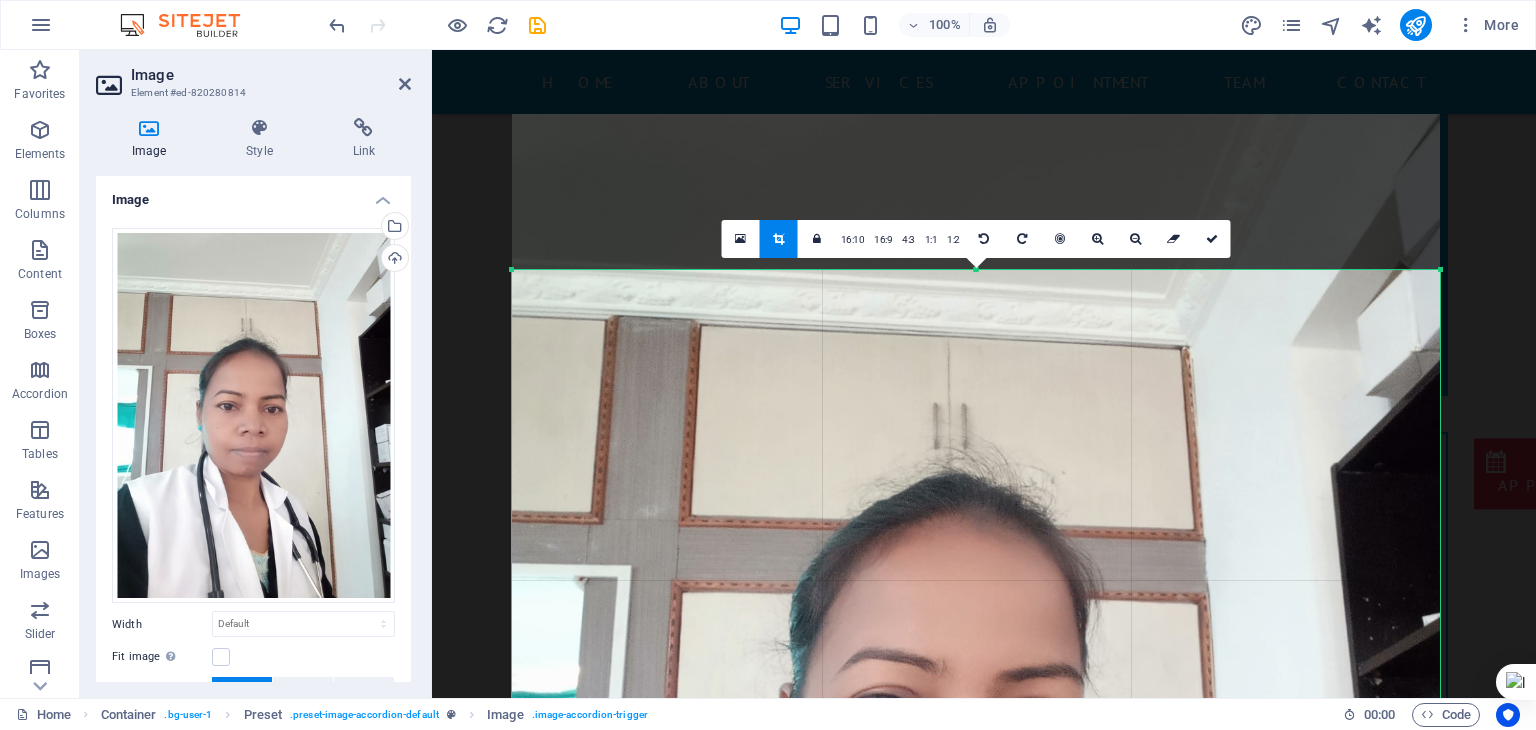 click at bounding box center [976, 735] 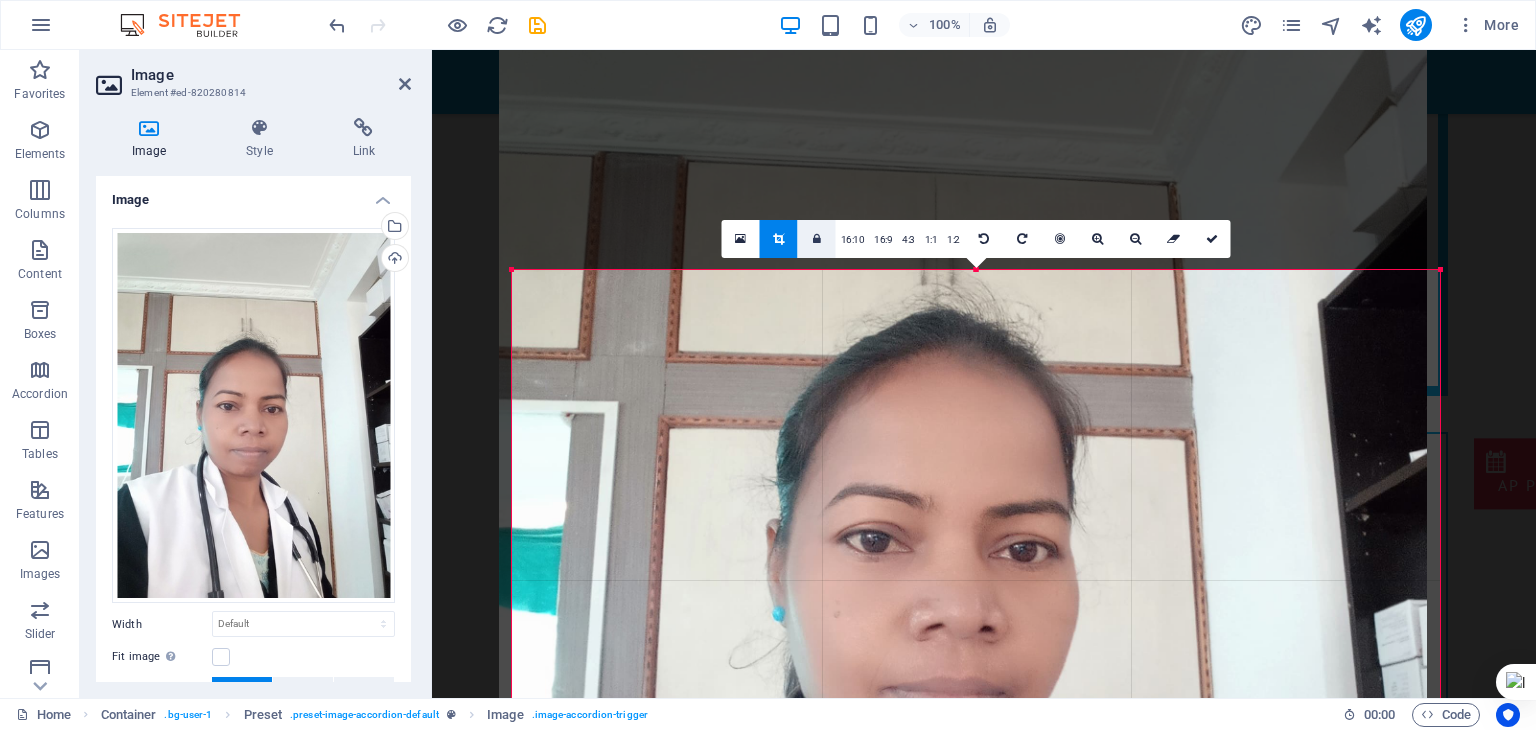 drag, startPoint x: 844, startPoint y: 385, endPoint x: 831, endPoint y: 221, distance: 164.51443 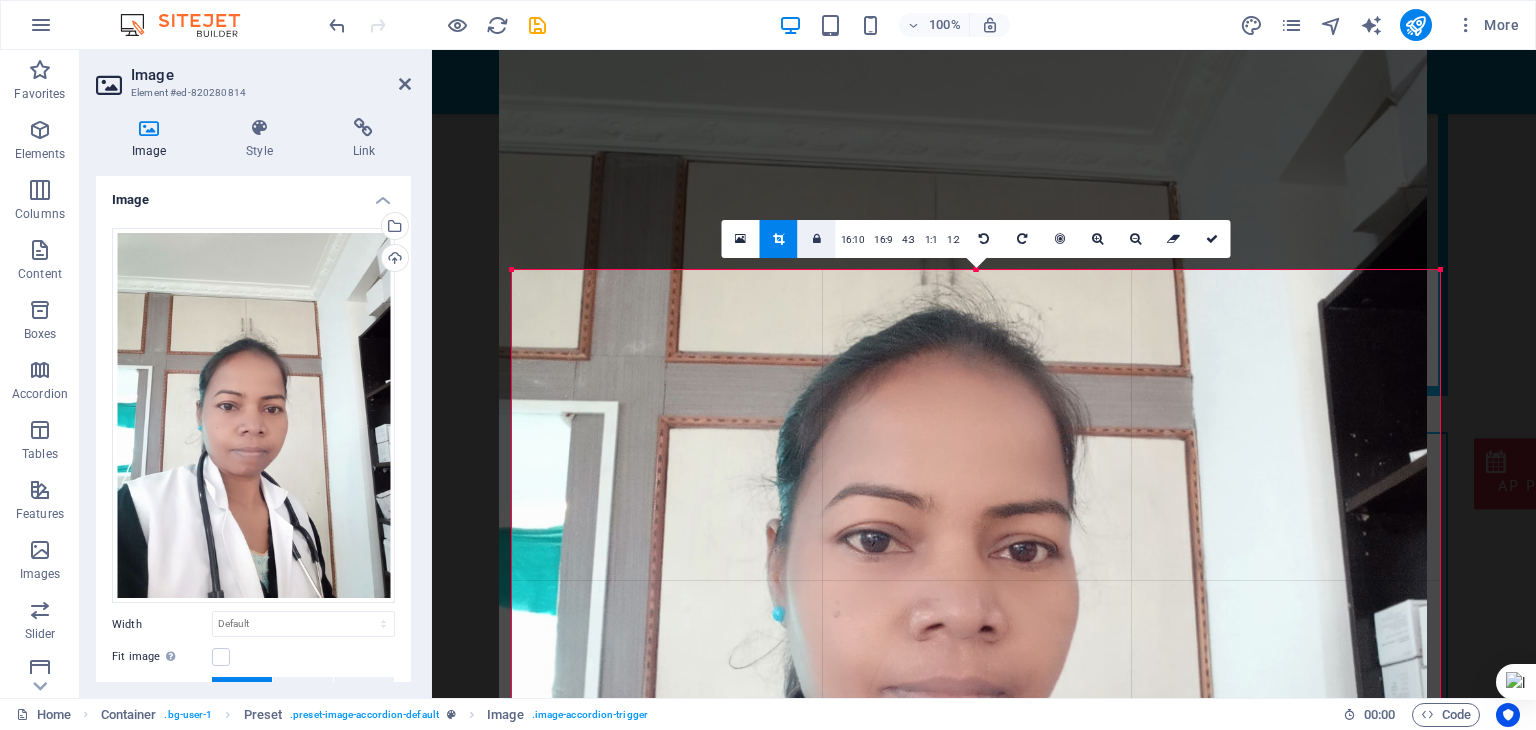click on "180 170 160 150 140 130 120 110 100 90 80 70 60 50 40 30 20 10 0 -10 -20 -30 -40 -50 -60 -70 -80 -90 -100 -110 -120 -130 -140 -150 -160 -170 [DIMENSIONS] / 0° / 48% 16:10 16:9 4:3 1:1 1:2 0" at bounding box center (976, 734) 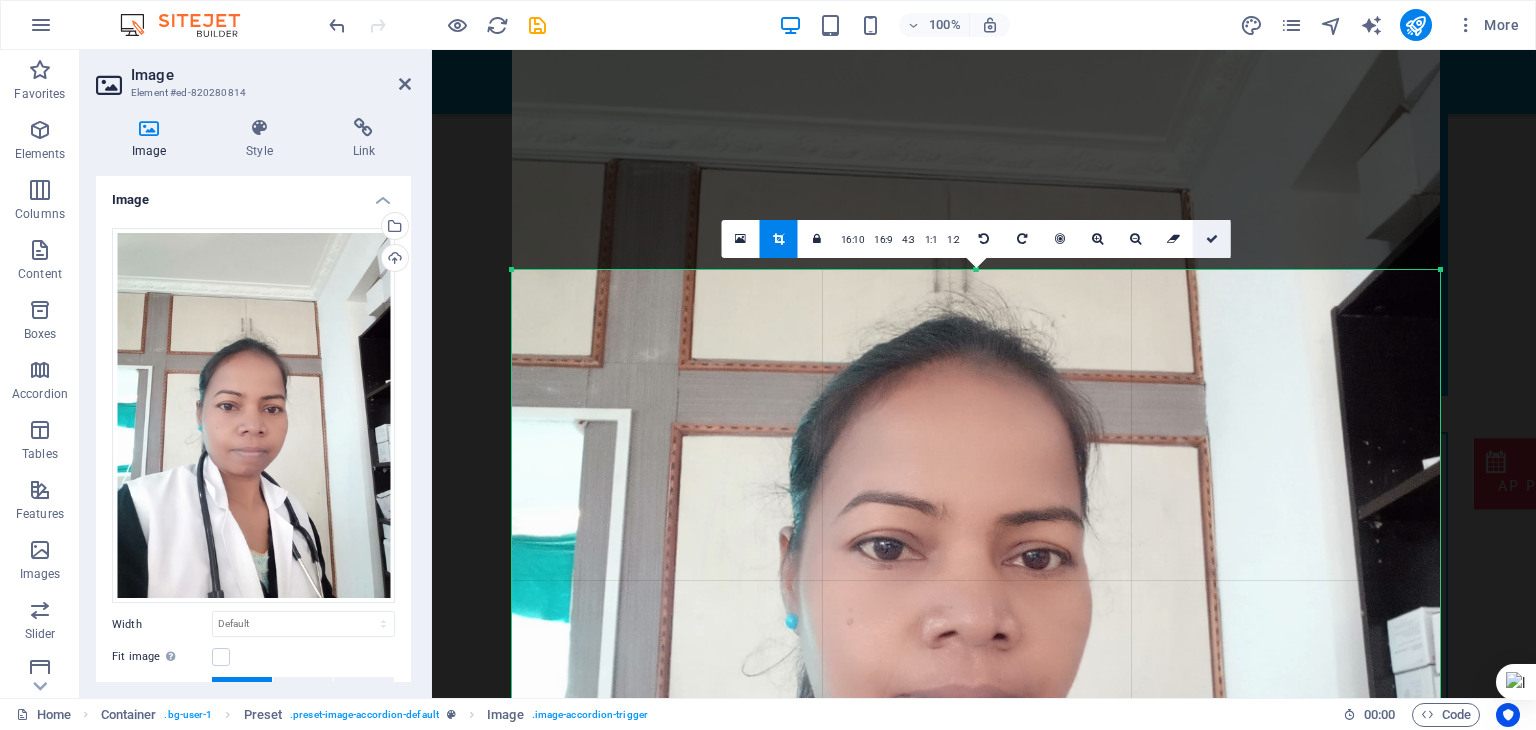 click at bounding box center [1212, 239] 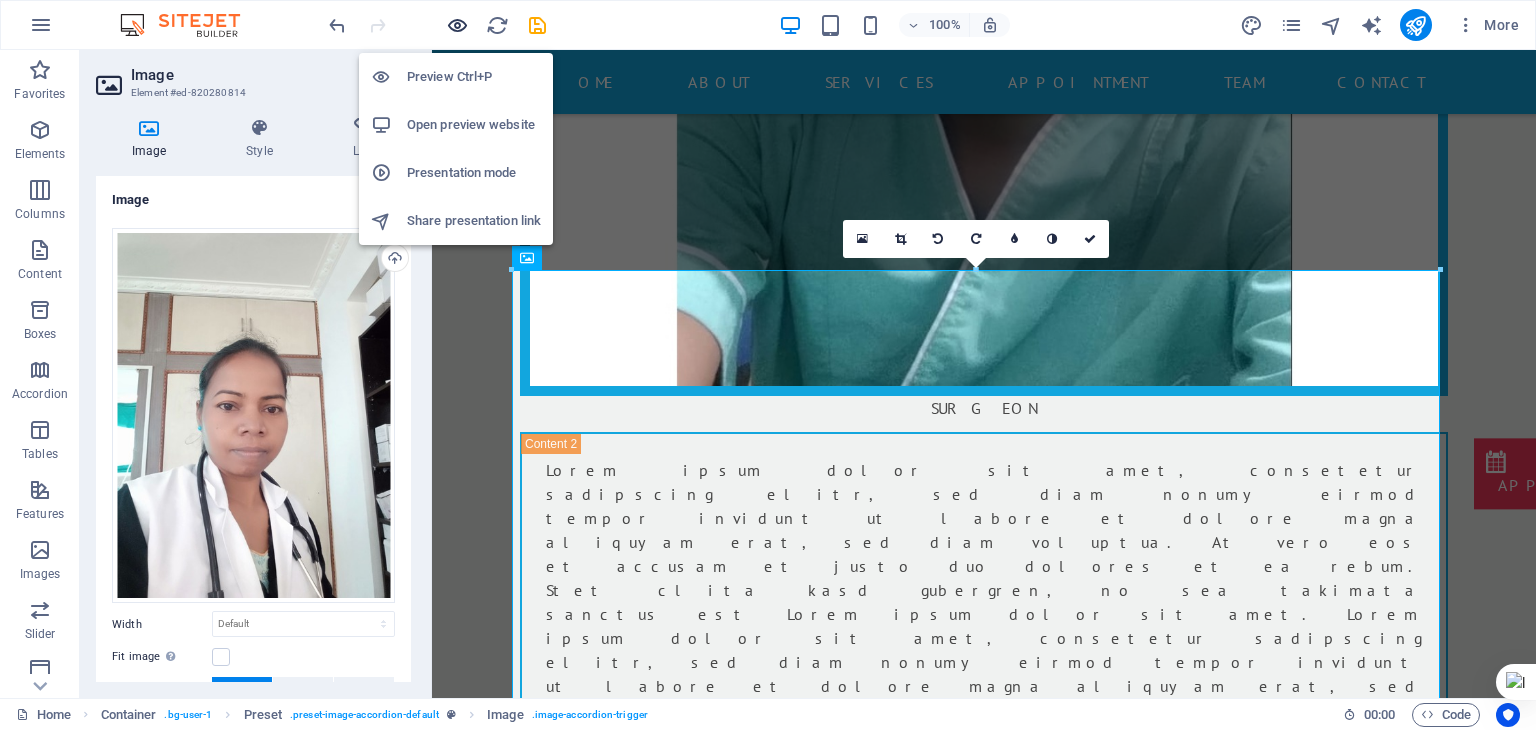click at bounding box center [457, 25] 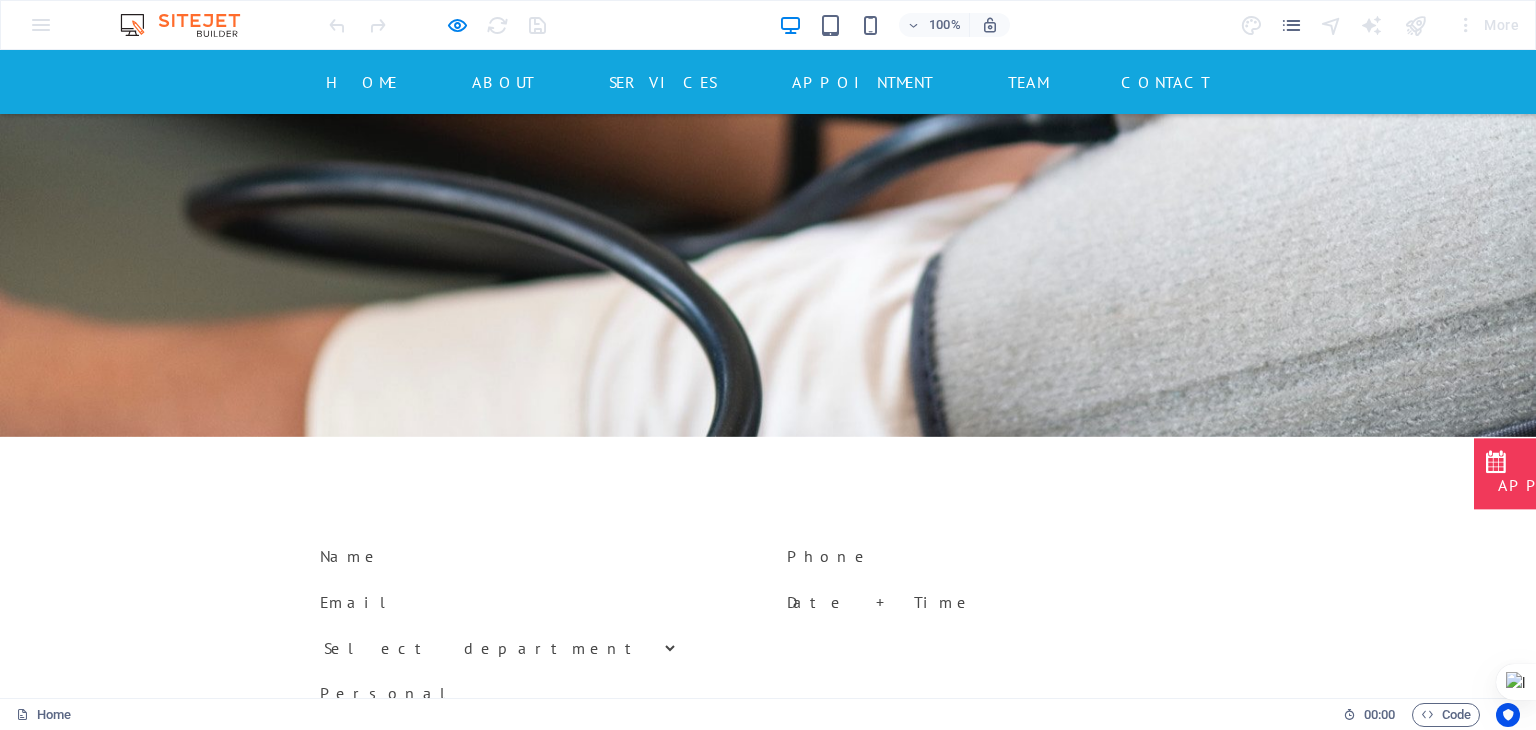 scroll, scrollTop: 4846, scrollLeft: 0, axis: vertical 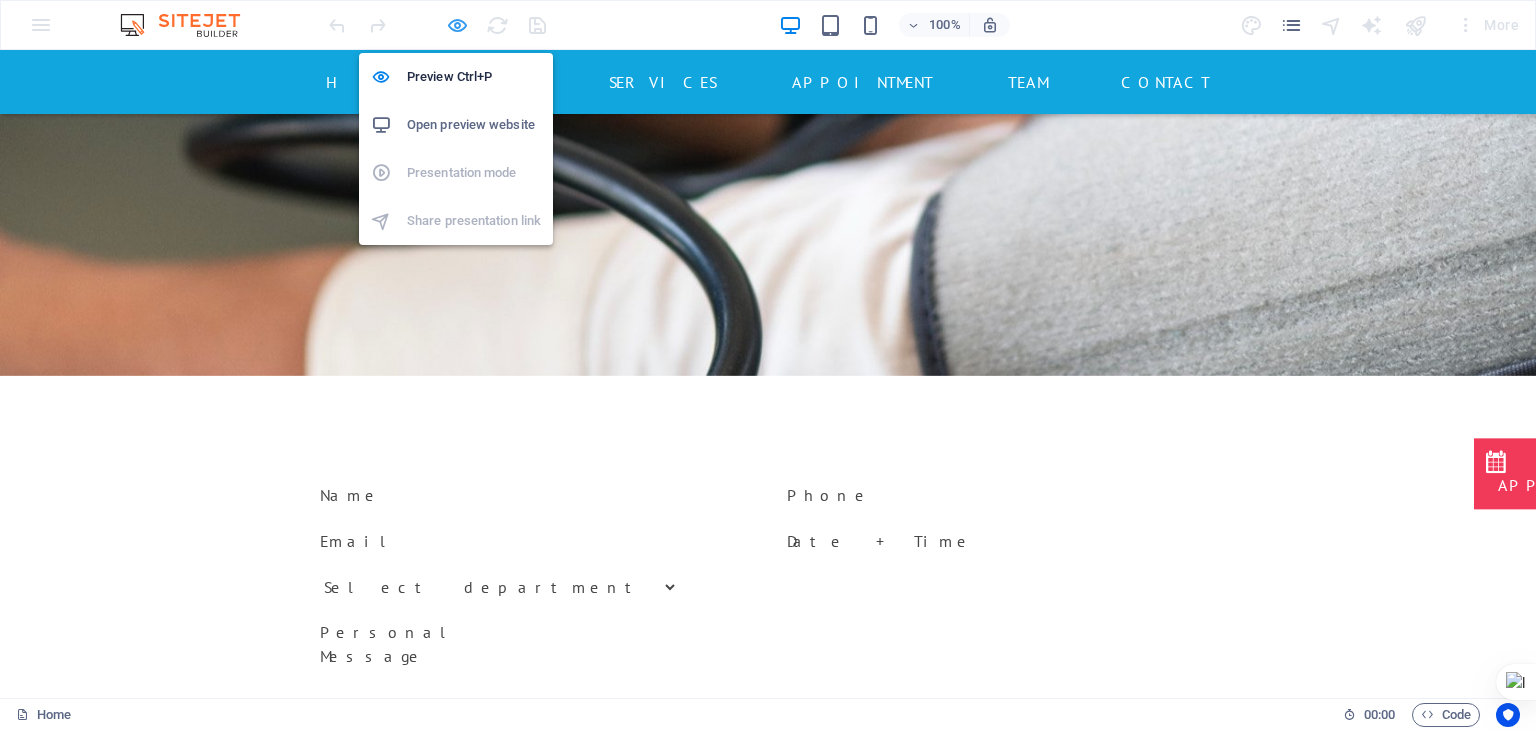 click at bounding box center [457, 25] 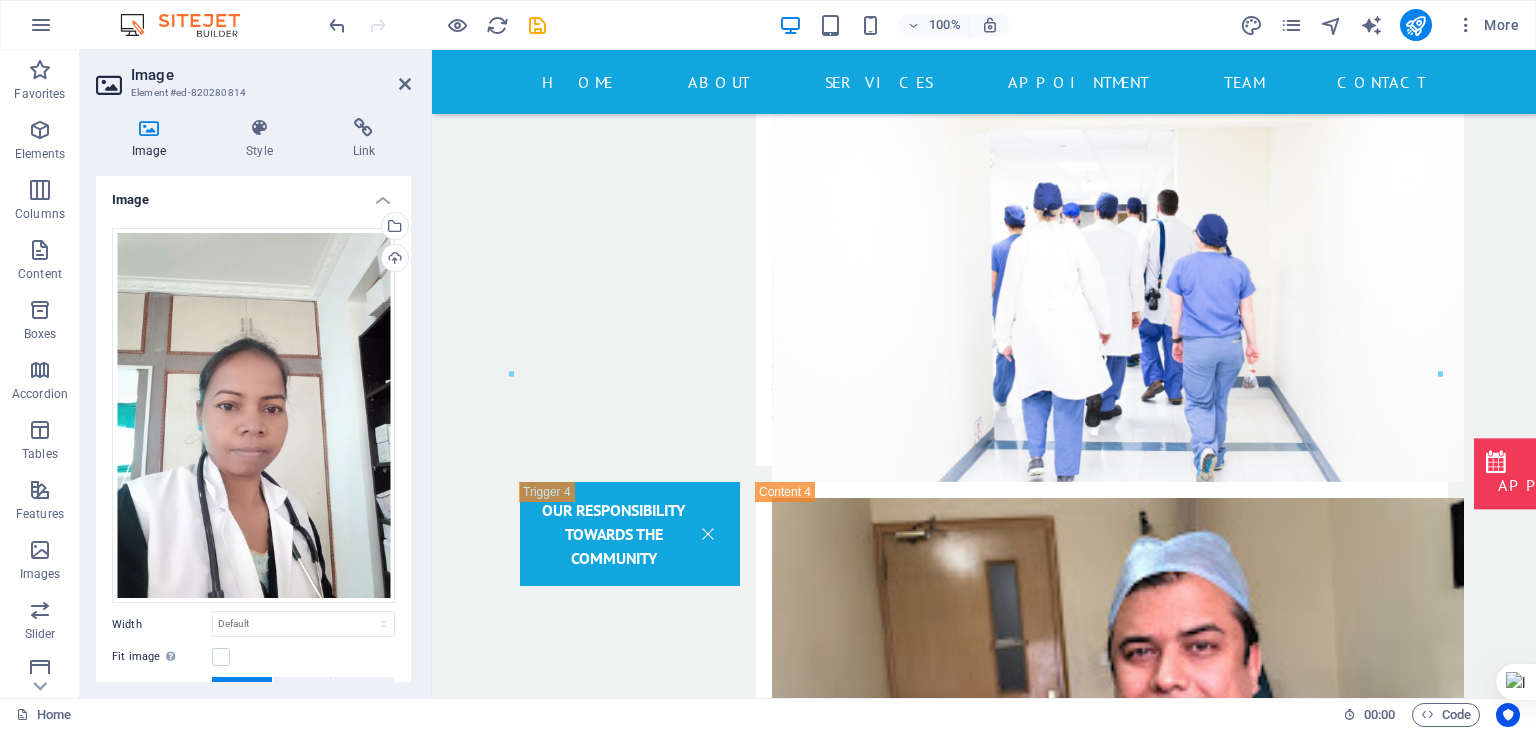 scroll, scrollTop: 20564, scrollLeft: 0, axis: vertical 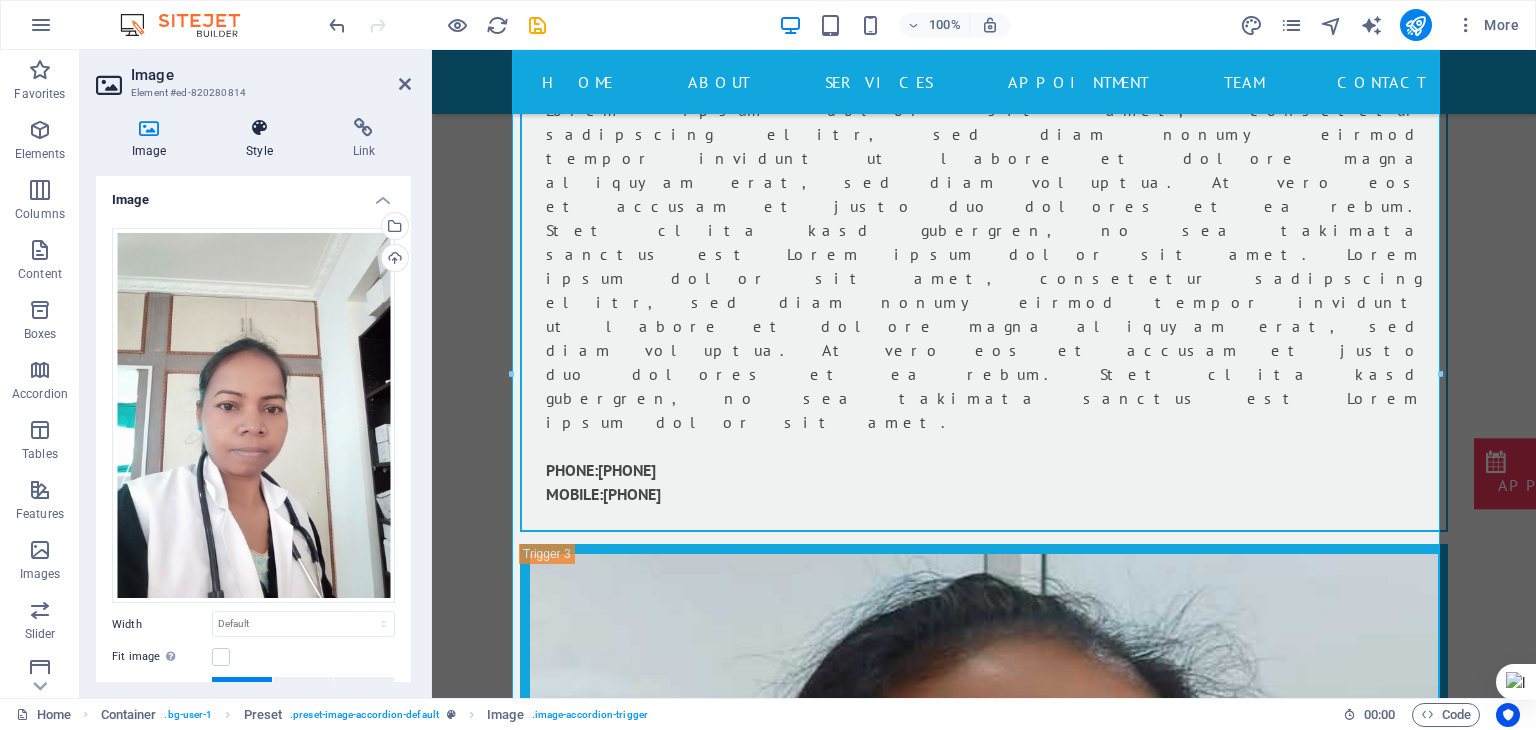 click at bounding box center (259, 128) 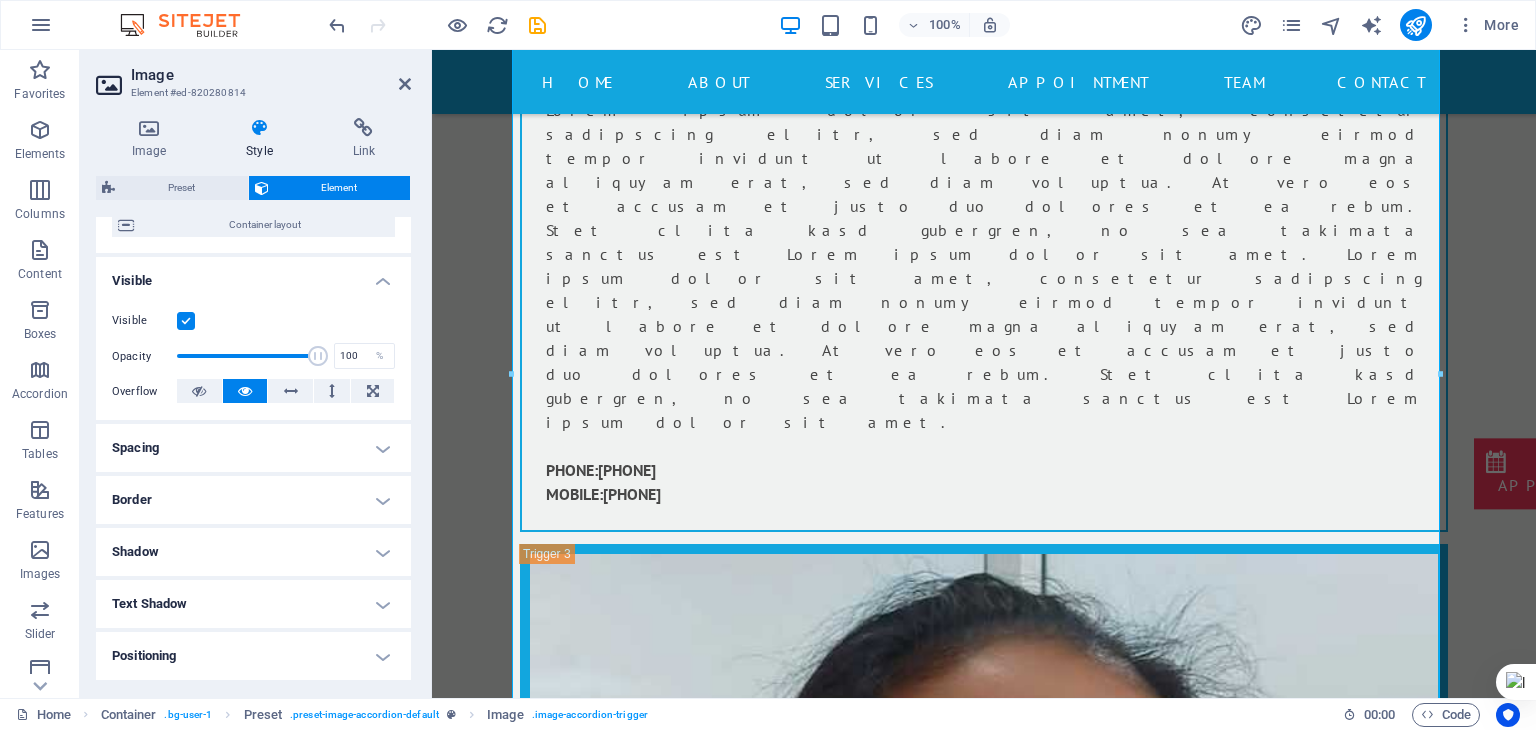 scroll, scrollTop: 175, scrollLeft: 0, axis: vertical 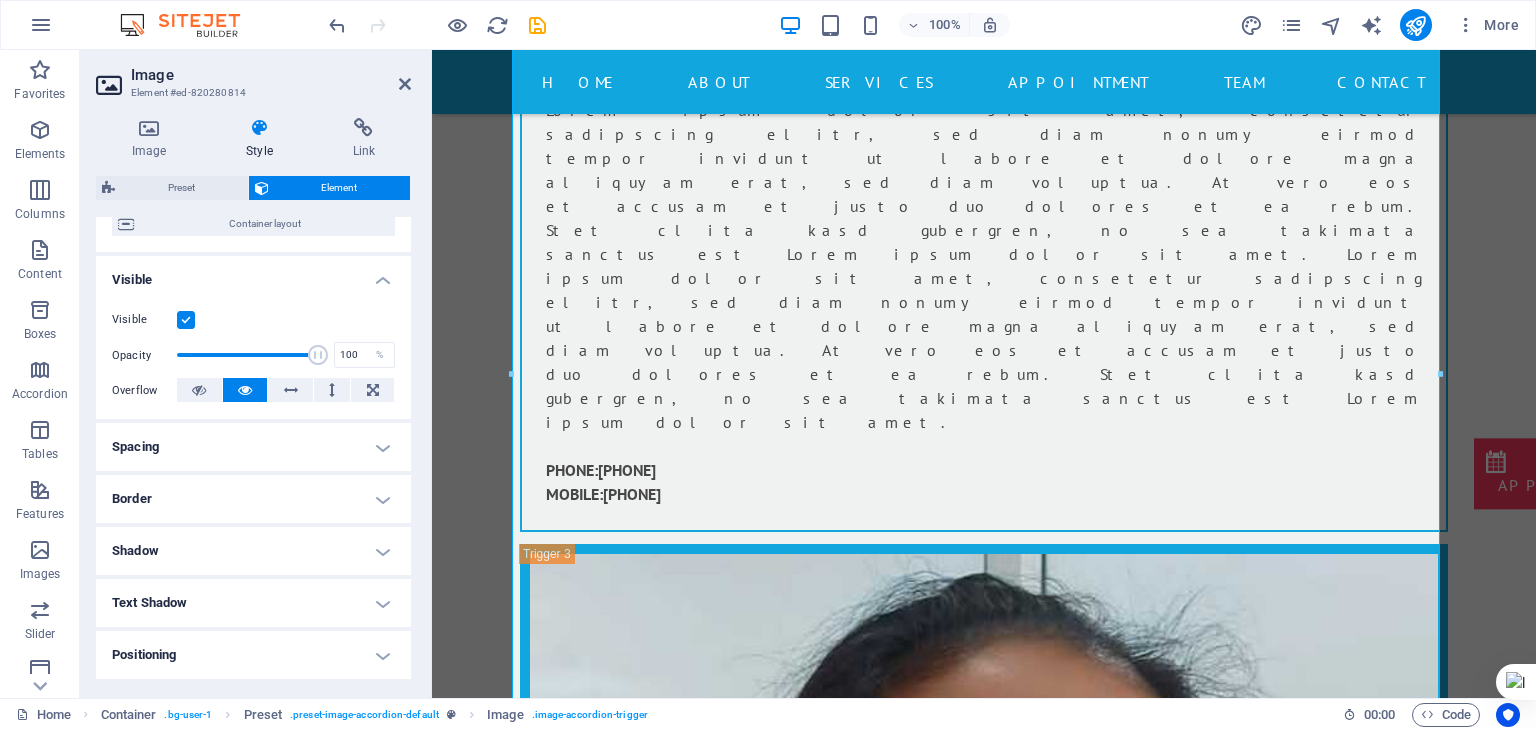 click on "Border" at bounding box center [253, 499] 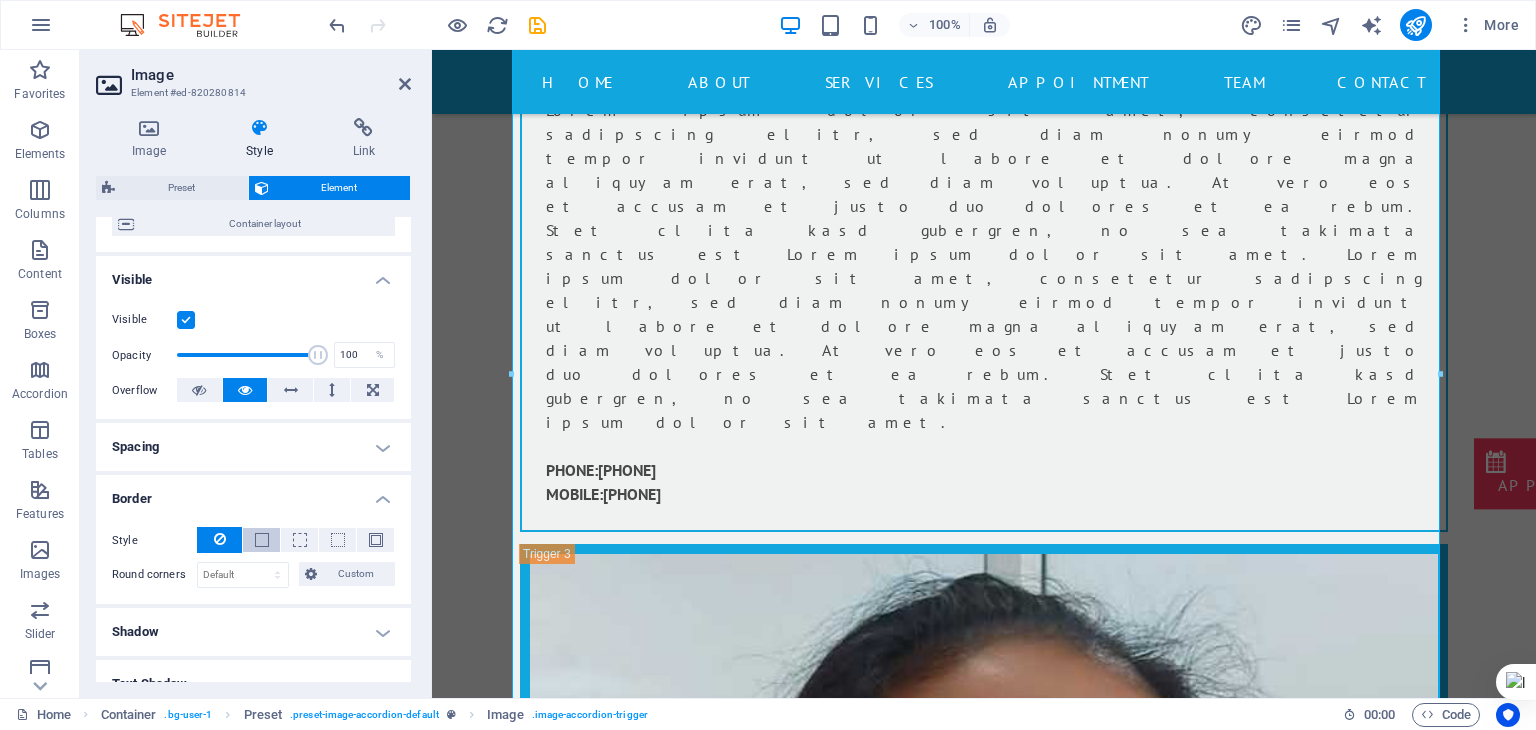click at bounding box center (261, 540) 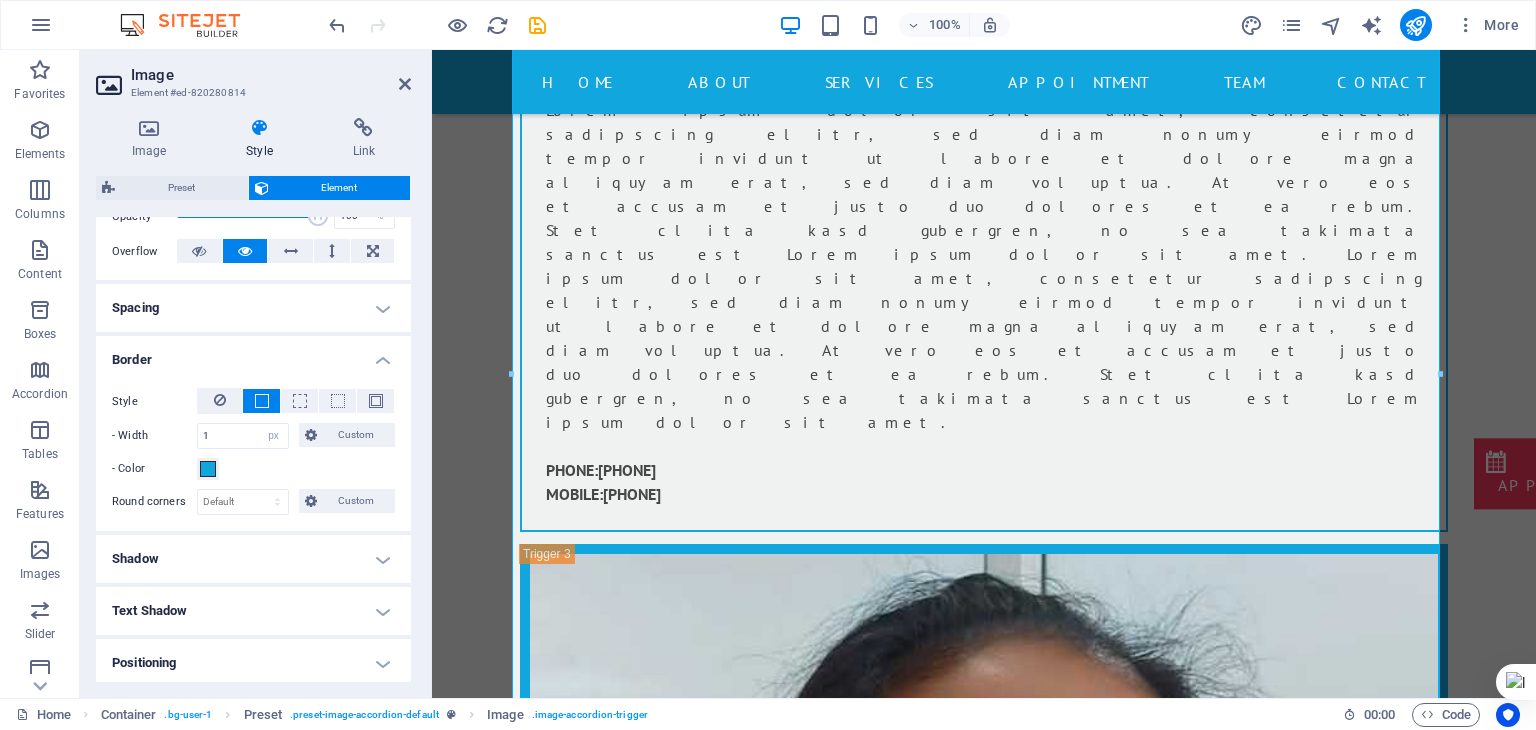 scroll, scrollTop: 320, scrollLeft: 0, axis: vertical 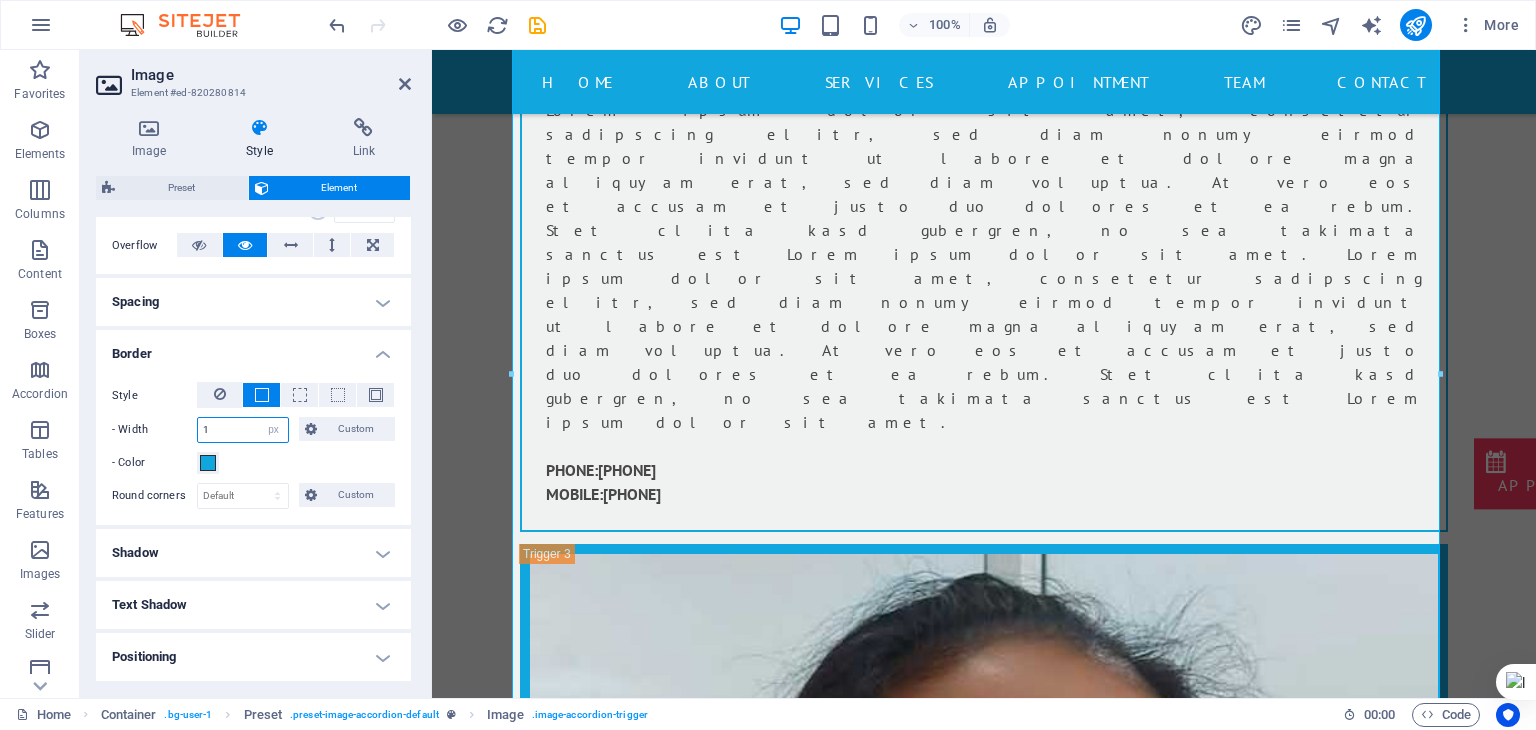 click on "1" at bounding box center (243, 430) 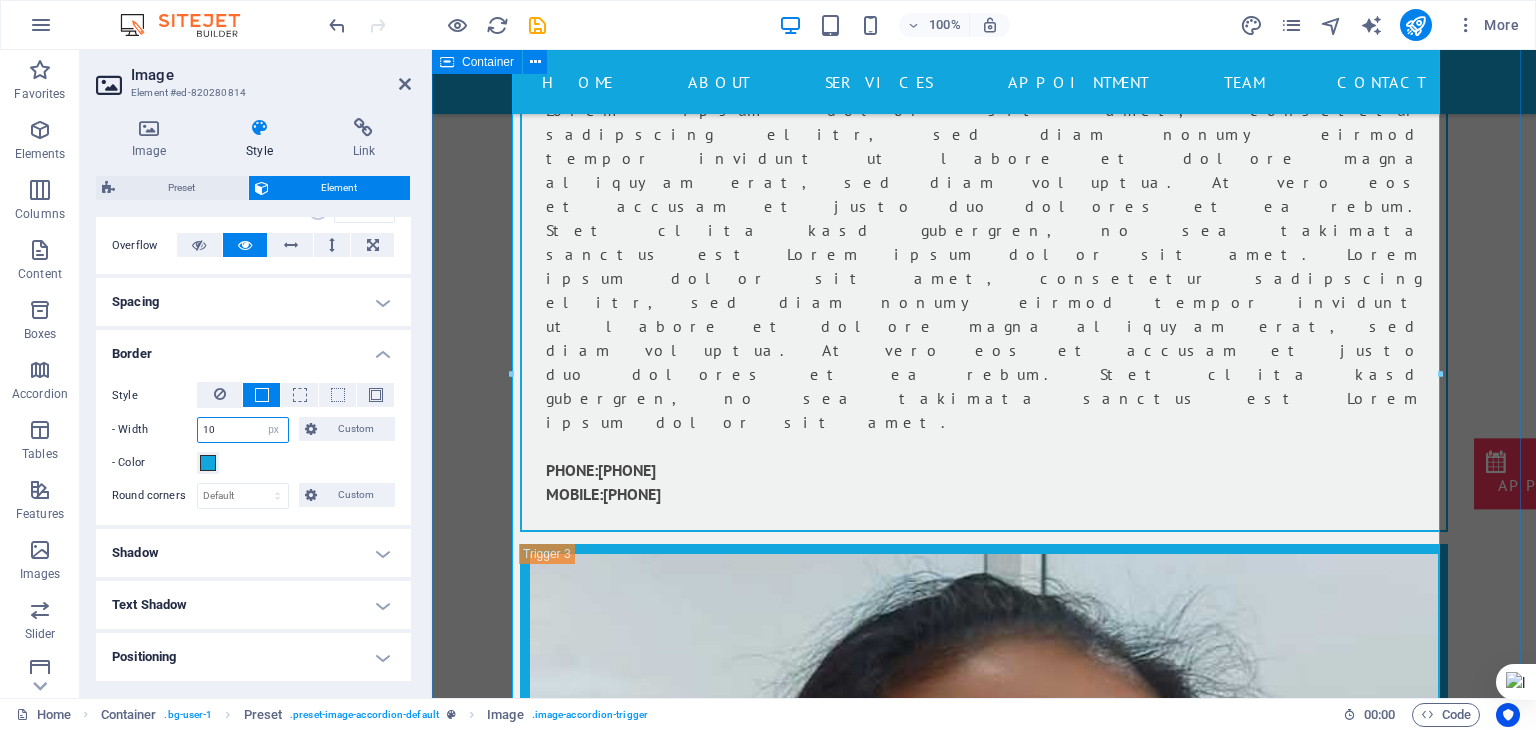 type on "10" 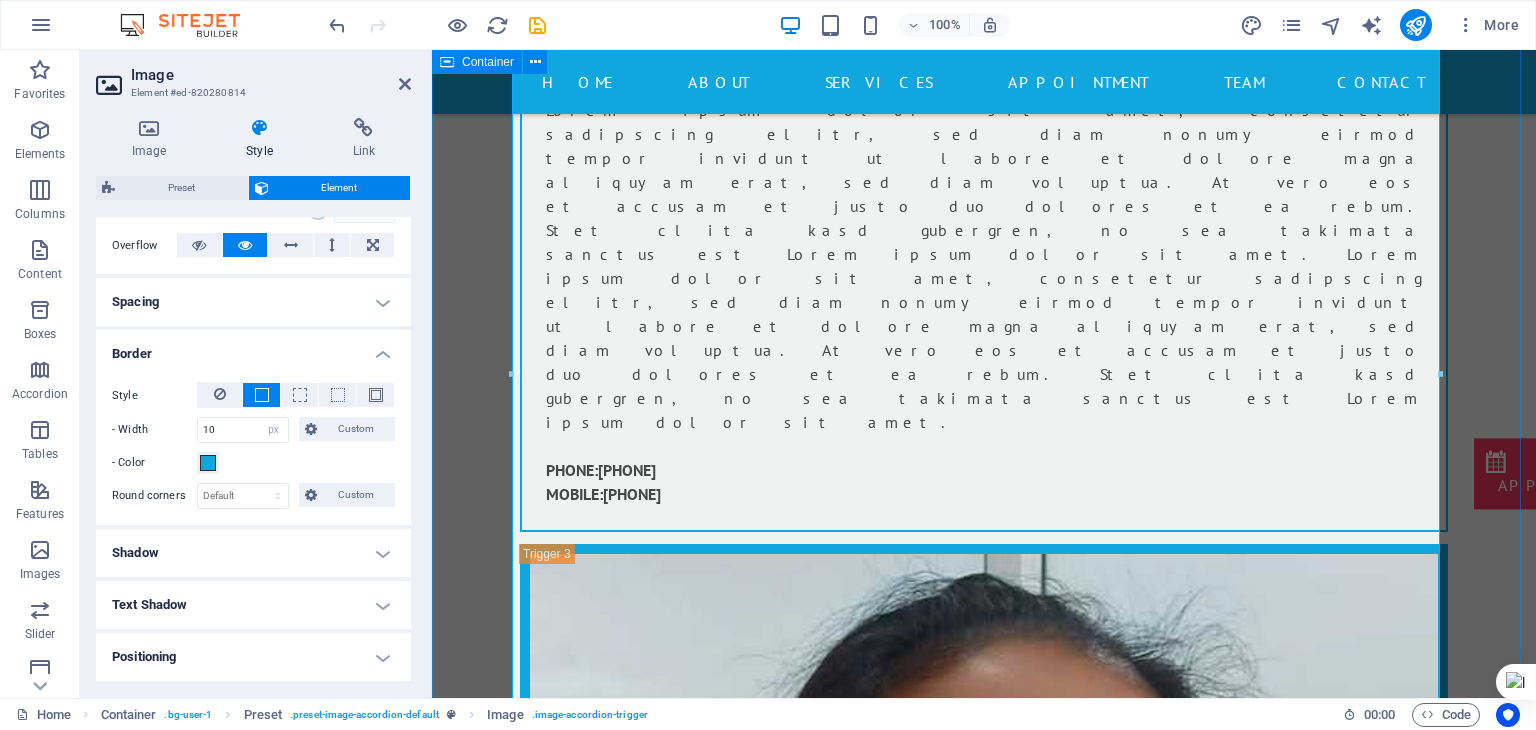 click on "Doctor our Doctor Dr. [FIRST] [MIDDLE] [LAST] MS ENT, MD & FARS (USA), FIANO (Italy), MRCS (UK) ENT specialist in [CITY], [STATE] PHONE: [PHONE] MOBILE: [PHONE] Surgeon our surgeon Lorem ipsum dolor sit amet, consetetur sadipscing elitr, sed diam nonumy eirmod tempor invidunt ut labore et dolore magna aliquyam erat, sed diam voluptua. At vero eos et accusam et justo duo dolores et ea rebum. Stet clita kasd gubergren, no sea takimata sanctus est Lorem ipsum dolor sit amet. Lorem ipsum dolor sit amet, consetetur sadipscing elitr, sed diam nonumy eirmod tempor invidunt ut labore et dolore magna aliquyam erat, sed diam voluptua. At vero eos et accusam et justo duo dolores et ea rebum. Stet clita kasd gubergren, no sea takimata sanctus est Lorem ipsum dolor sit amet. PHONE: [PHONE] MOBILE: [PHONE]" at bounding box center [984, 3321] 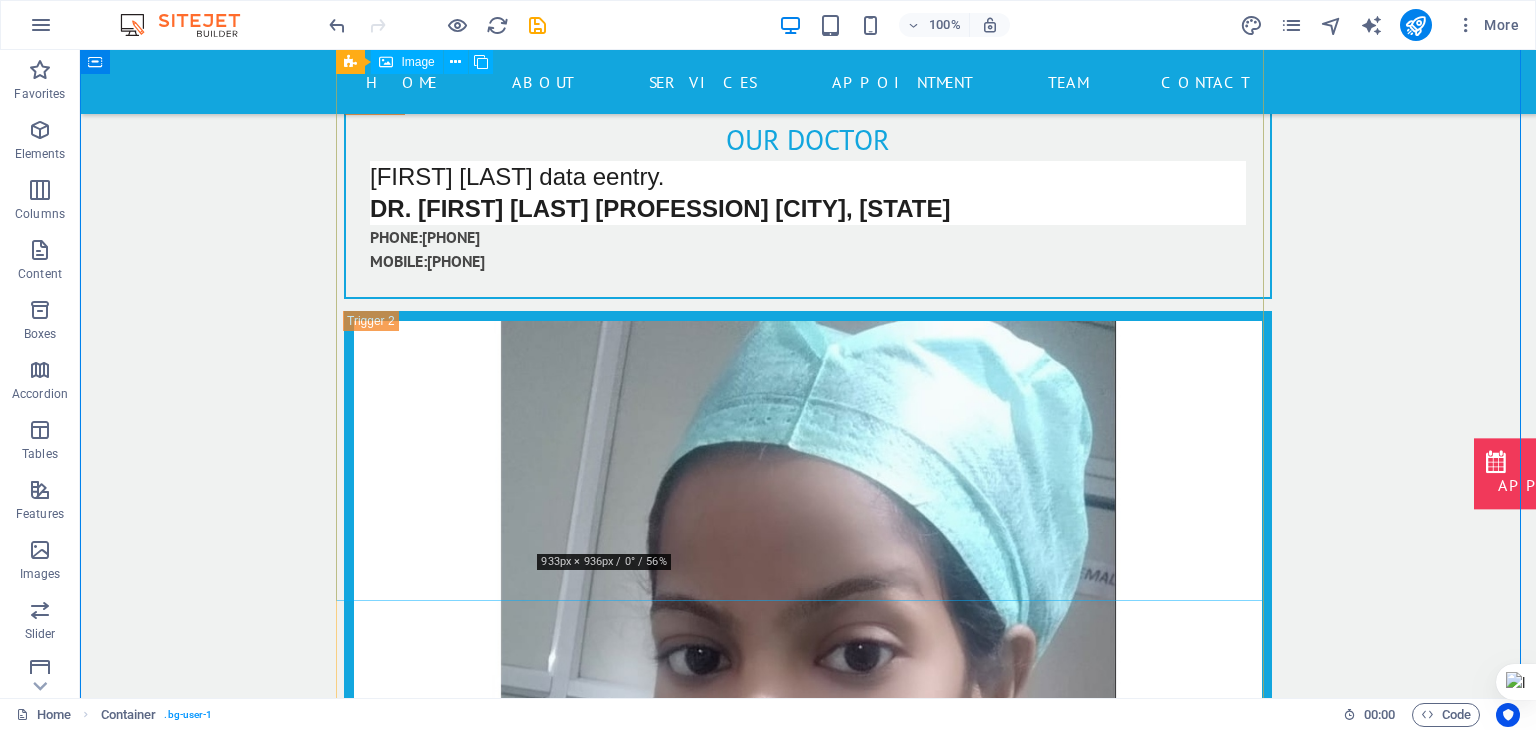 scroll, scrollTop: 19572, scrollLeft: 0, axis: vertical 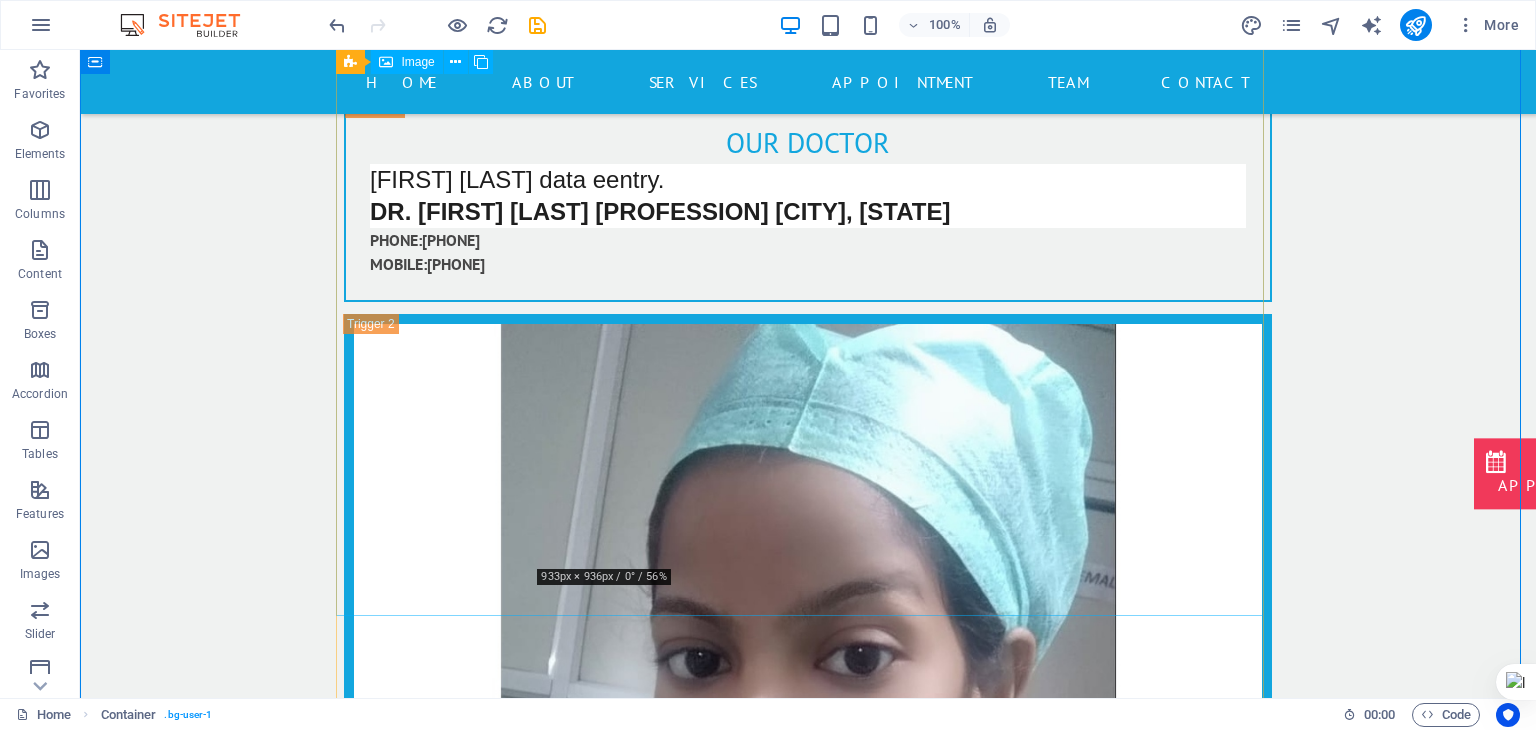 click on "Doctor" at bounding box center (808, 3663) 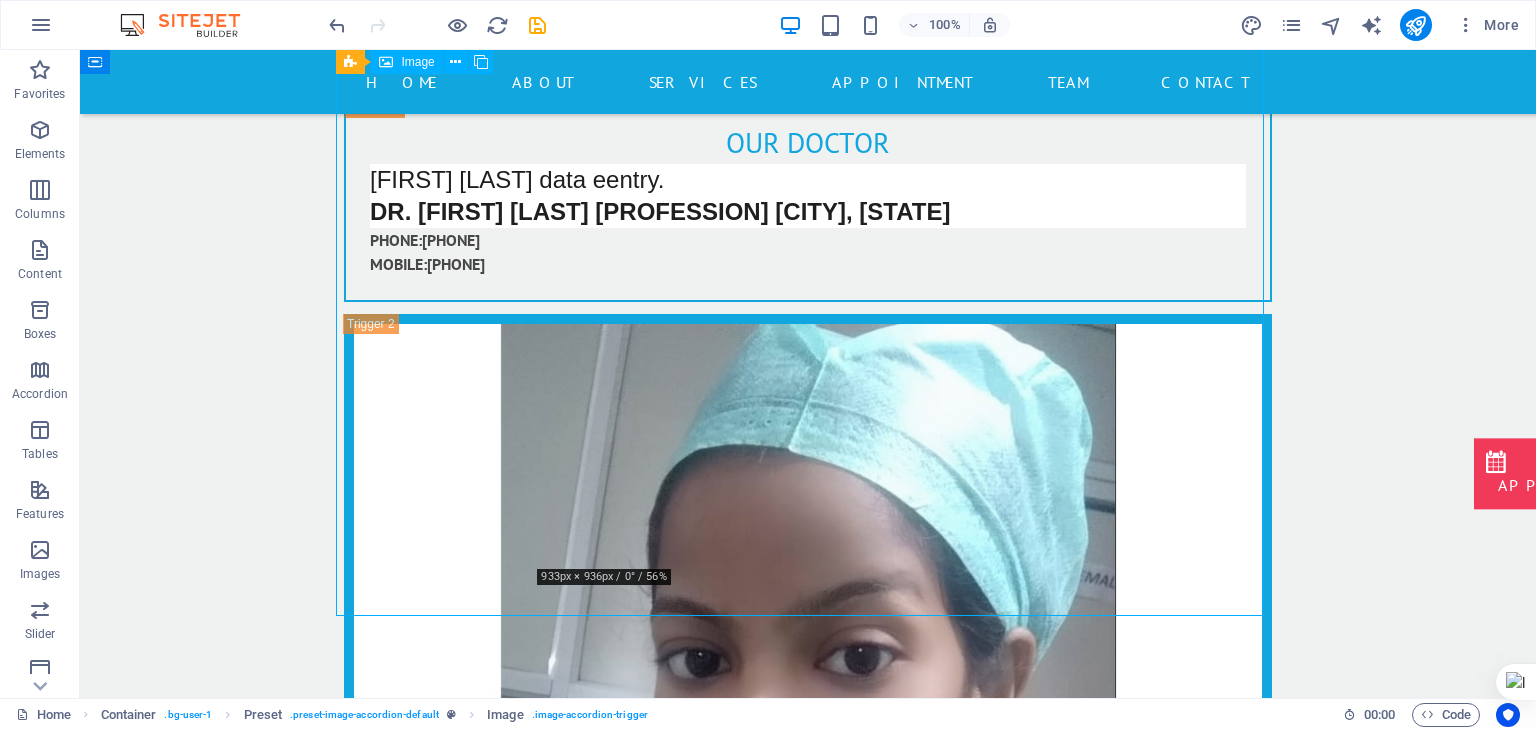 click on "Doctor" at bounding box center (808, 3663) 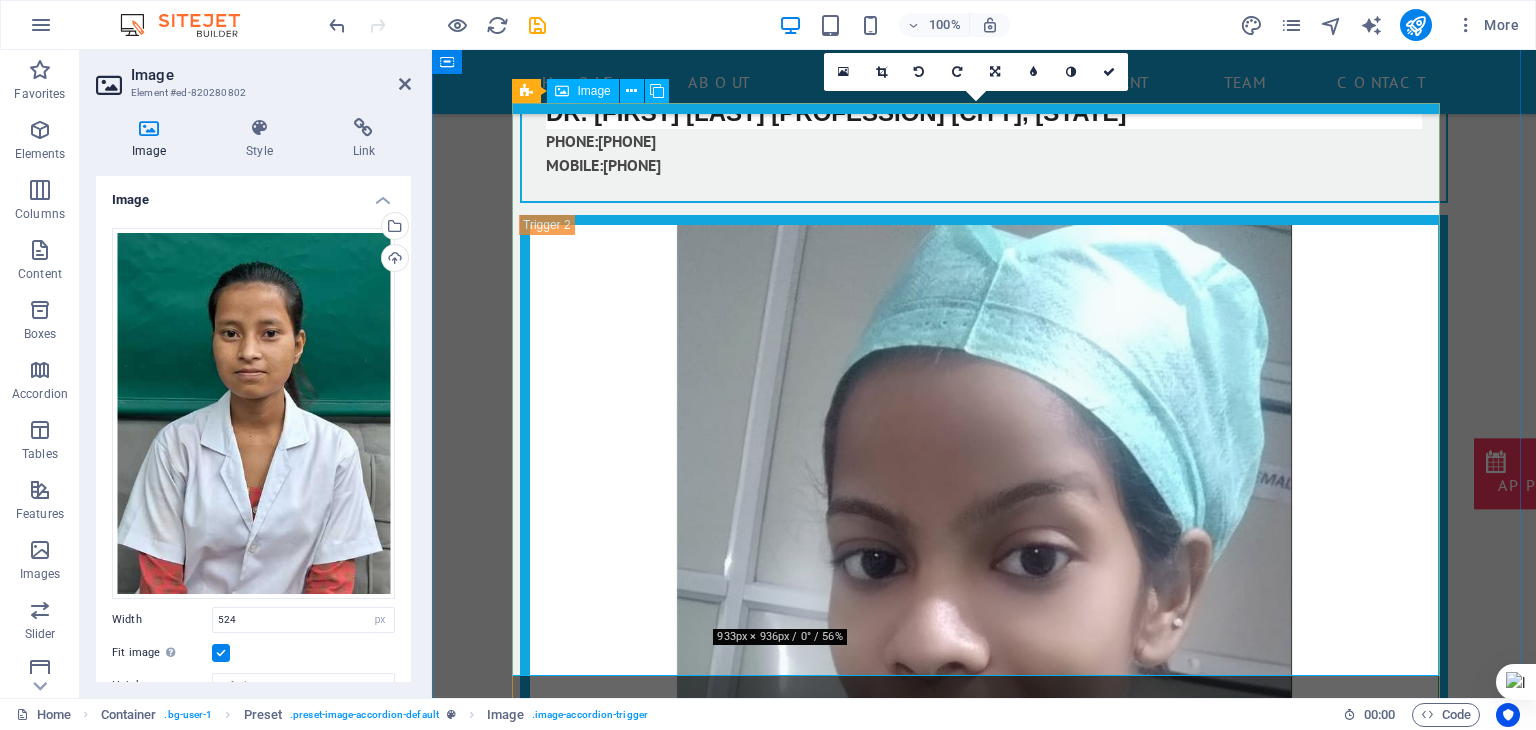 scroll, scrollTop: 19455, scrollLeft: 0, axis: vertical 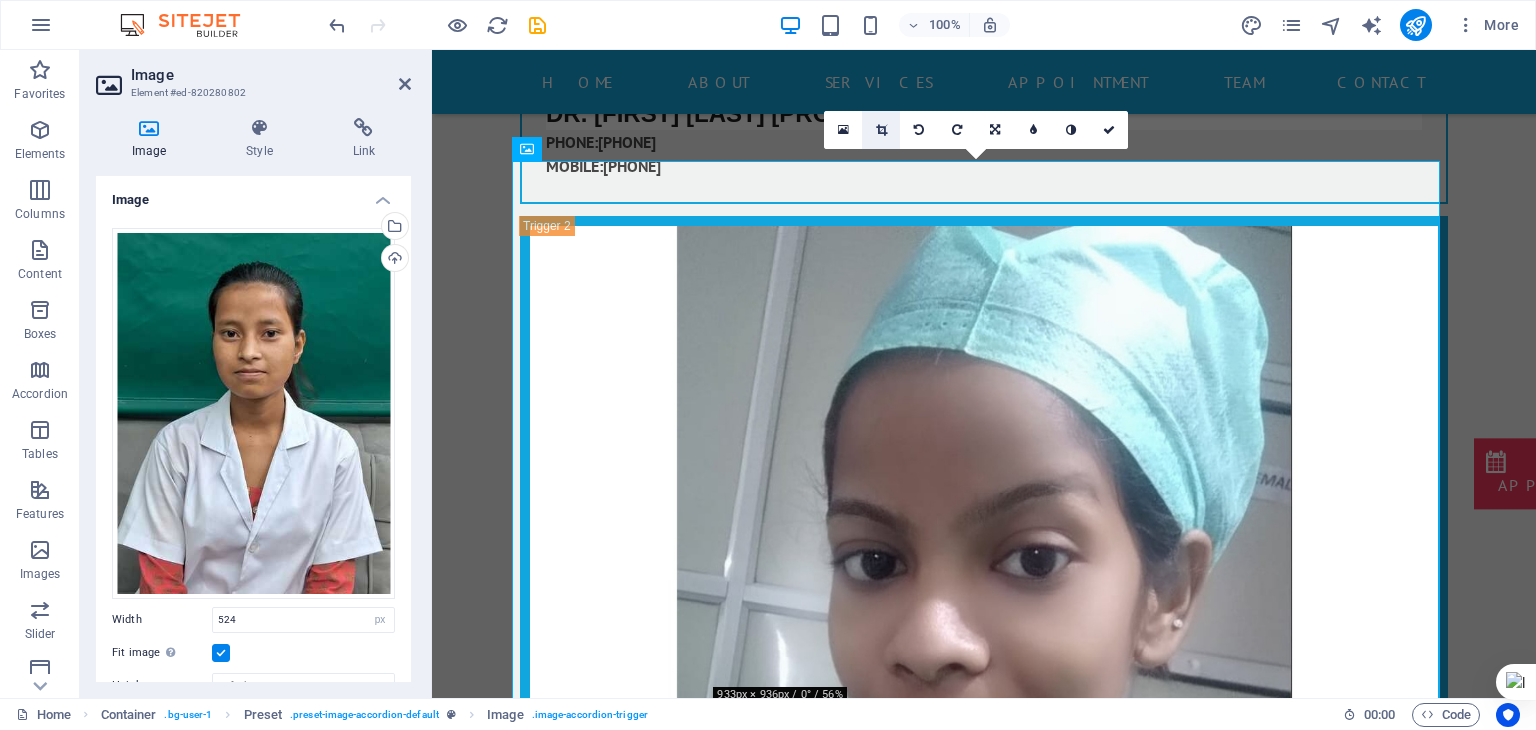 click at bounding box center (881, 130) 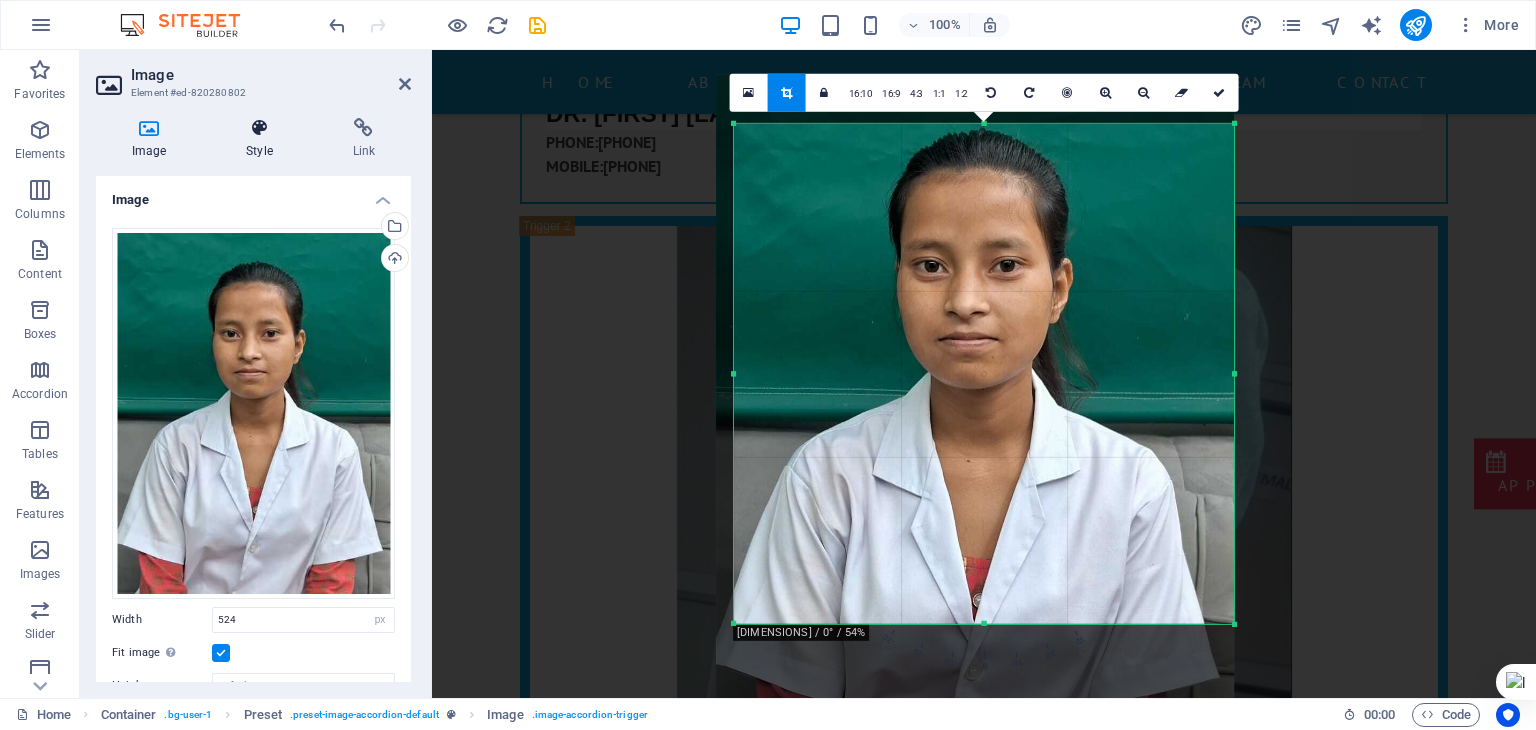 click on "Style" at bounding box center [263, 139] 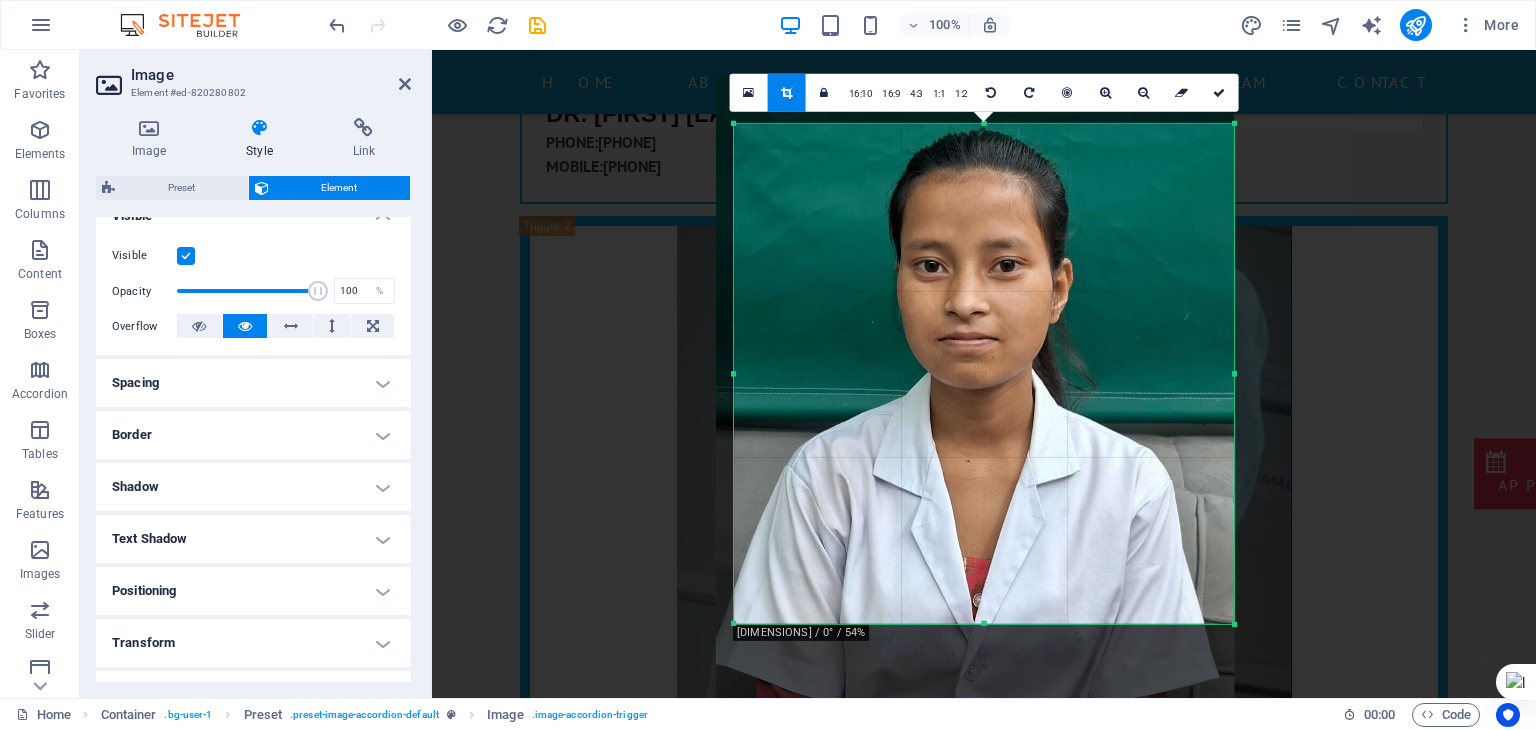 scroll, scrollTop: 246, scrollLeft: 0, axis: vertical 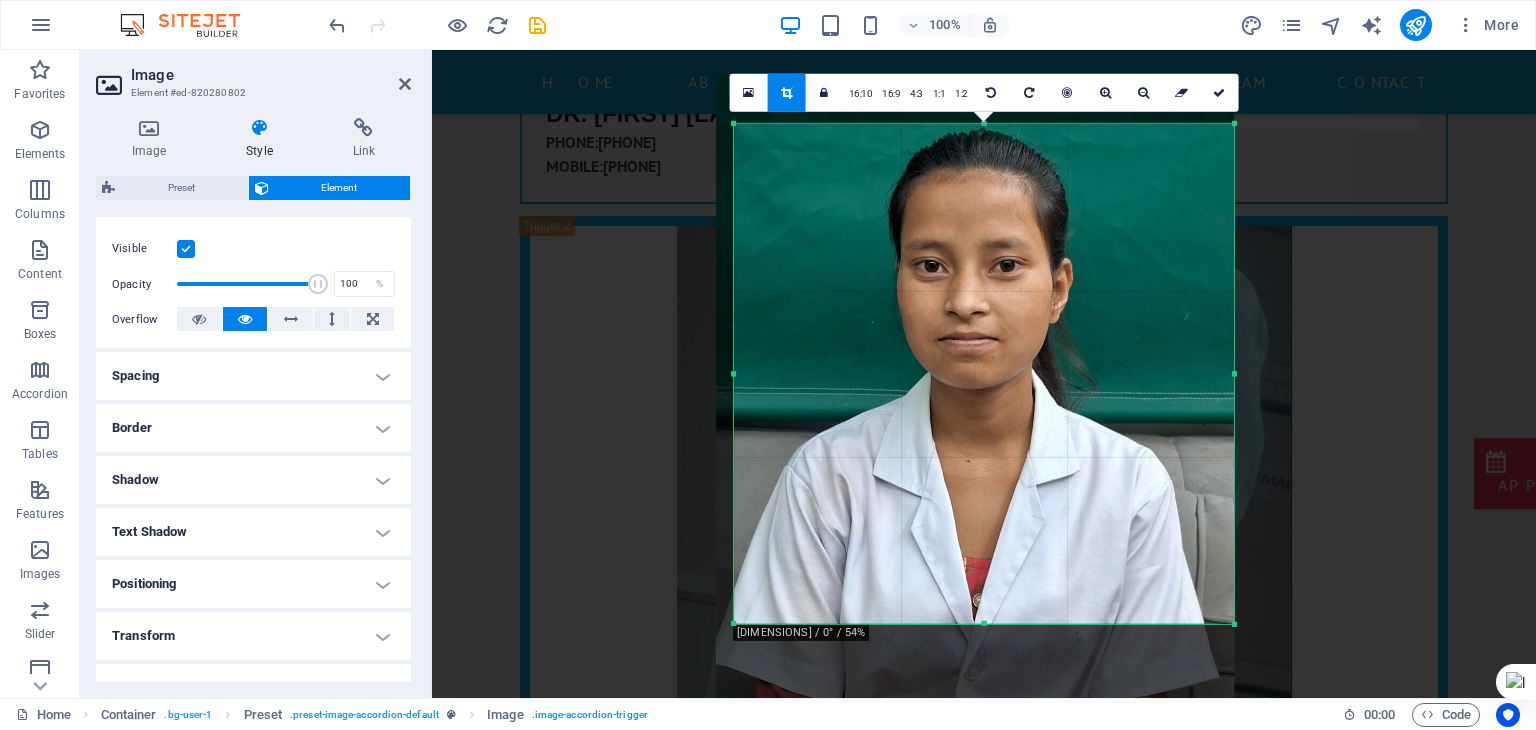 click on "Border" at bounding box center [253, 428] 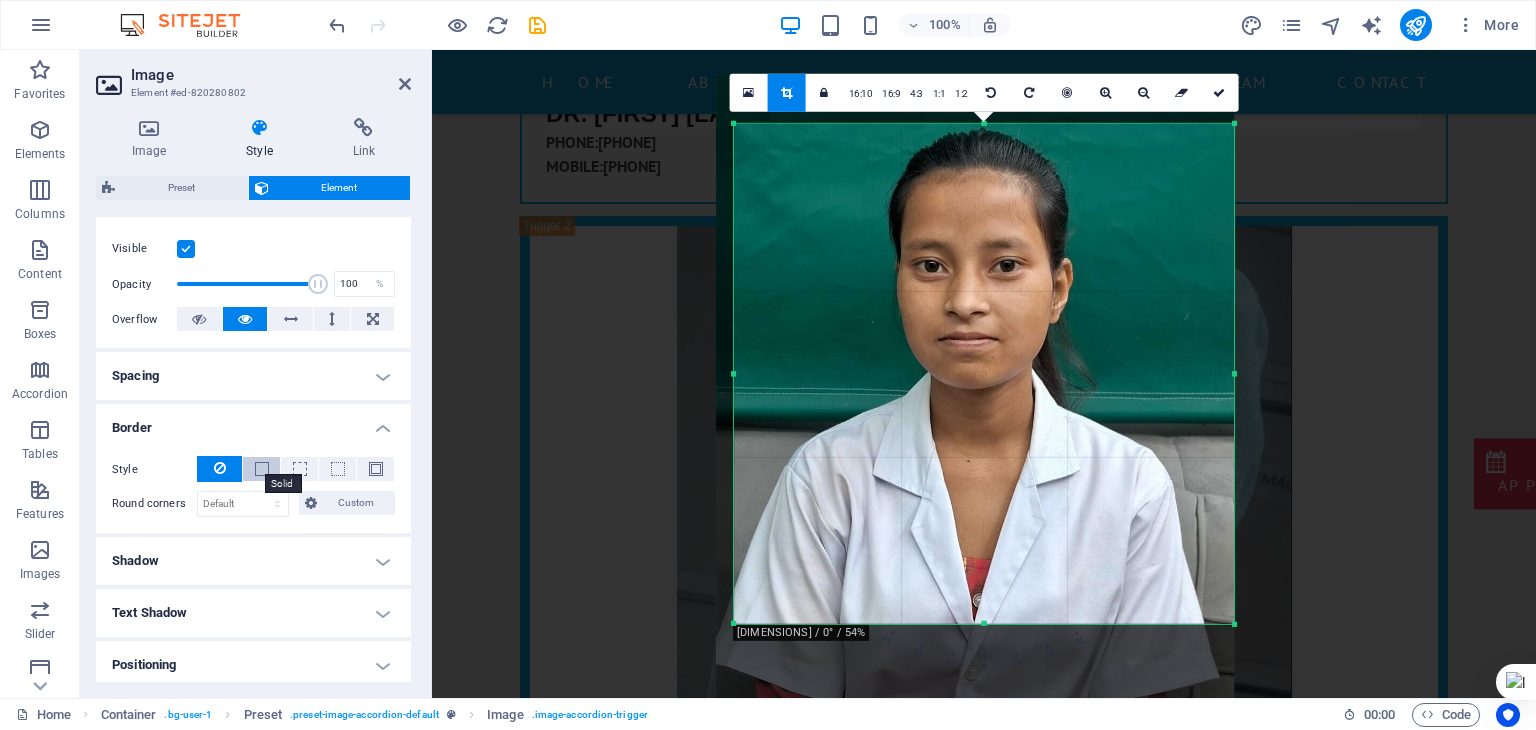 click at bounding box center (262, 469) 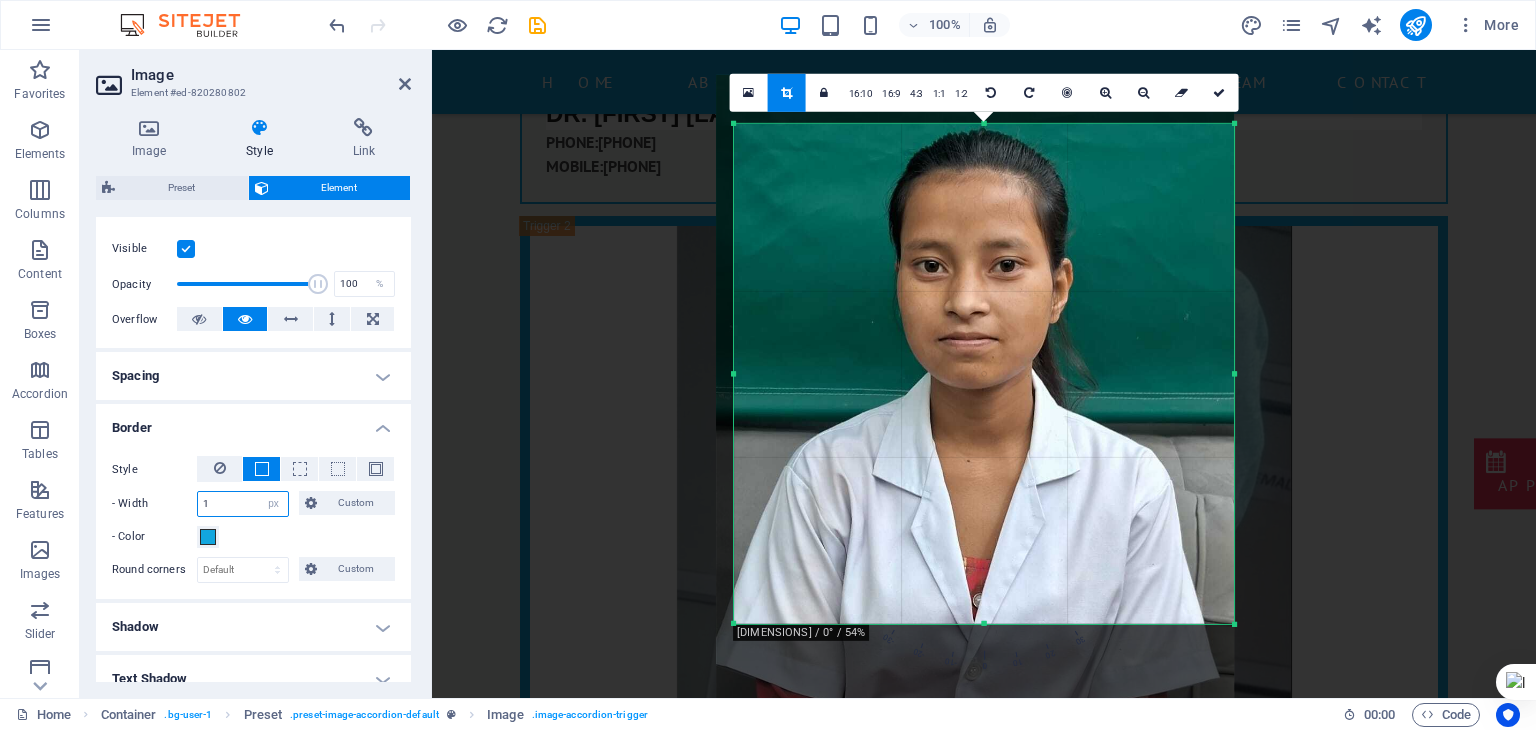 click on "1" at bounding box center [243, 504] 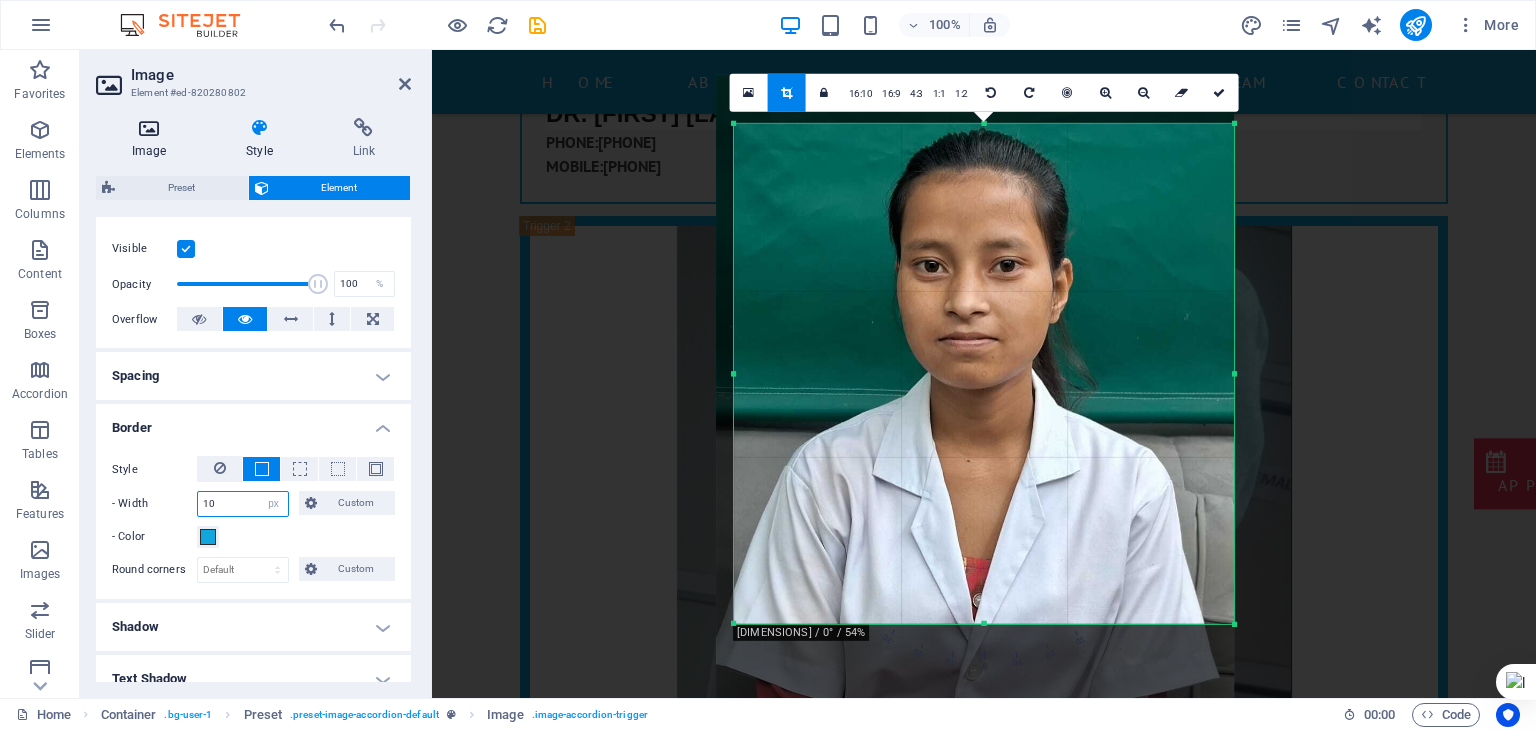 type on "10" 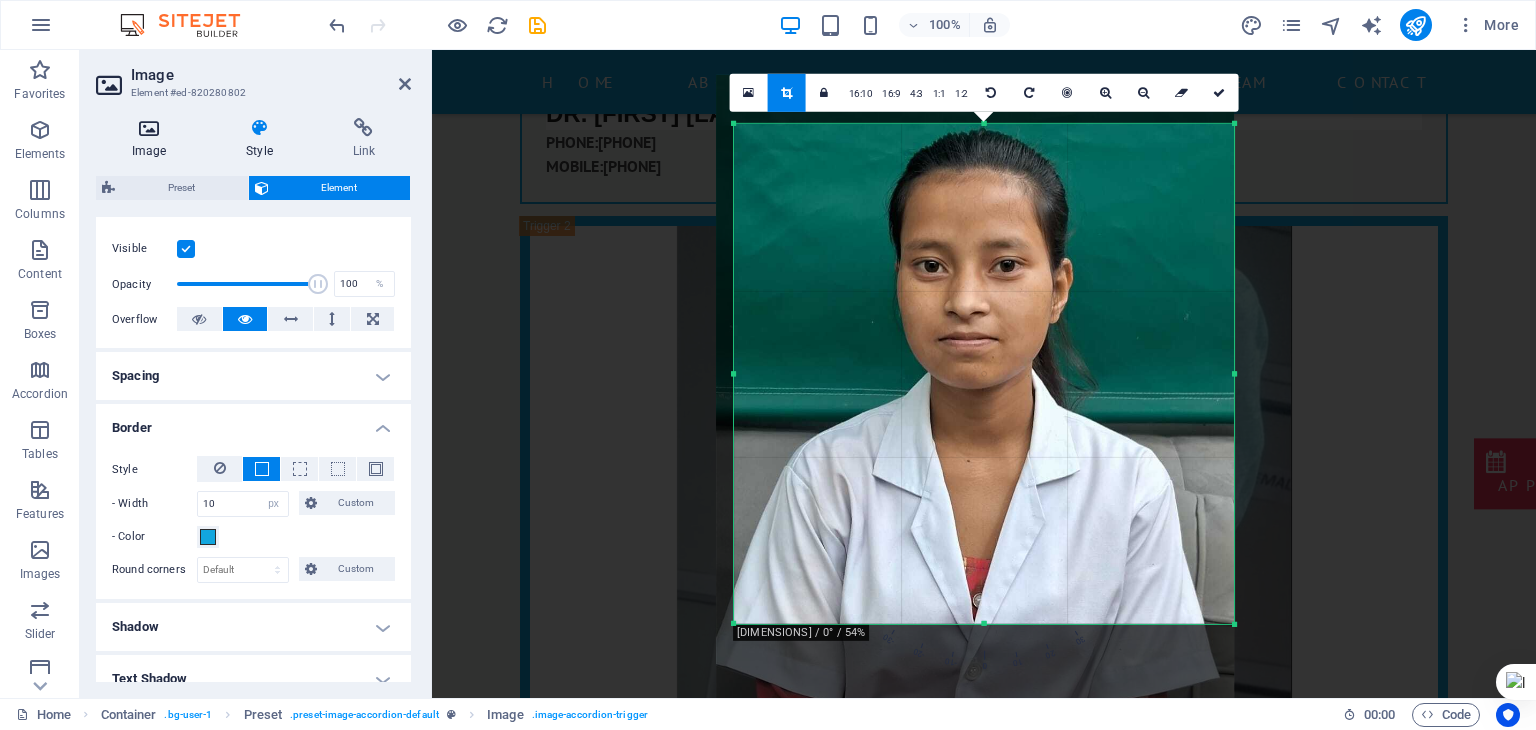 drag, startPoint x: 113, startPoint y: 138, endPoint x: 137, endPoint y: 145, distance: 25 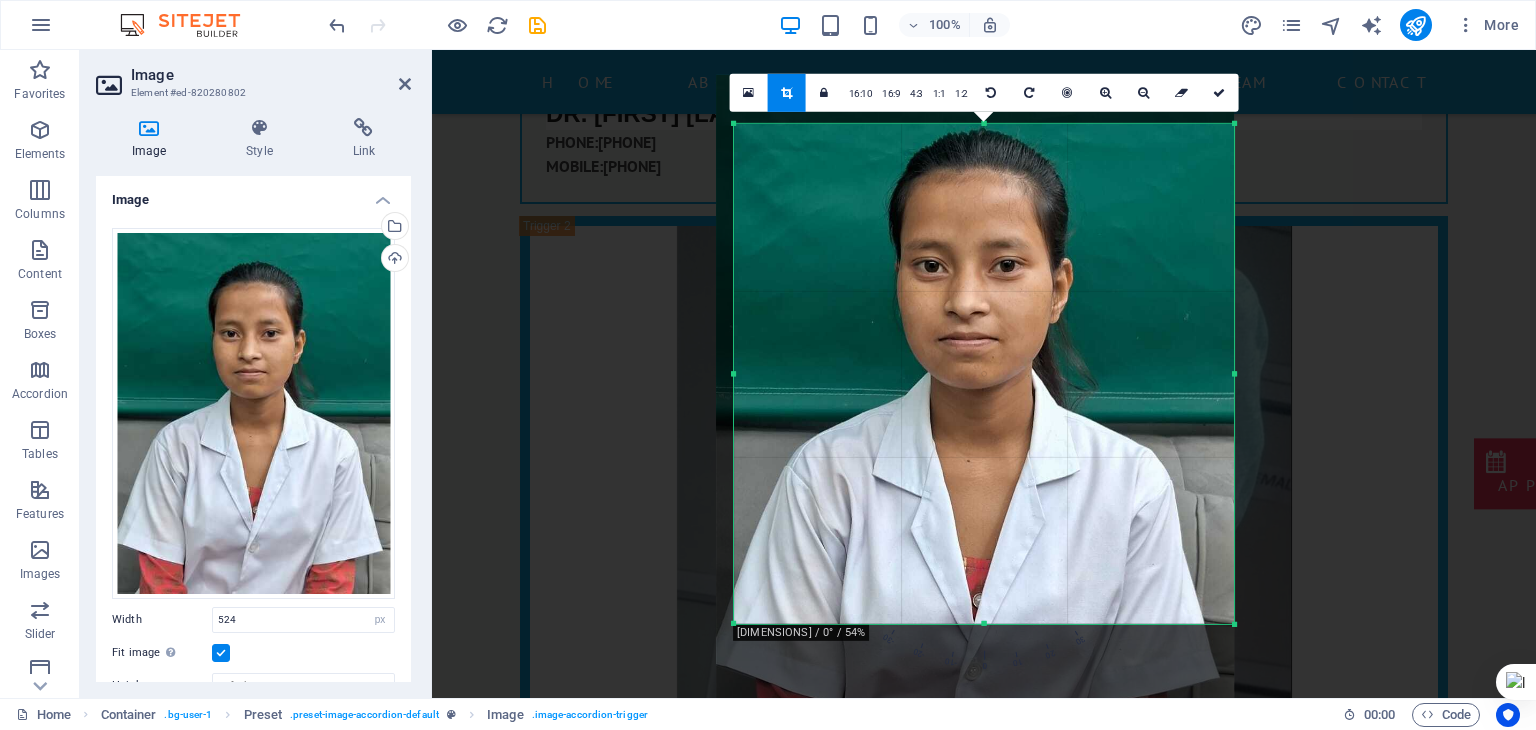 click on "Image" at bounding box center [153, 139] 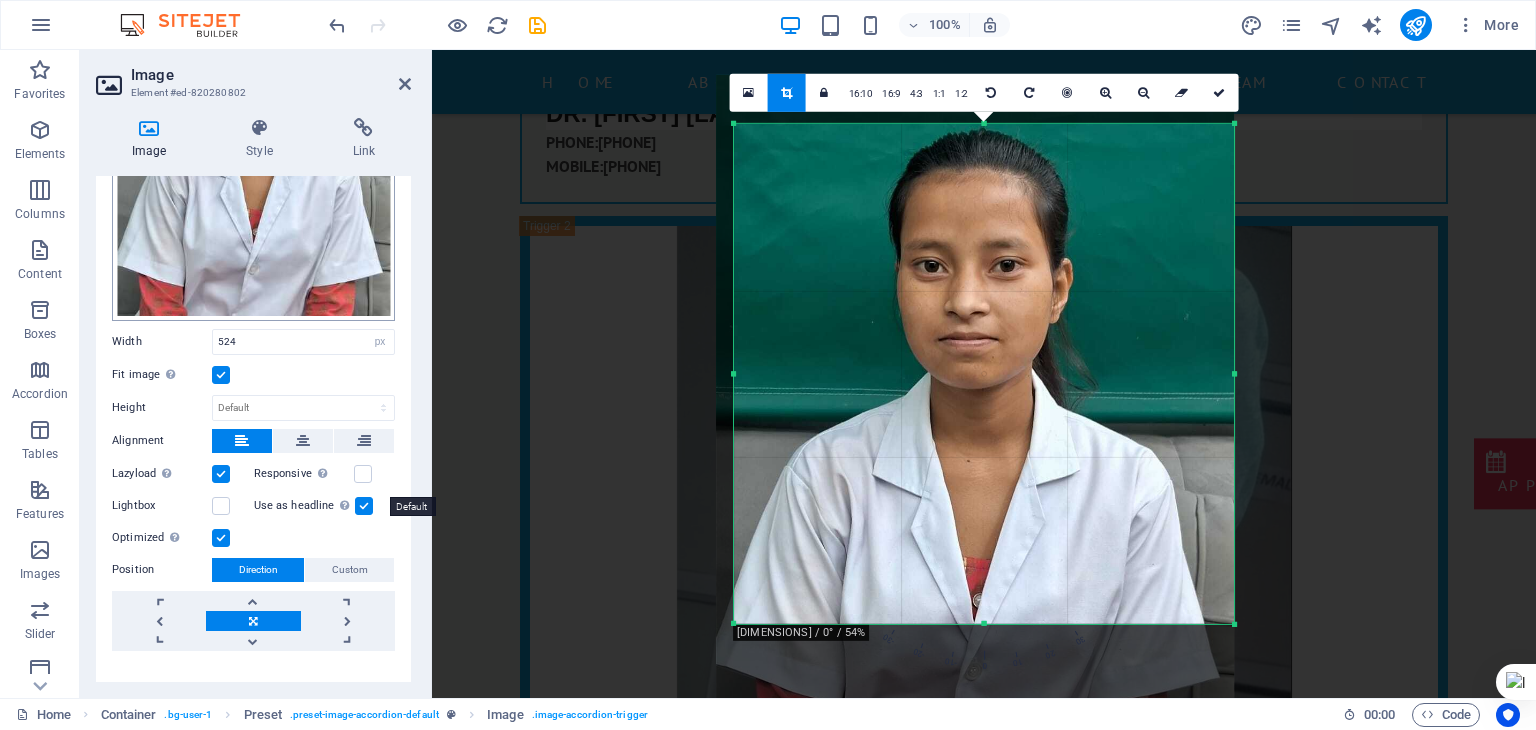scroll, scrollTop: 279, scrollLeft: 0, axis: vertical 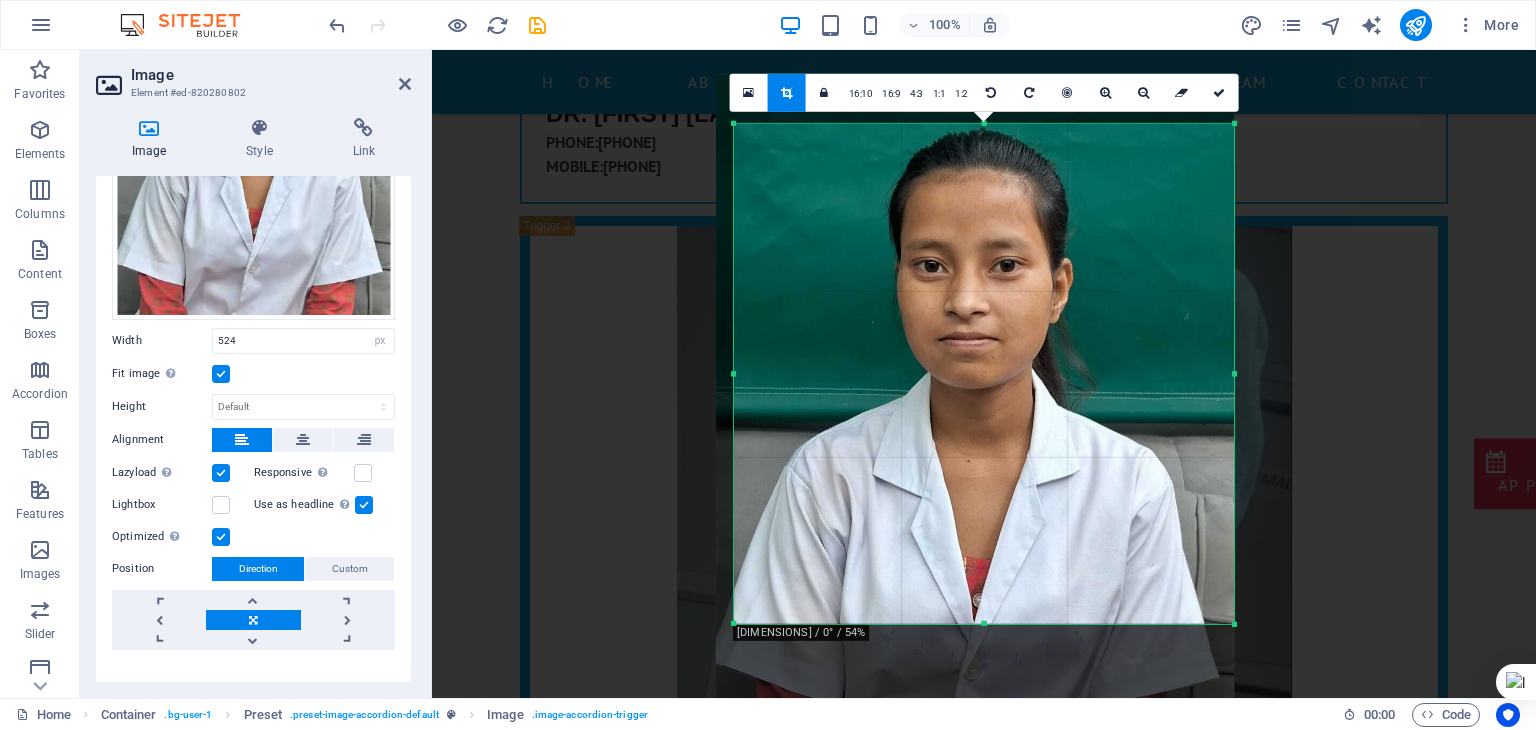 click at bounding box center (364, 505) 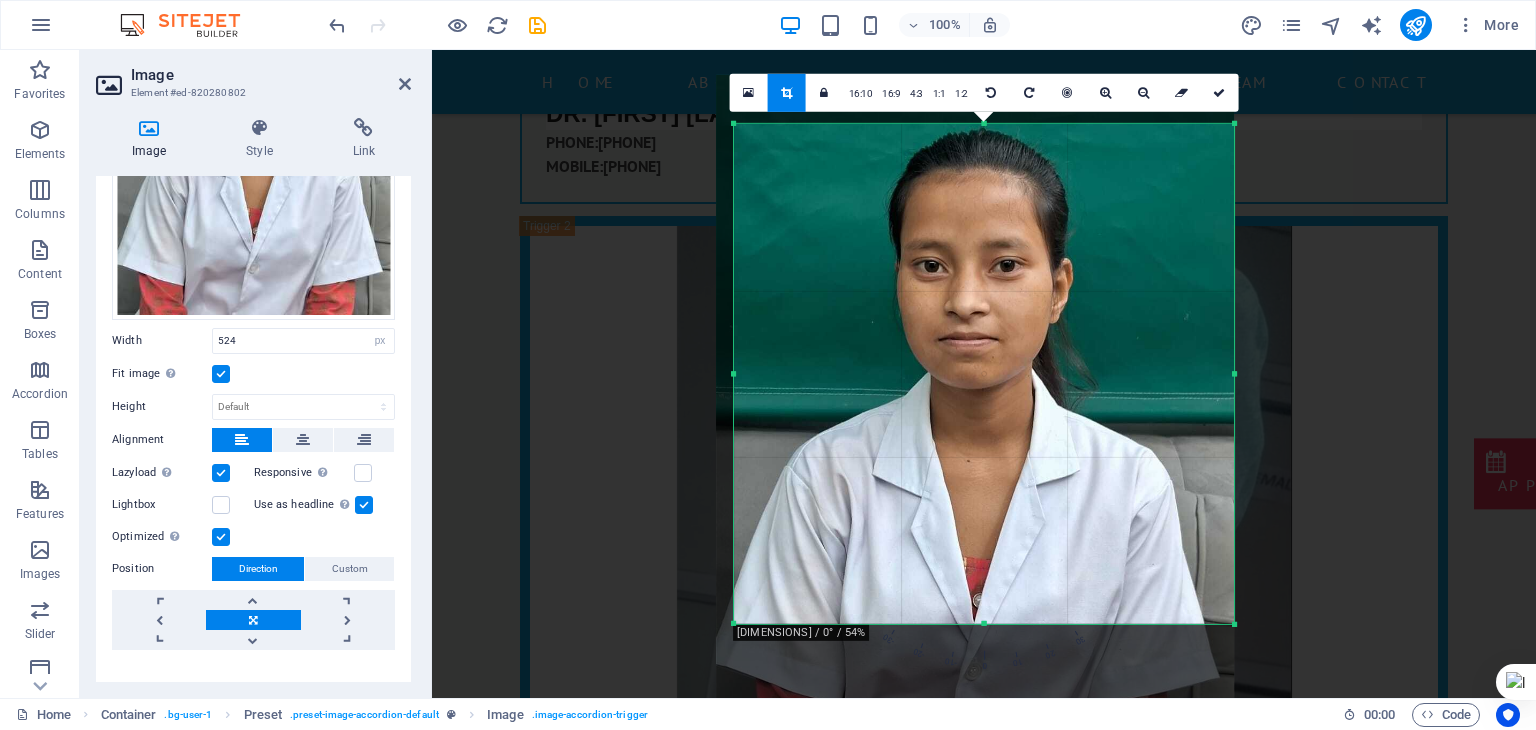 click on "Use as headline The image will be wrapped in an H1 headline tag. Useful for giving alternative text the weight of an H1 headline, e.g. for the logo. Leave unchecked if uncertain." at bounding box center [0, 0] 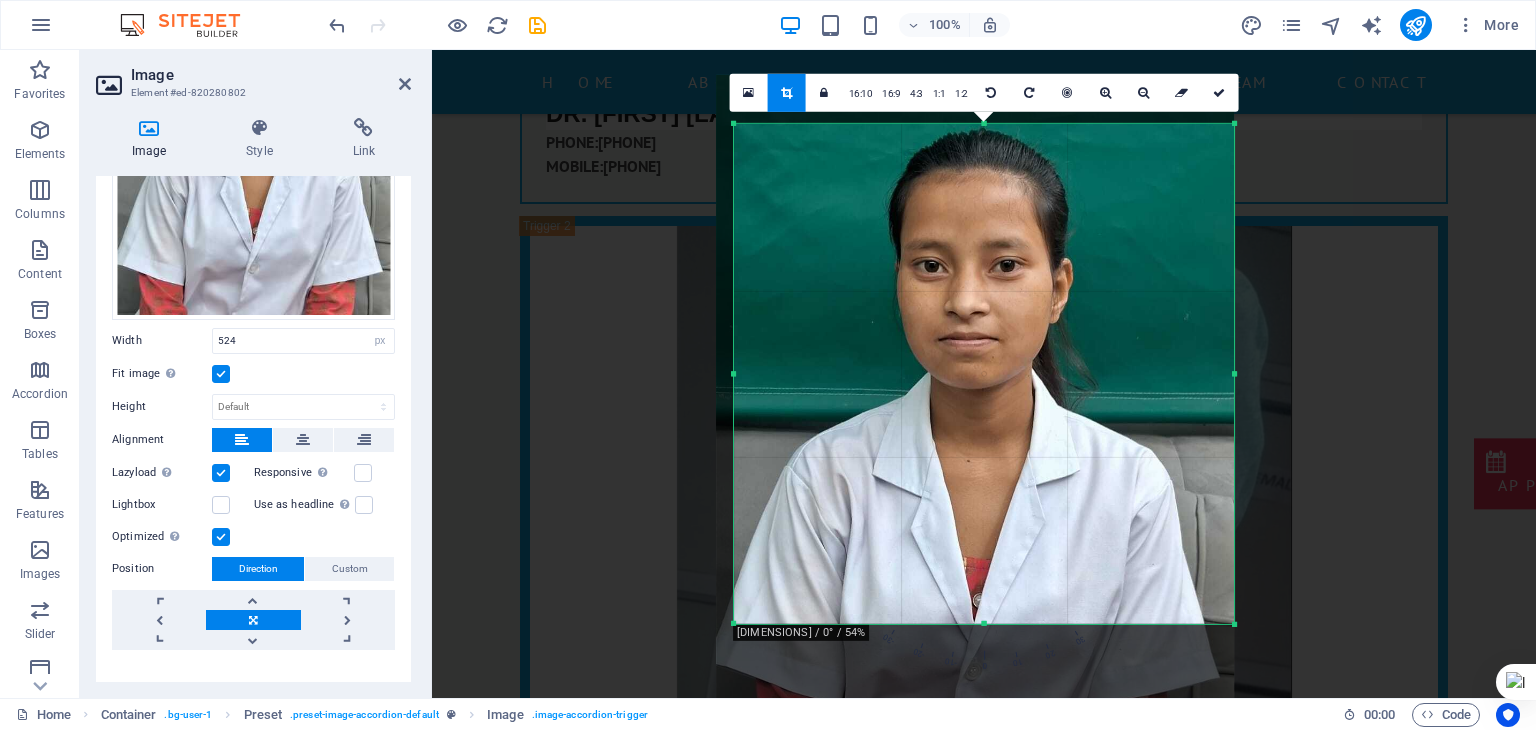 click at bounding box center (221, 473) 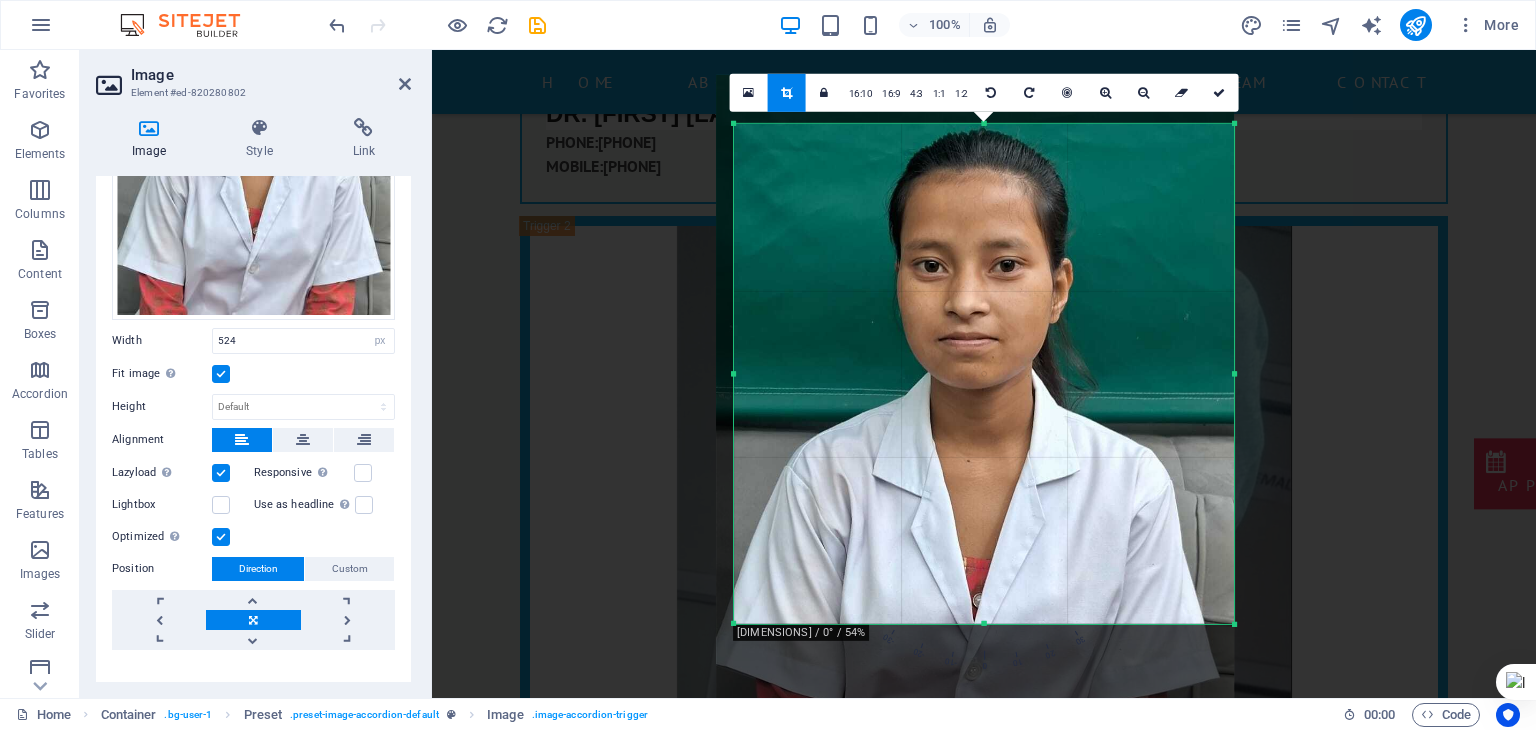 click on "Lazyload Loading images after the page loads improves page speed." at bounding box center (0, 0) 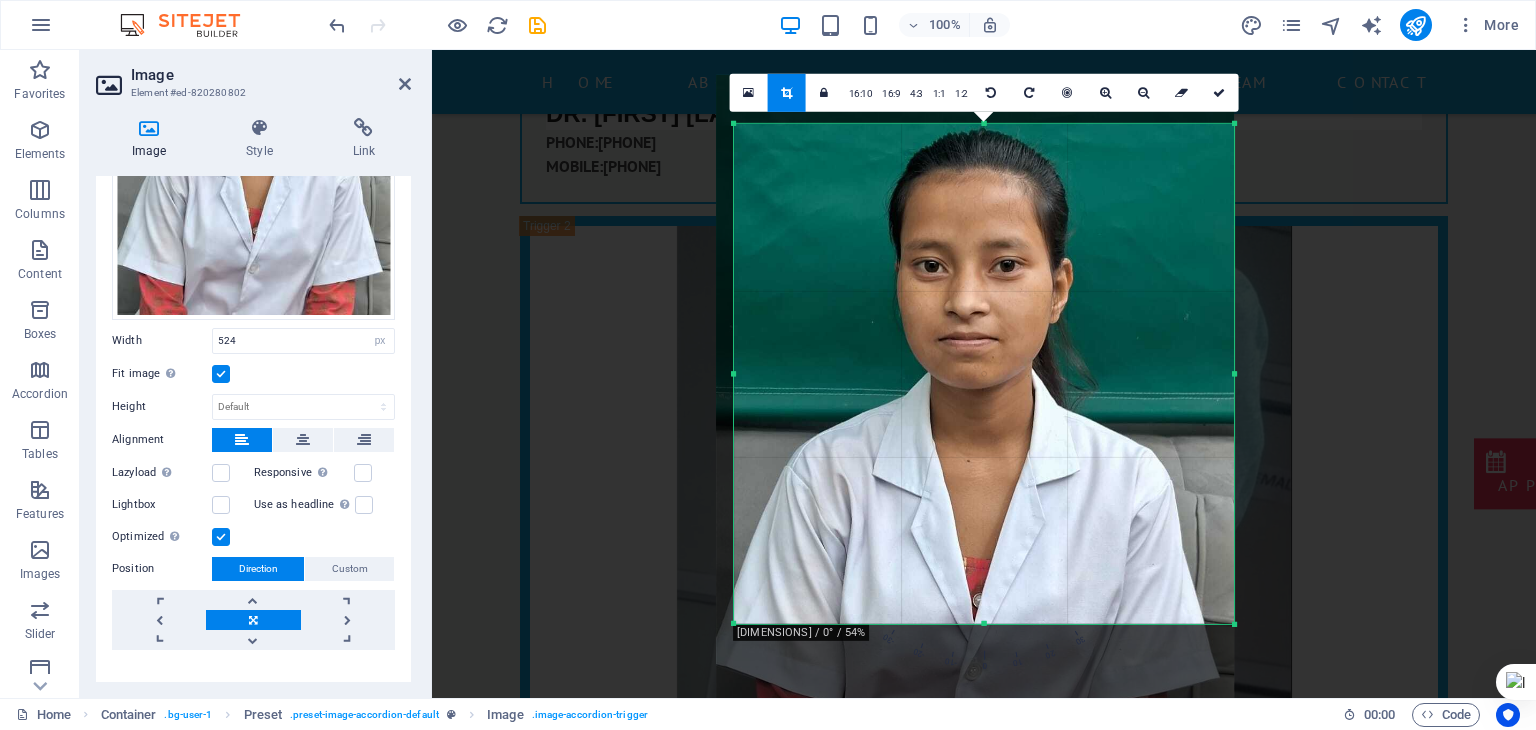click on "Drag files here, click to choose files or select files from Files or our free stock photos & videos Select files from the file manager, stock photos, or upload file(s) Upload Width 524 Default auto px rem % em vh vw Fit image Automatically fit image to a fixed width and height Height Default auto px Alignment Lazyload Loading images after the page loads improves page speed. Responsive Automatically load retina image and smartphone optimized sizes. Lightbox Use as headline The image will be wrapped in an H1 headline tag. Useful for giving alternative text the weight of an H1 headline, e.g. for the logo. Leave unchecked if uncertain. Optimized Images are compressed to improve page speed. Position Direction Custom X offset 50 px rem % vh vw Y offset 50 px rem % vh vw" at bounding box center [253, 299] 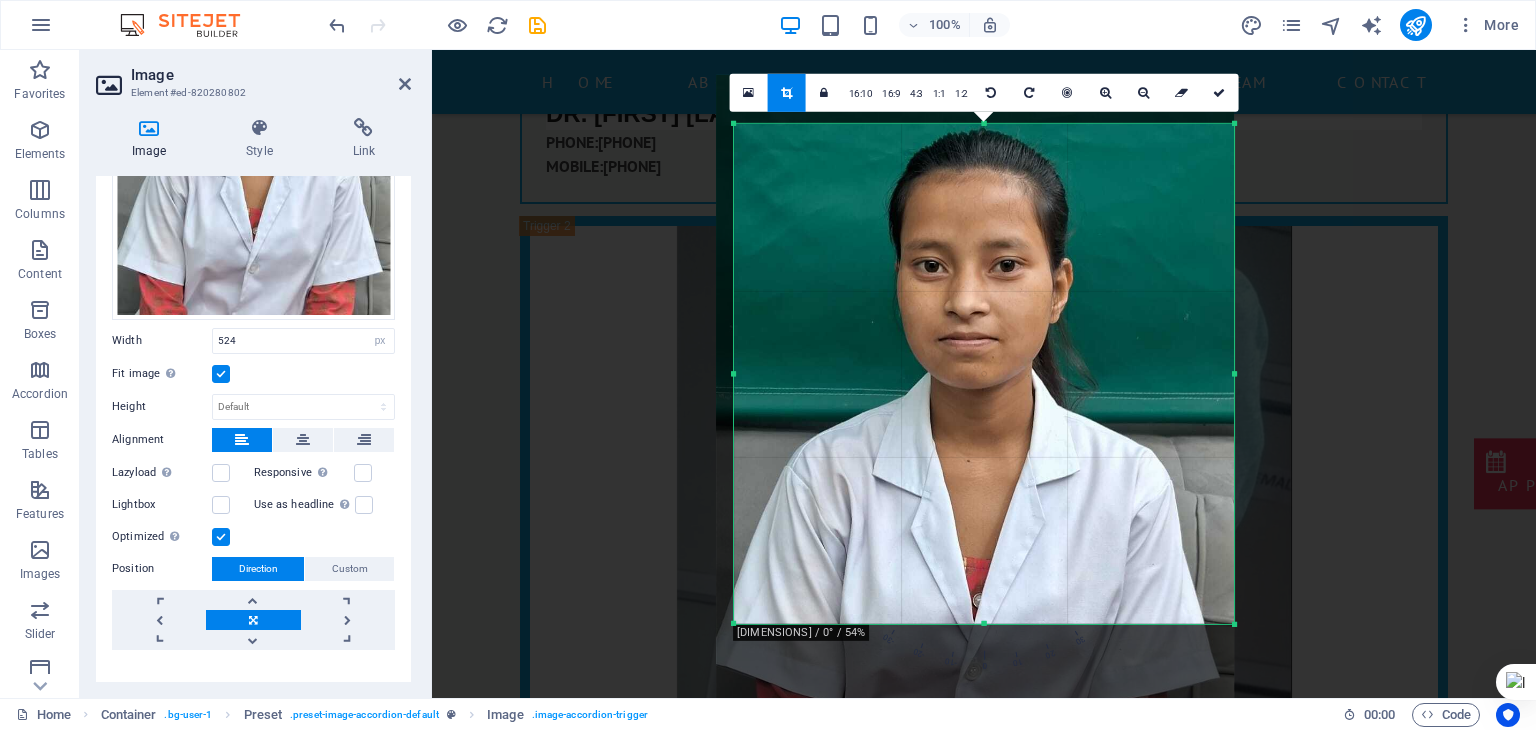 click at bounding box center [221, 374] 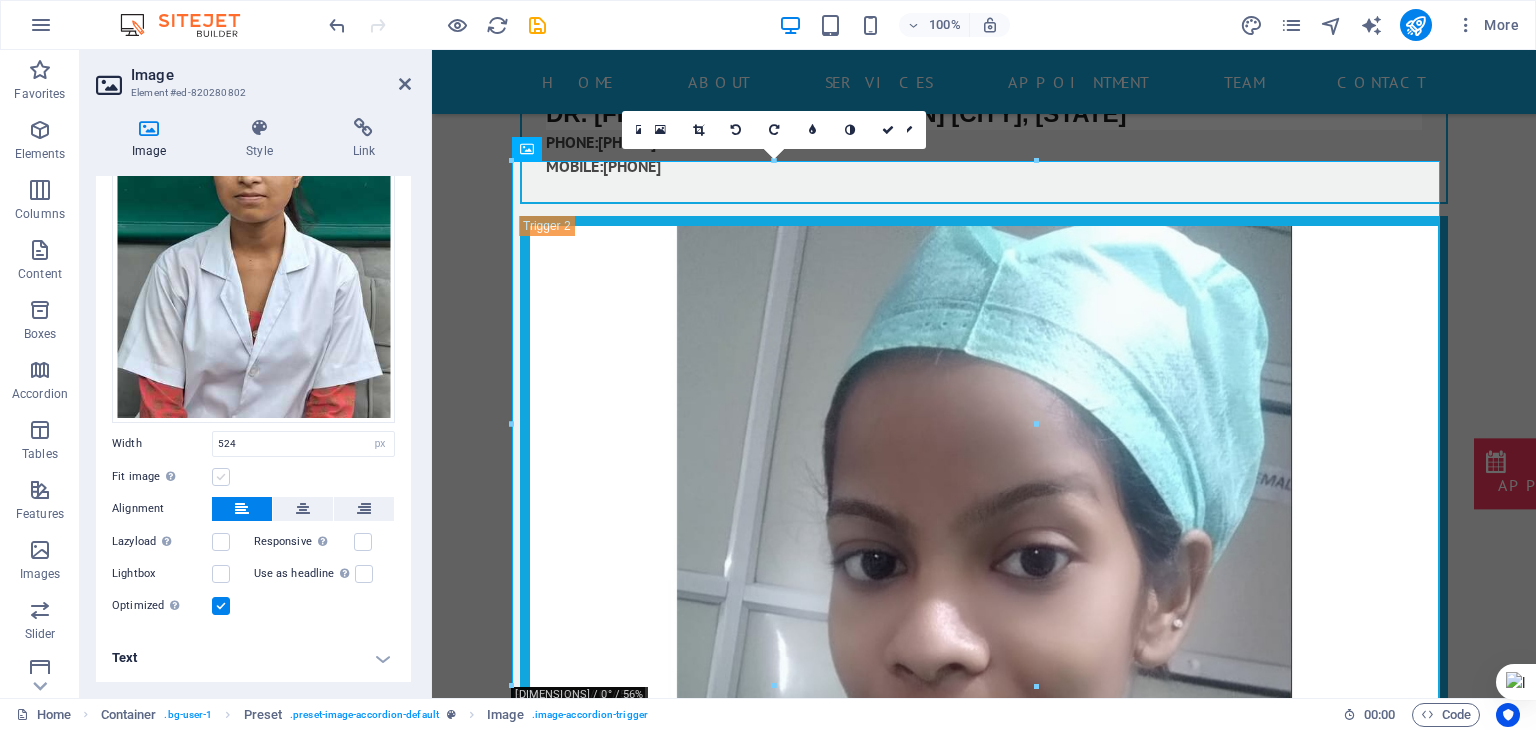 scroll, scrollTop: 170, scrollLeft: 0, axis: vertical 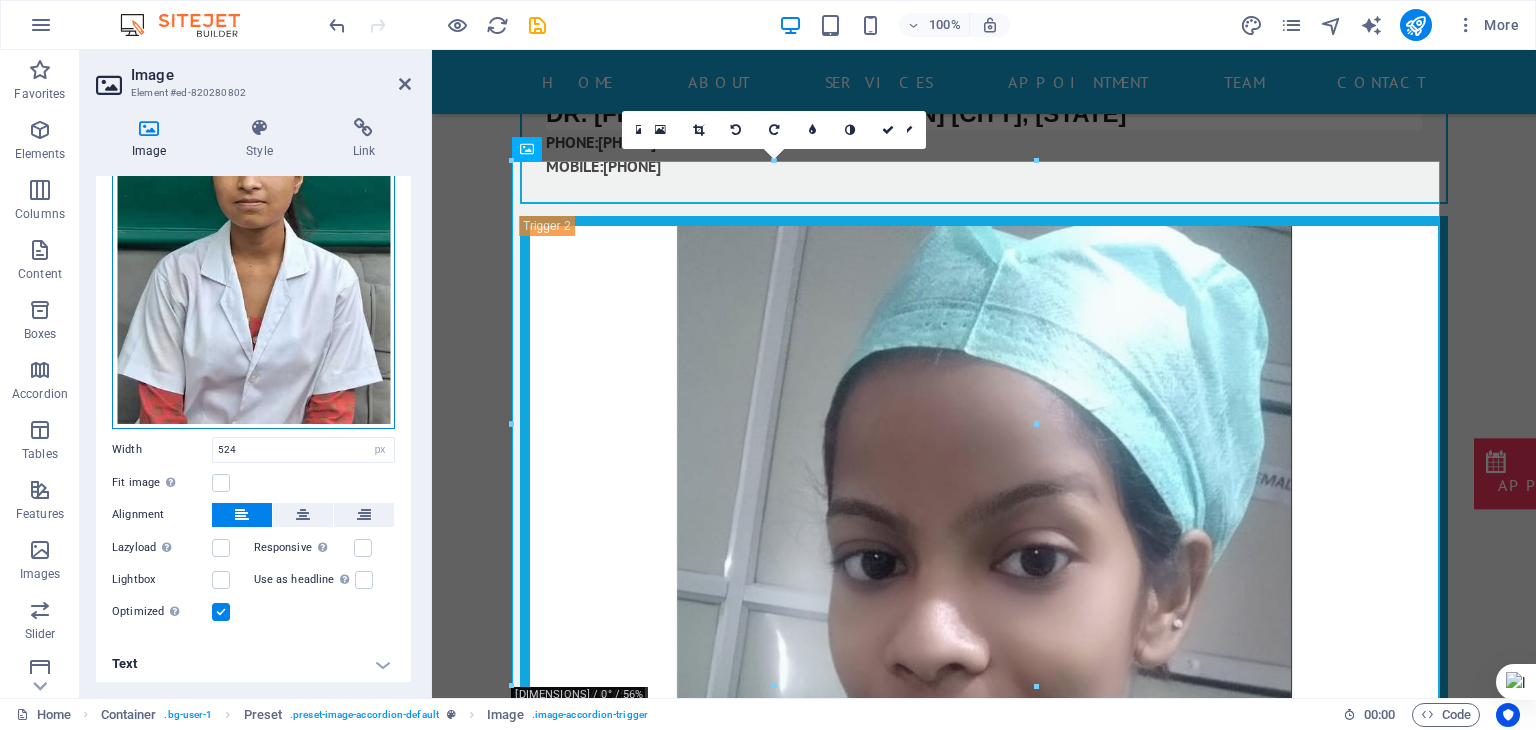 click on "Drag files here, click to choose files or select files from Files or our free stock photos & videos" at bounding box center [253, 243] 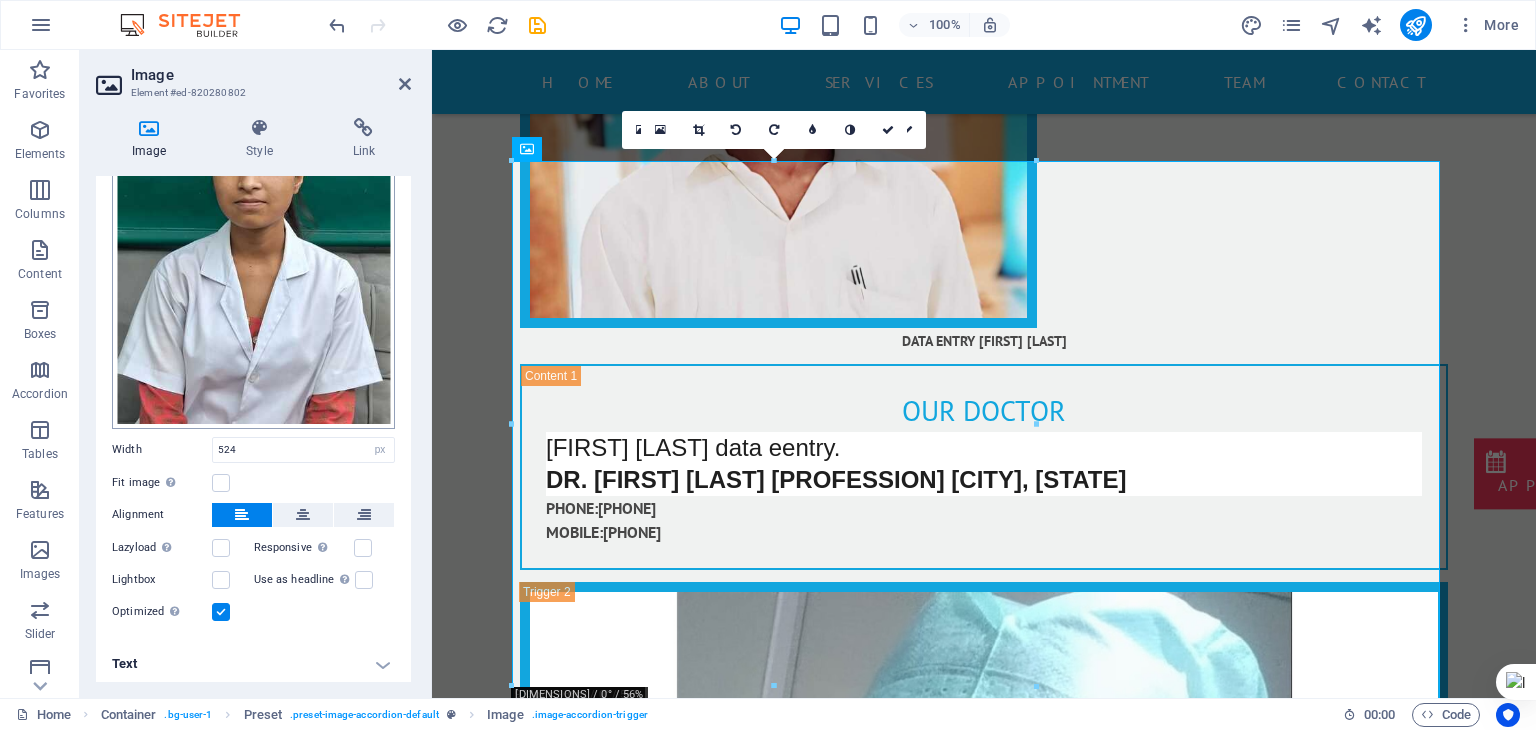 scroll, scrollTop: 19605, scrollLeft: 0, axis: vertical 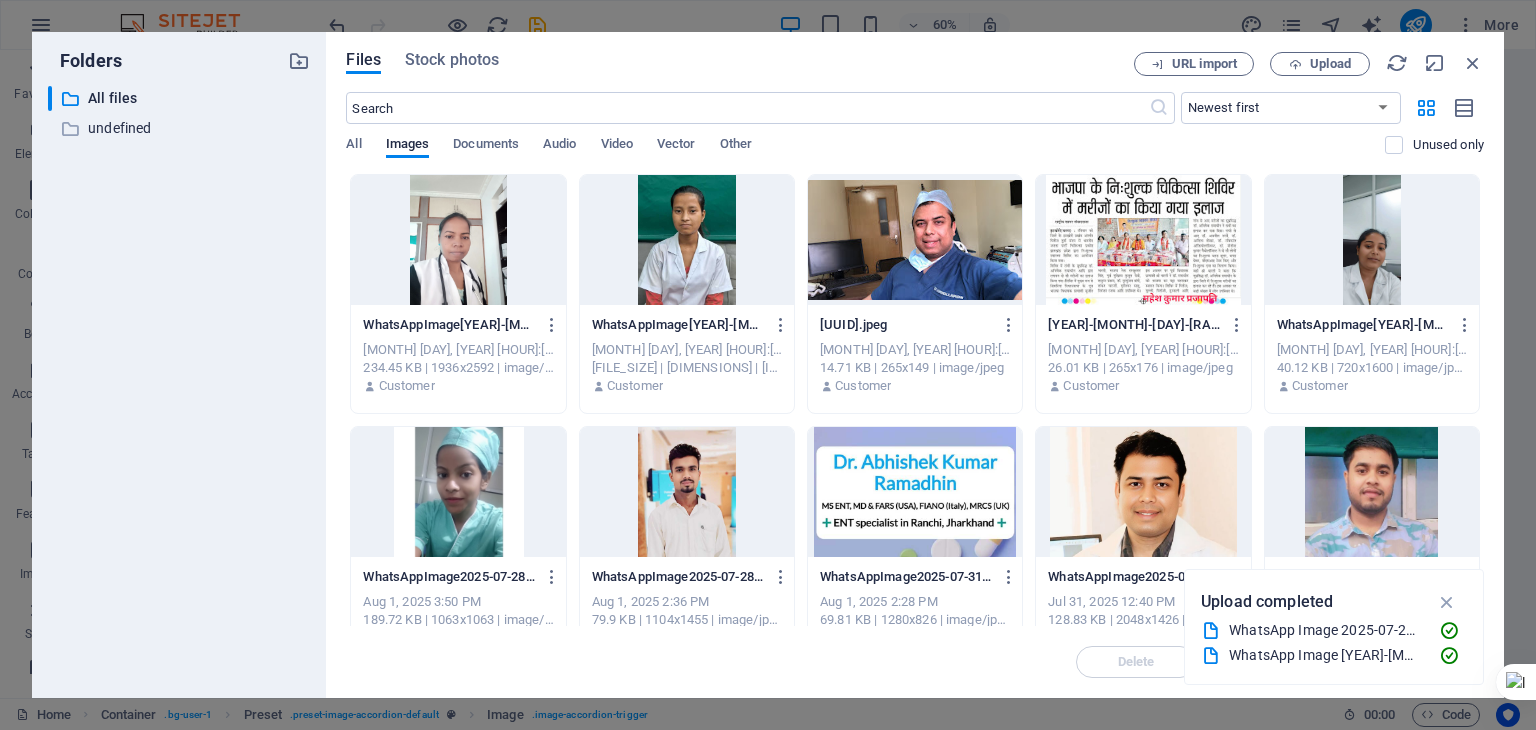 click on "Folders ​ All files All files ​ undefined undefined Files Stock photos URL import Upload ​ Newest first Oldest first Name (A-Z) Name (Z-A) Size (0-9) Size (9-0) Resolution (0-9) Resolution (9-0) All Images Documents Audio Video Vector Other Unused only Drop files here to upload them instantly WhatsAppImage[YEAR]-[MONTH]-[DAY]at[HOUR].[MINUTE].[SECOND]AM-[RANDOM_STRING].jpeg WhatsAppImage[YEAR]-[MONTH]-[DAY]at[HOUR].[MINUTE].[SECOND]AM-[RANDOM_STRING].jpeg [MONTH] [DAY], [YEAR] [HOUR]:[MINUTE] [AM/PM] [FILE_SIZE] | [DIMENSIONS] | [IMAGE_TYPE] Customer WhatsAppImage[YEAR]-[MONTH]-[DAY]at[HOUR].[MINUTE].[SECOND]AM-[RANDOM_STRING].jpeg WhatsAppImage[YEAR]-[MONTH]-[DAY]at[HOUR].[MINUTE].[SECOND]AM-[RANDOM_STRING].jpeg [MONTH] [DAY], [YEAR] [HOUR]:[MINUTE] [AM/PM] [FILE_SIZE] | [DIMENSIONS] | [IMAGE_TYPE] Customer [UUID].jpeg [UUID].jpeg [MONTH] [DAY], [YEAR] [HOUR]:[MINUTE] [AM/PM] [FILE_SIZE] | [DIMENSIONS] | [IMAGE_TYPE] Customer [FILENAME].jpg [FILENAME].jpg [MONTH] [DAY], [YEAR] [HOUR]:[MINUTE] [AM/PM] [FILE_SIZE] | [DIMENSIONS] | [IMAGE_TYPE] Customer Customer" at bounding box center [768, 365] 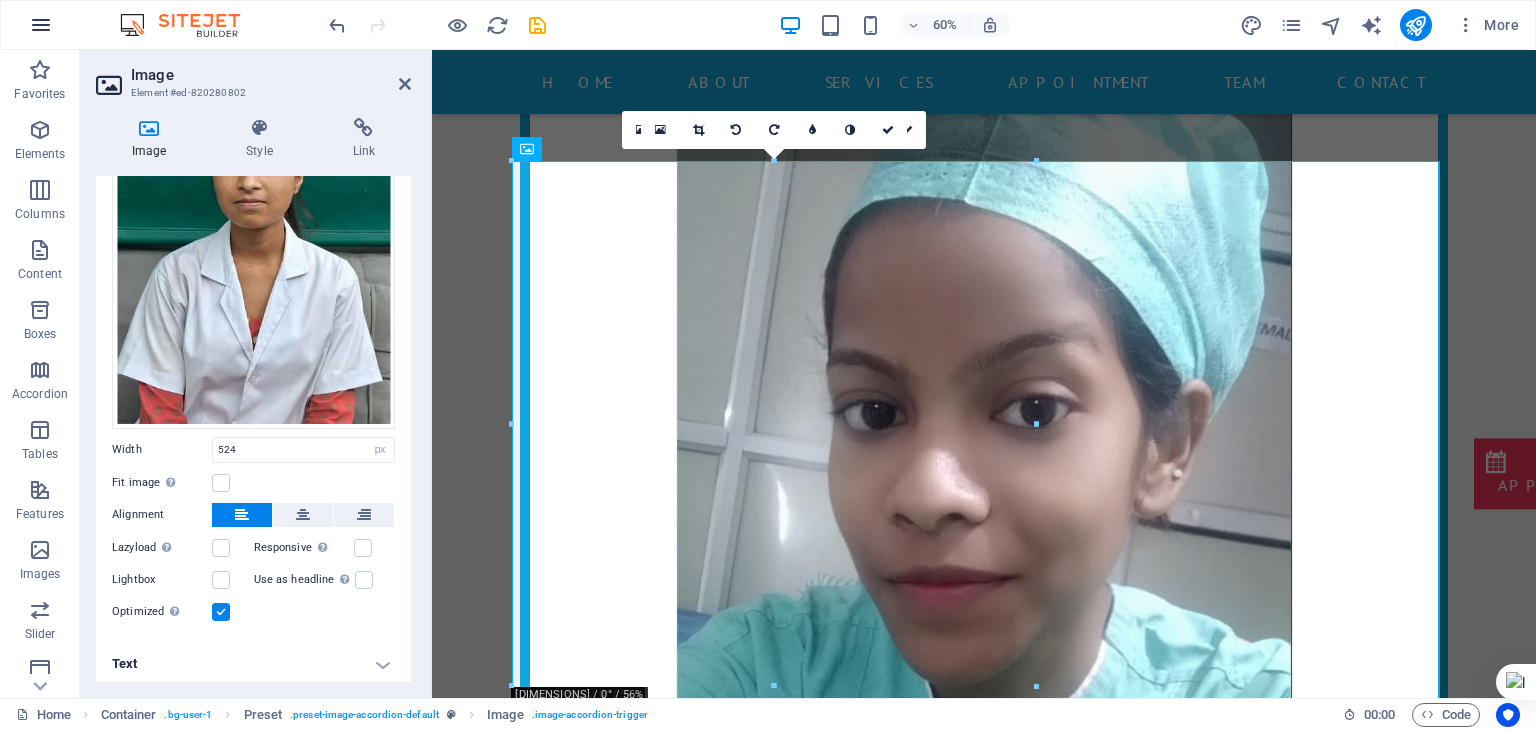 scroll, scrollTop: 19455, scrollLeft: 0, axis: vertical 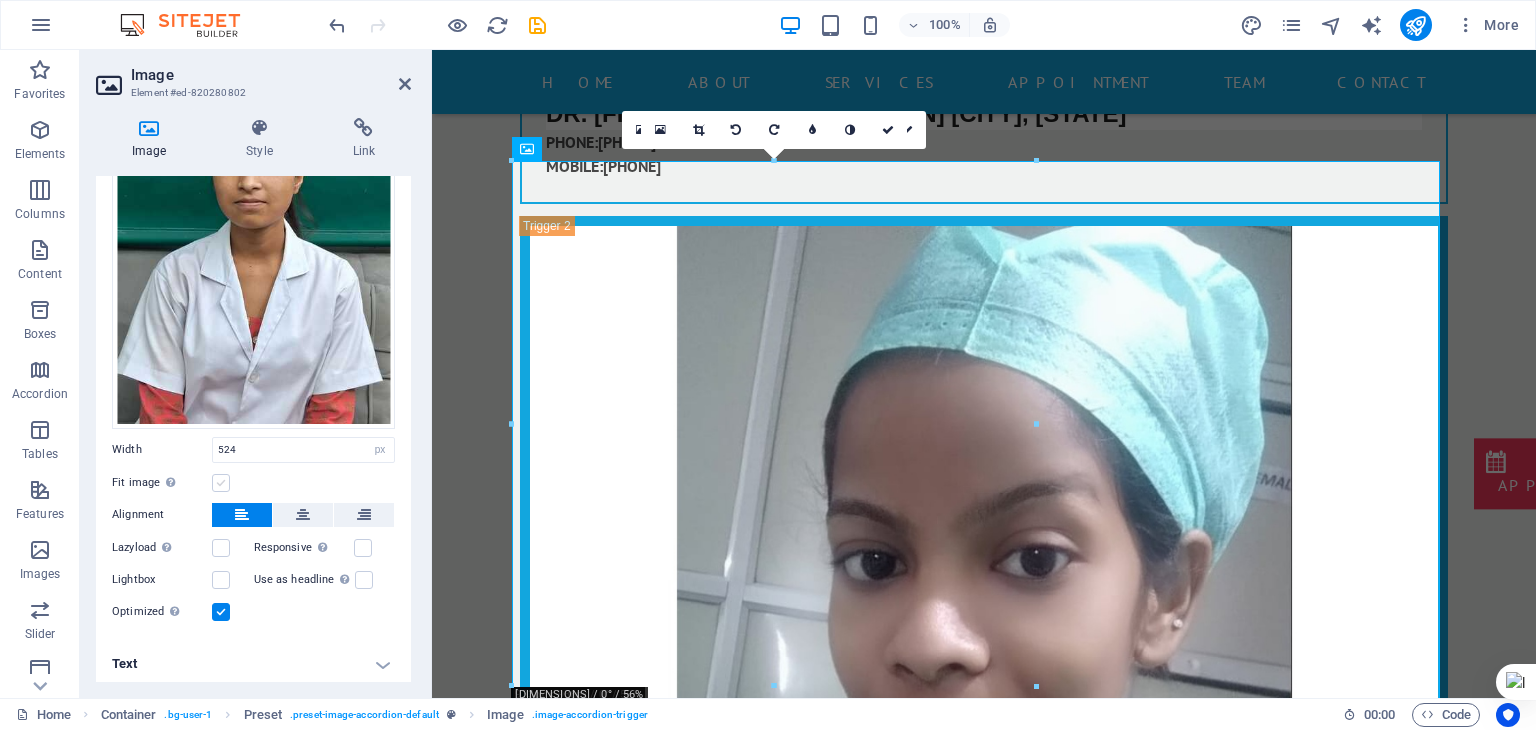 click at bounding box center (221, 483) 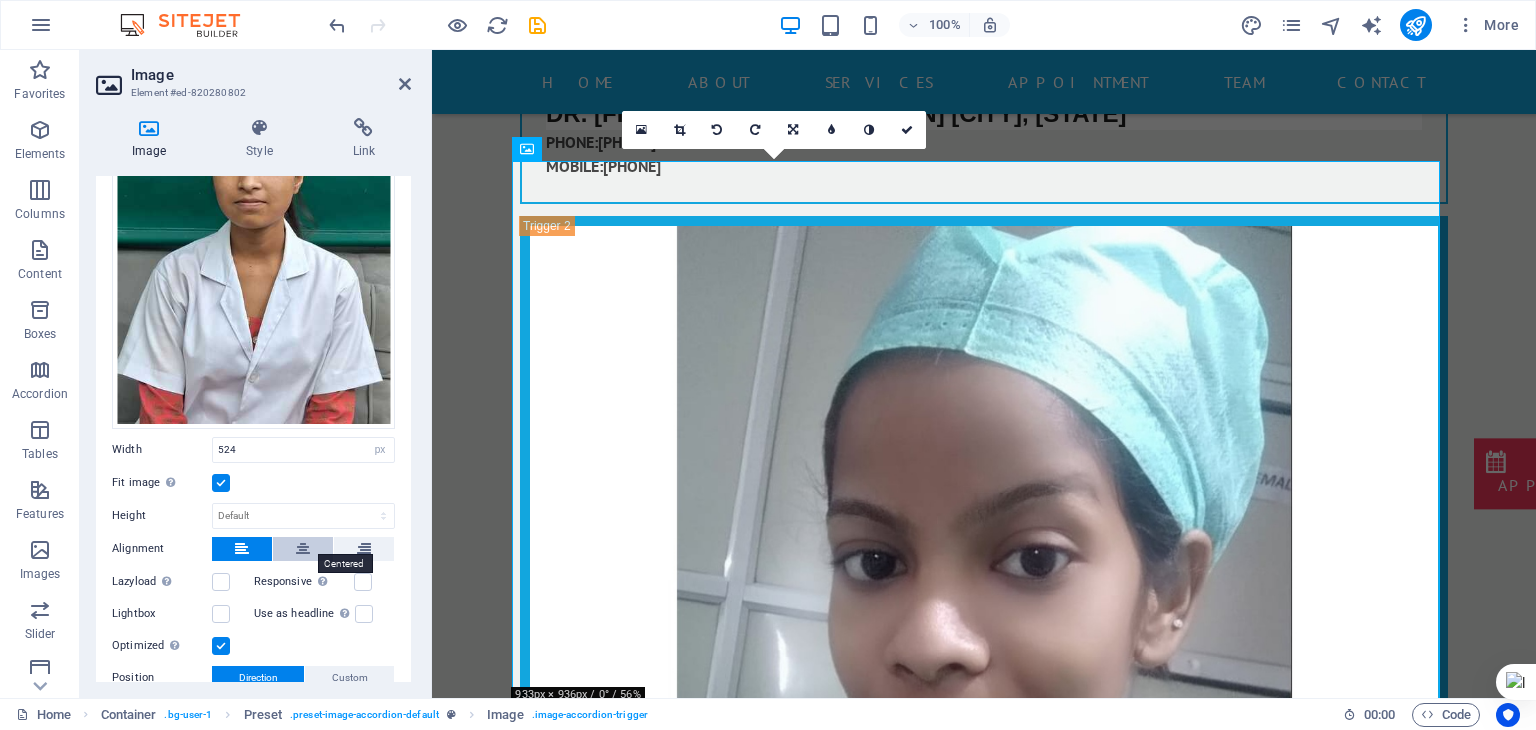 click at bounding box center (303, 549) 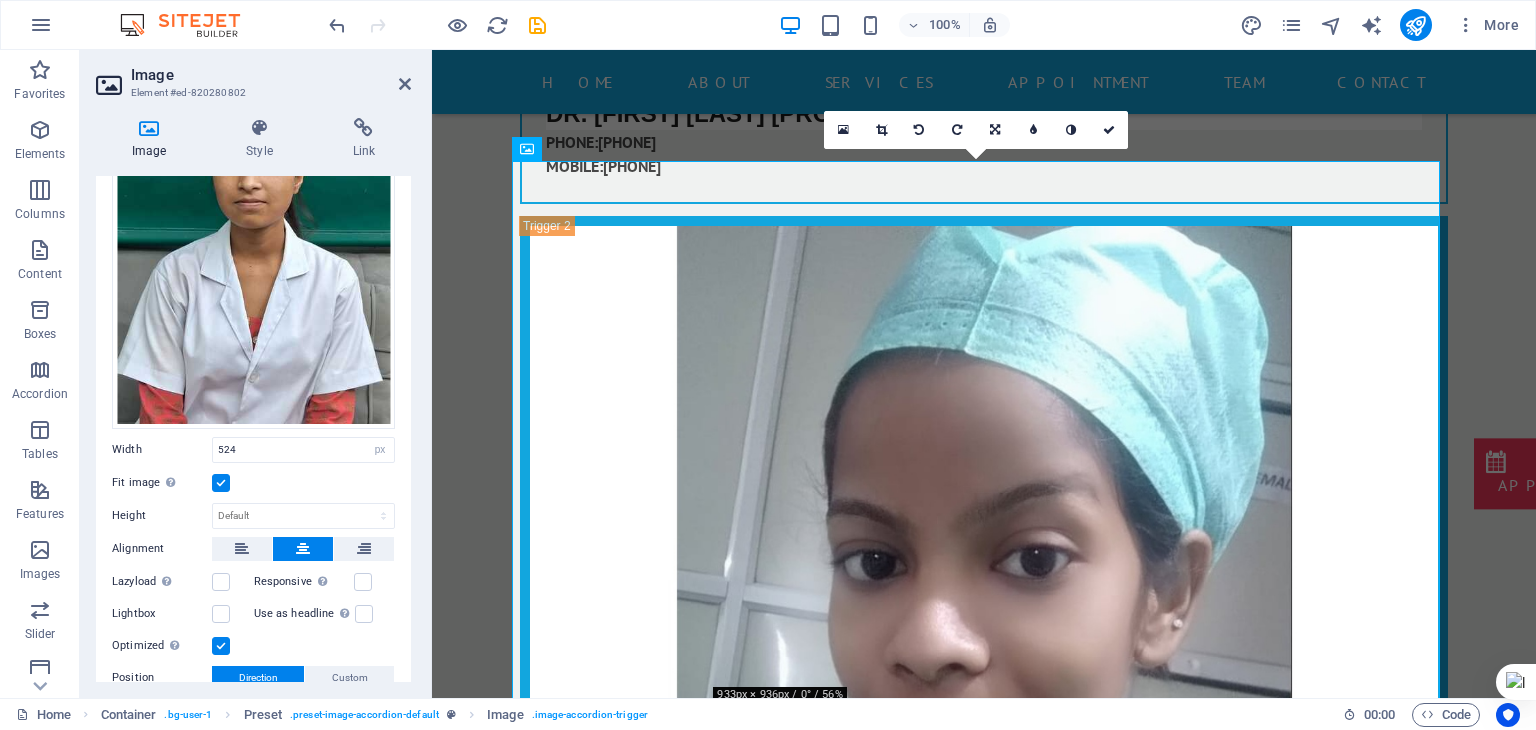 click at bounding box center (221, 483) 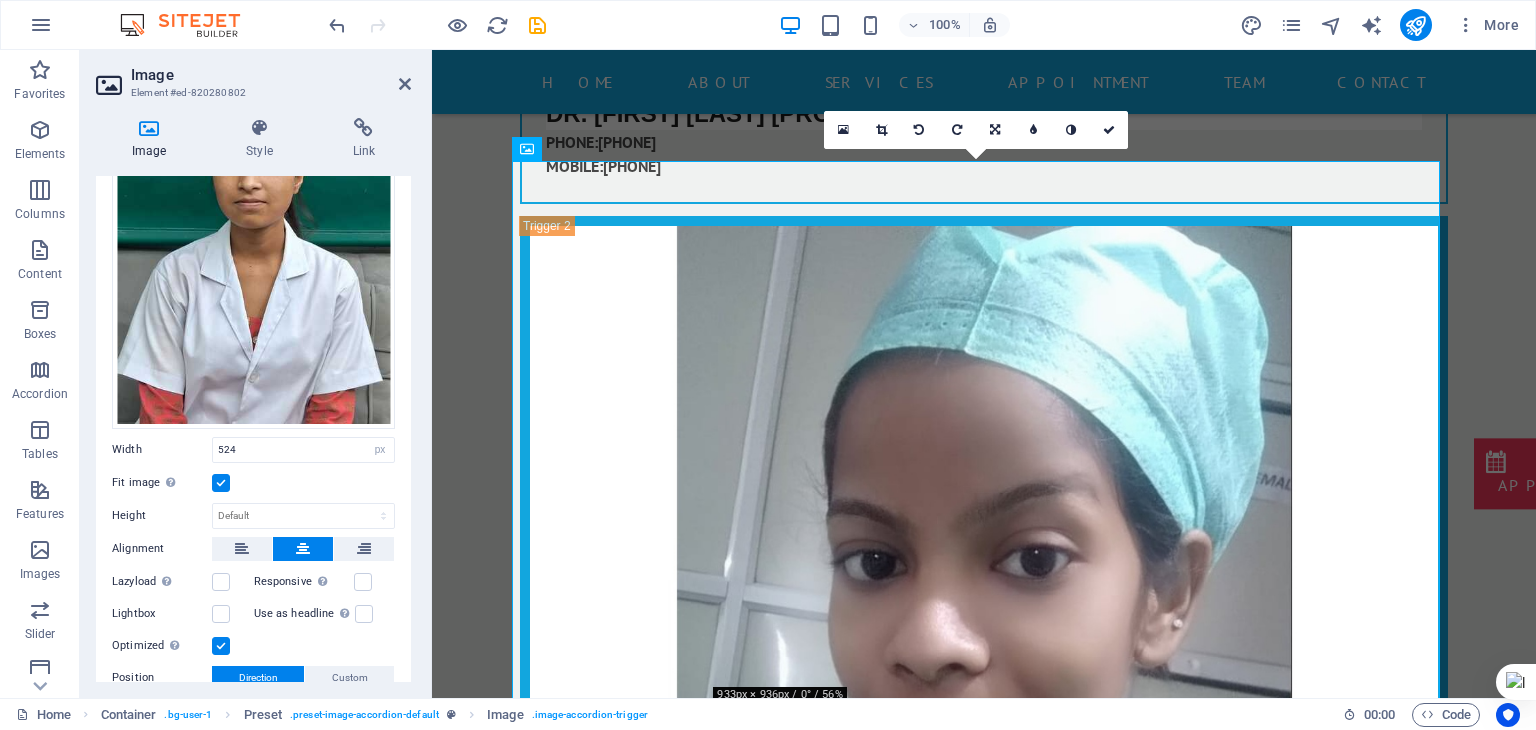 click on "Fit image Automatically fit image to a fixed width and height" at bounding box center [0, 0] 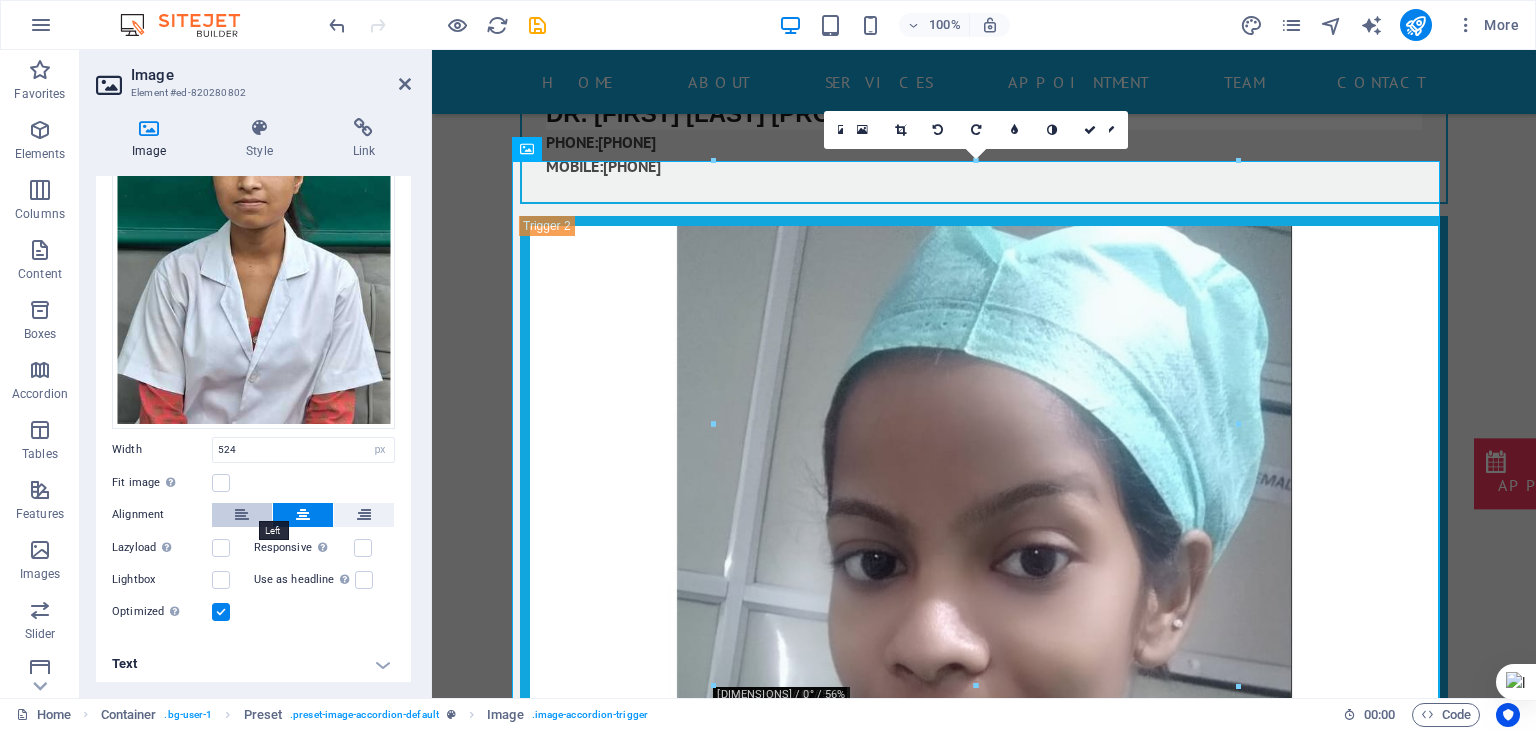 click at bounding box center [242, 515] 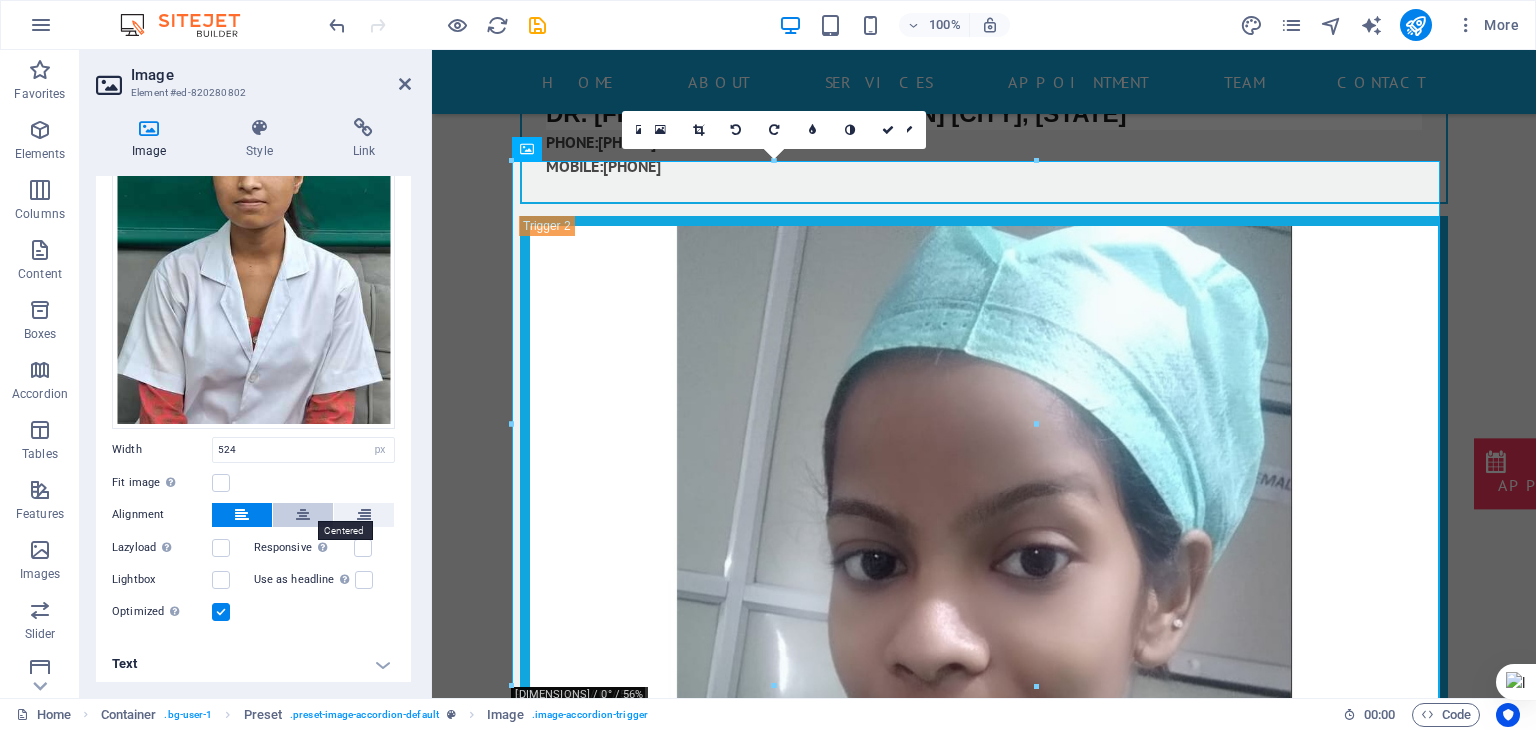 click at bounding box center (303, 515) 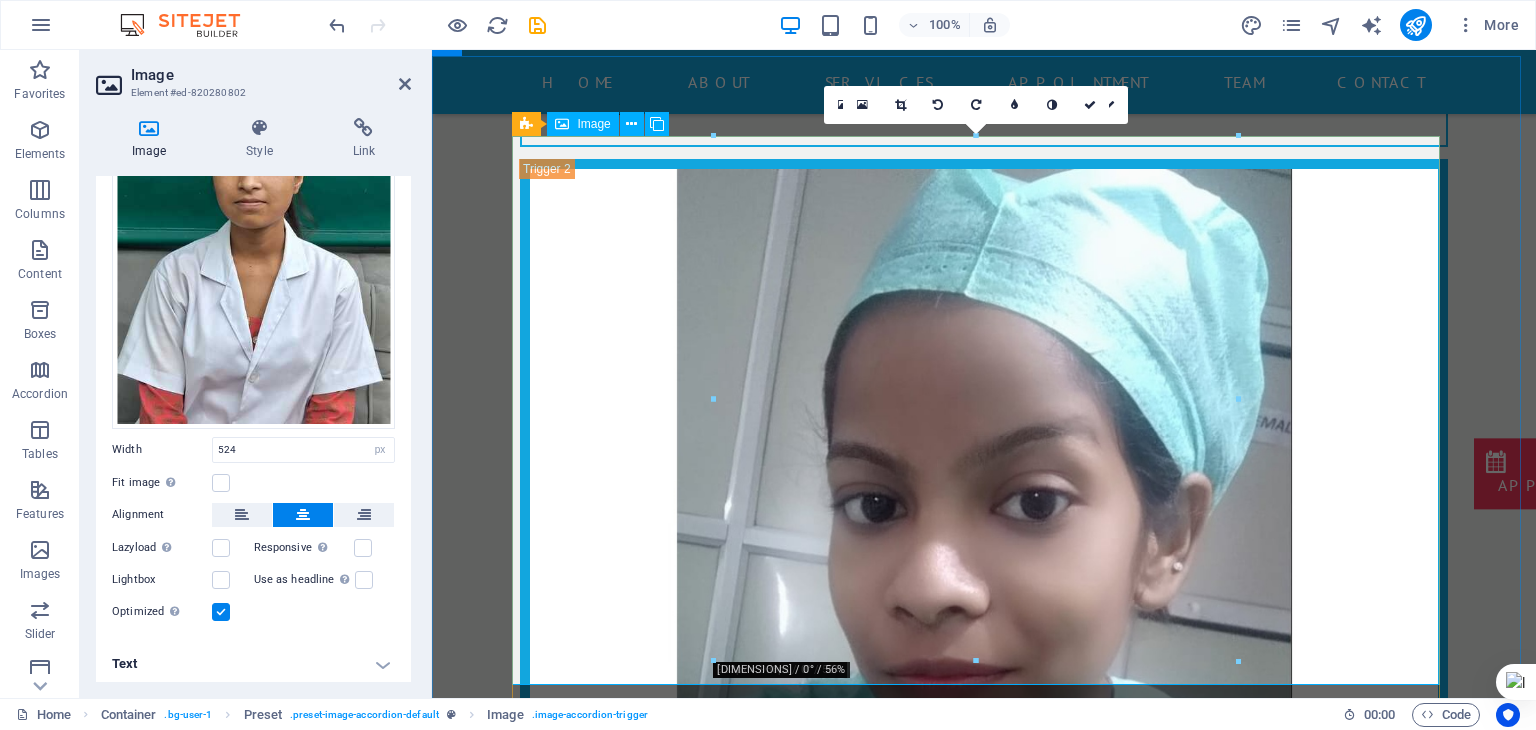 scroll, scrollTop: 19532, scrollLeft: 0, axis: vertical 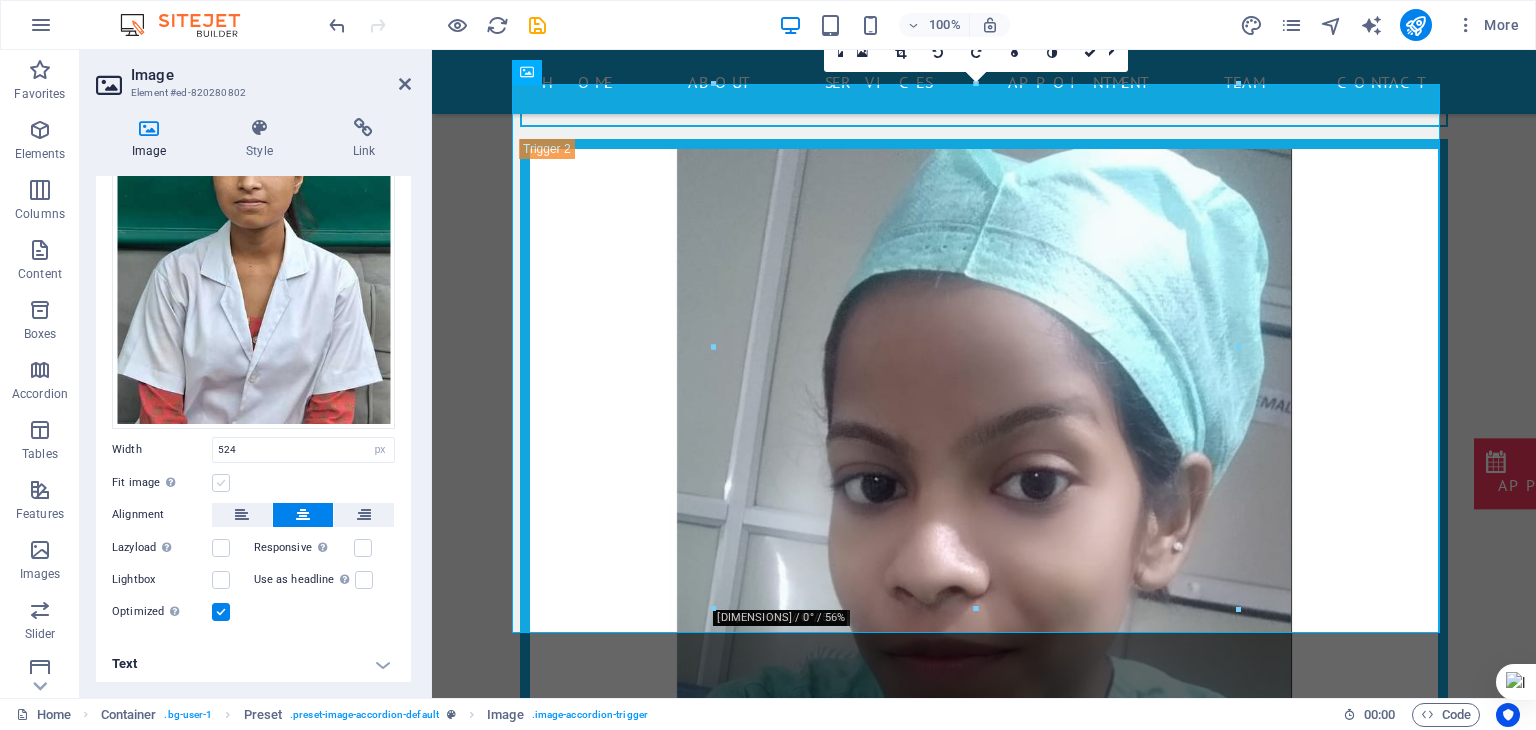 click at bounding box center (221, 483) 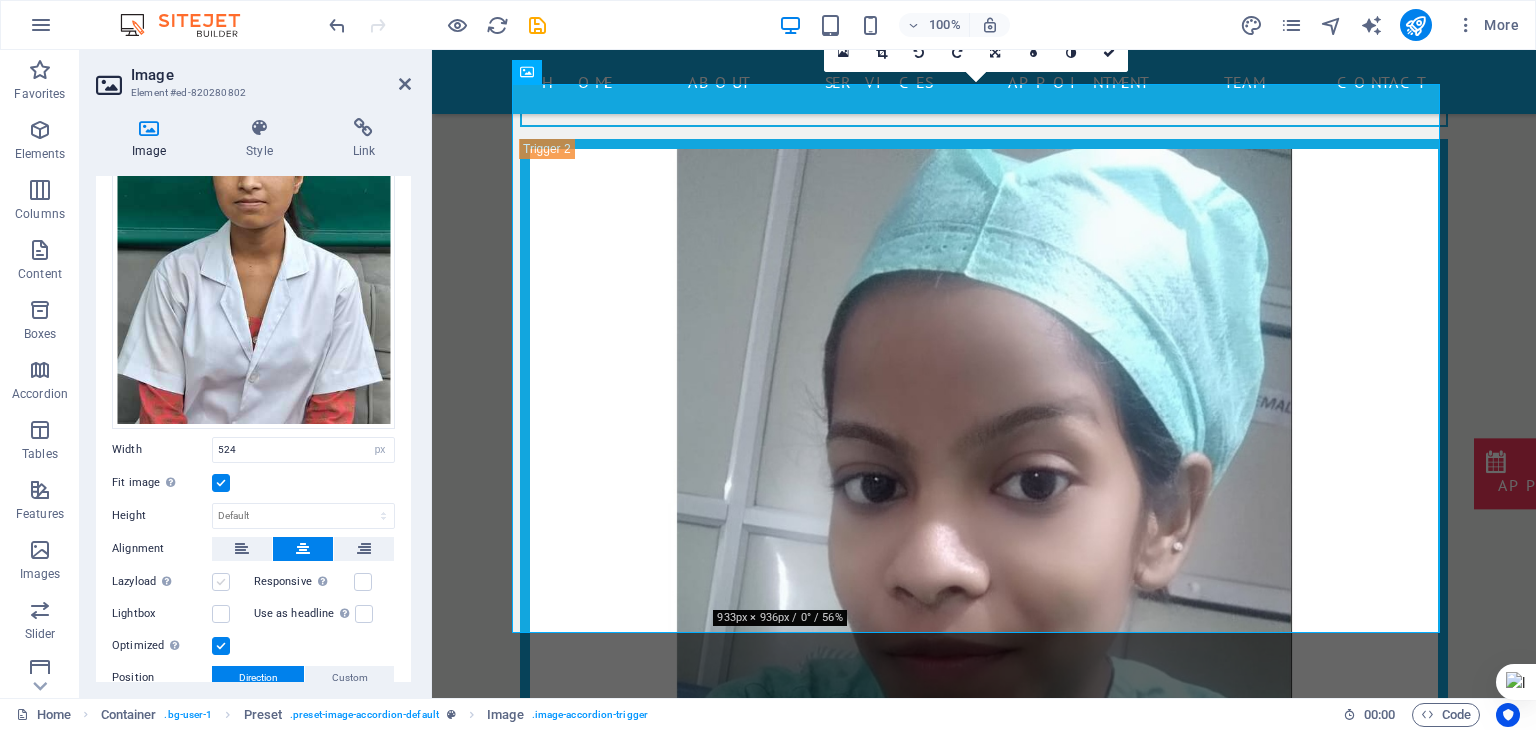 click at bounding box center (221, 582) 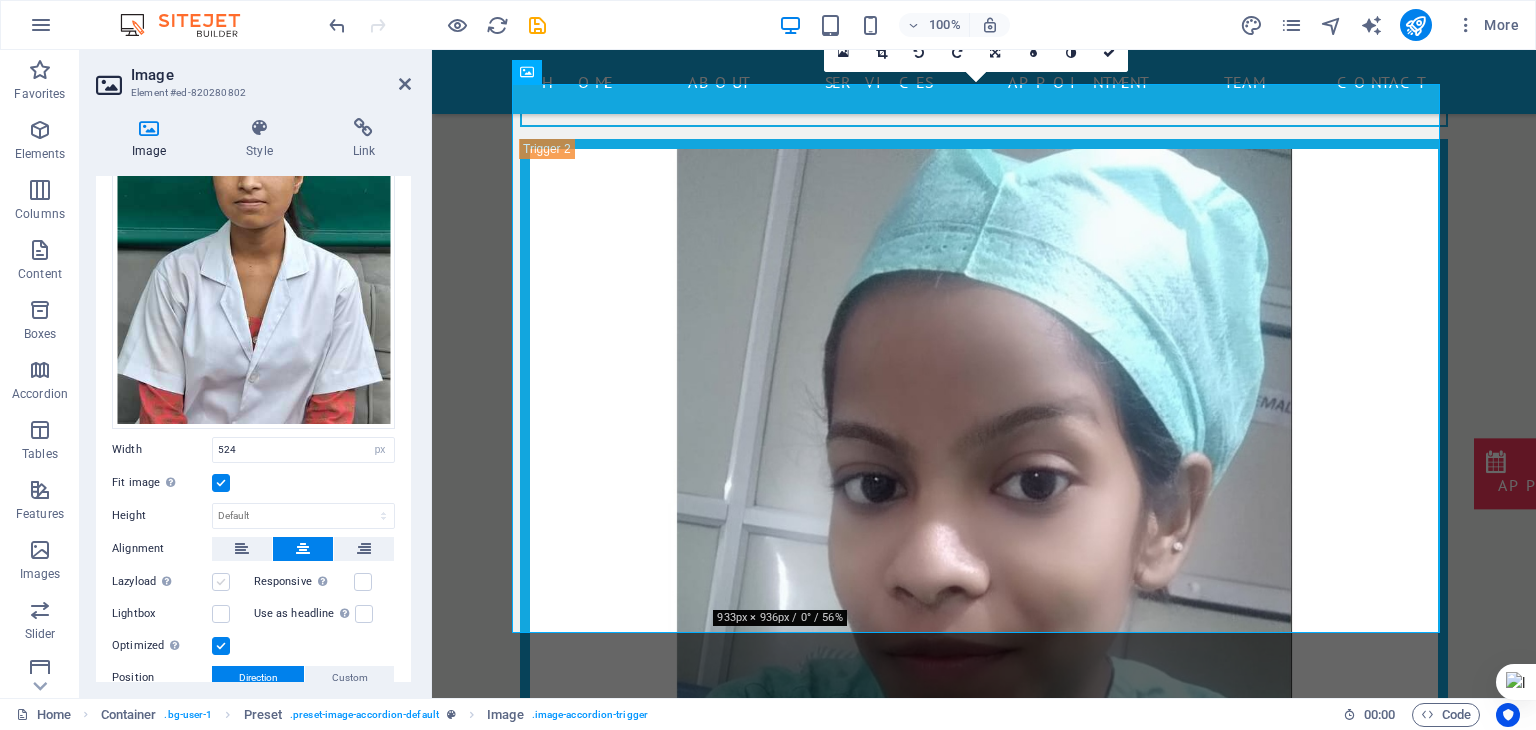 click on "Lazyload Loading images after the page loads improves page speed." at bounding box center [0, 0] 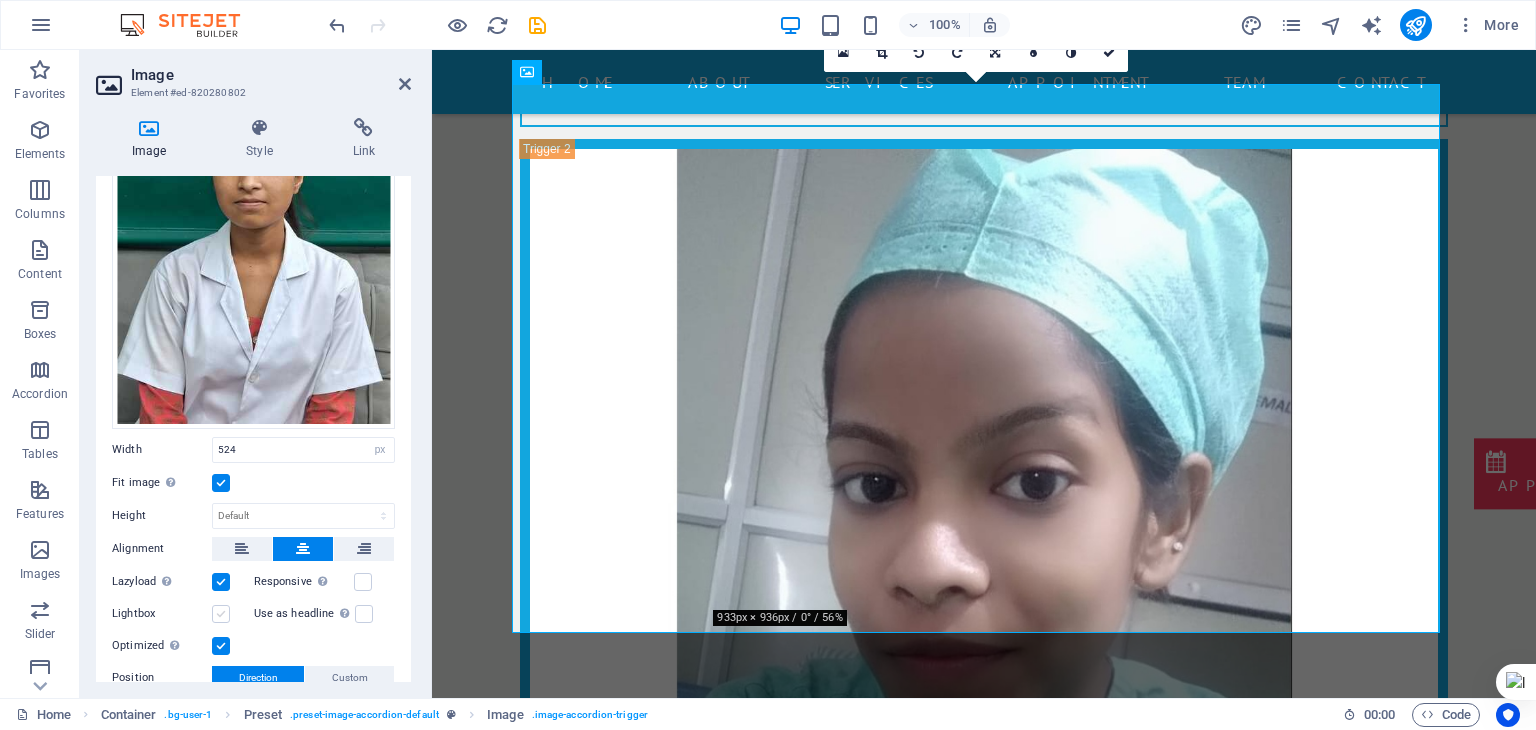 click at bounding box center [221, 614] 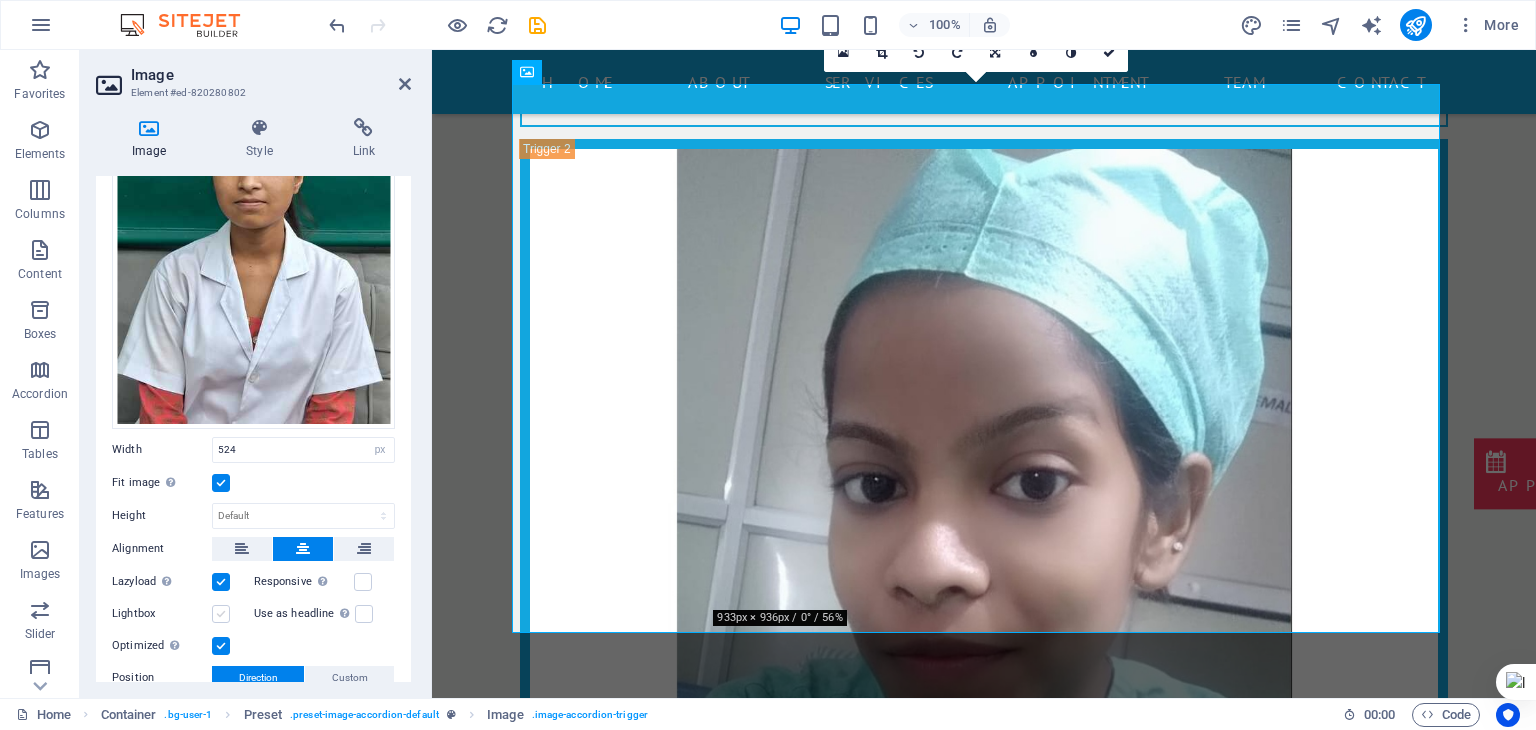 click on "Lightbox" at bounding box center [0, 0] 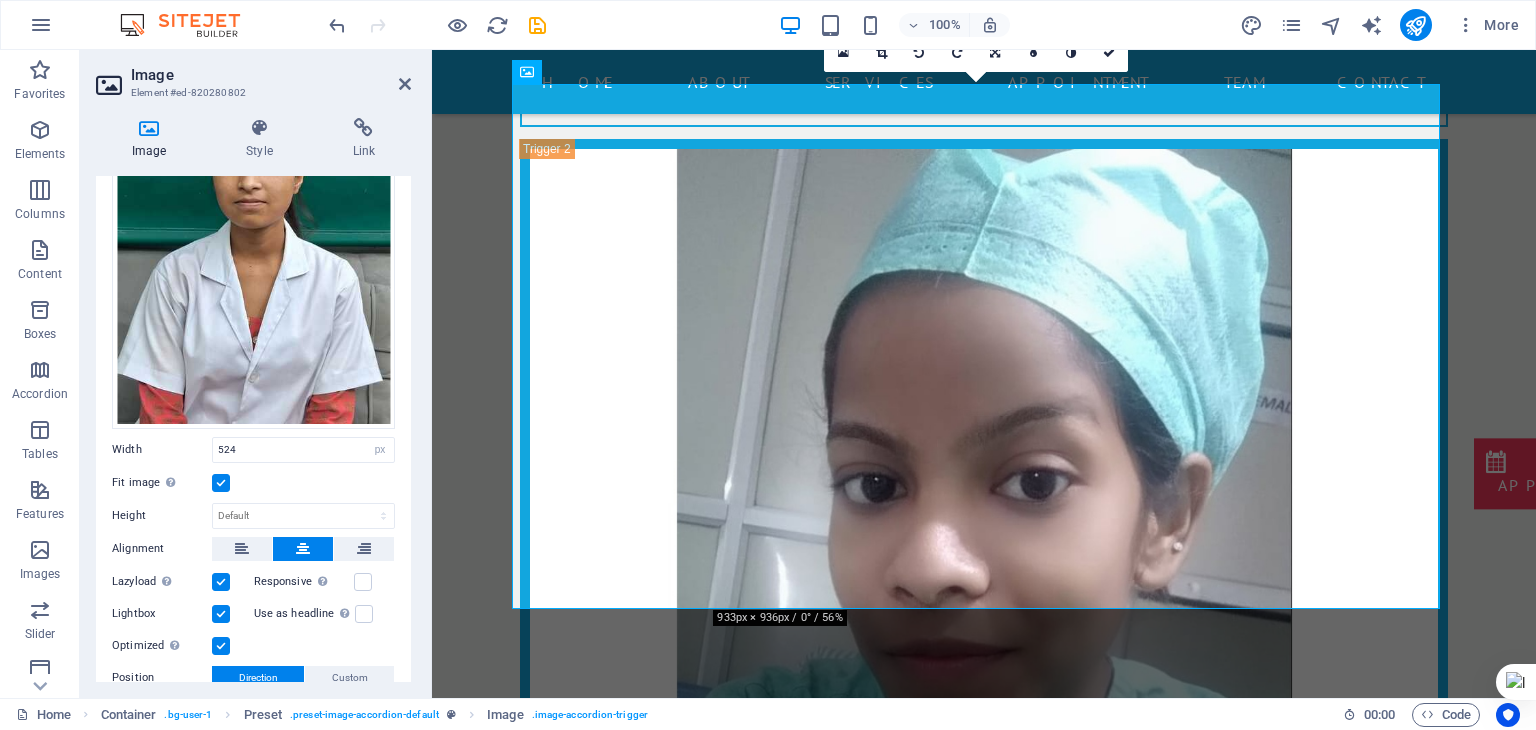 click at bounding box center (221, 614) 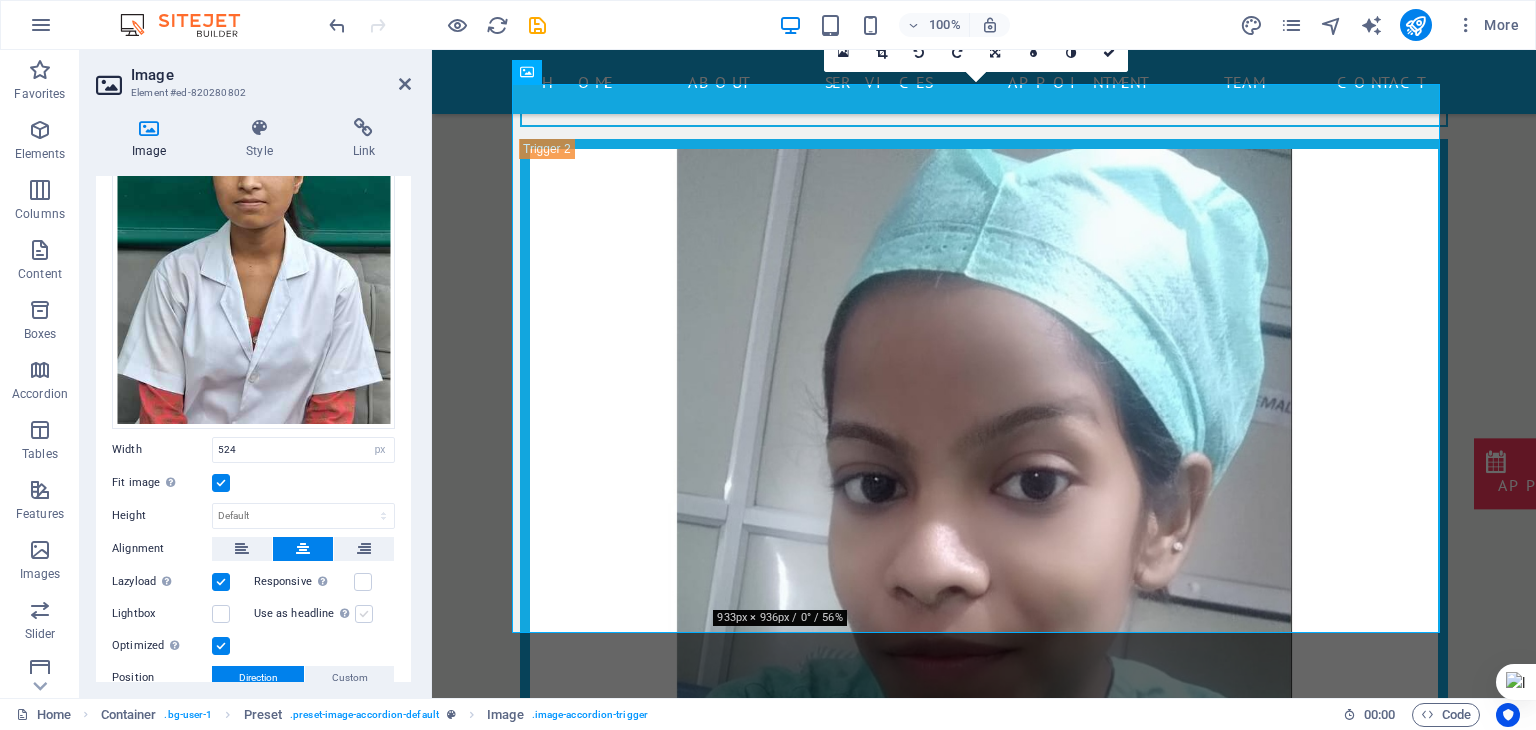 click at bounding box center [364, 614] 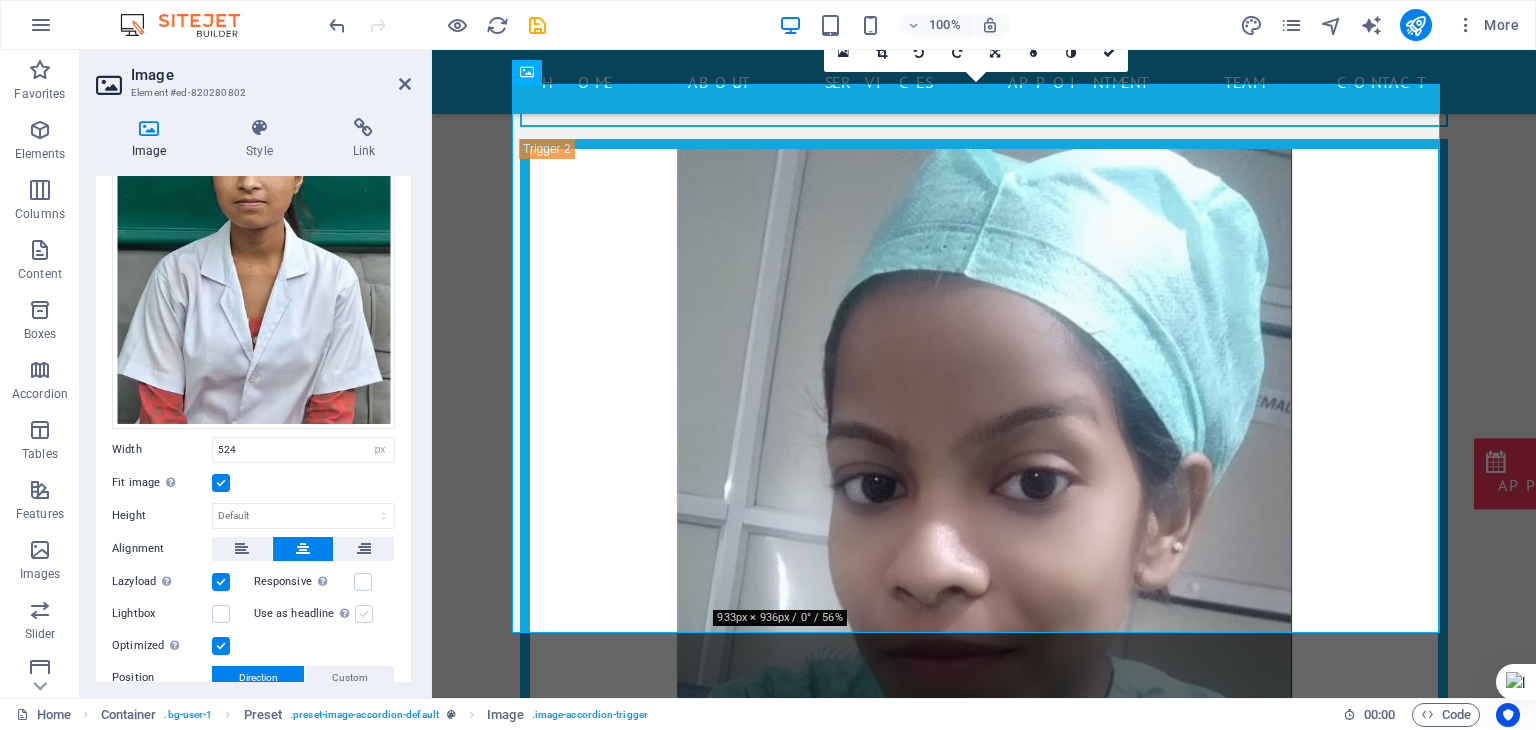 click on "Use as headline The image will be wrapped in an H1 headline tag. Useful for giving alternative text the weight of an H1 headline, e.g. for the logo. Leave unchecked if uncertain." at bounding box center (0, 0) 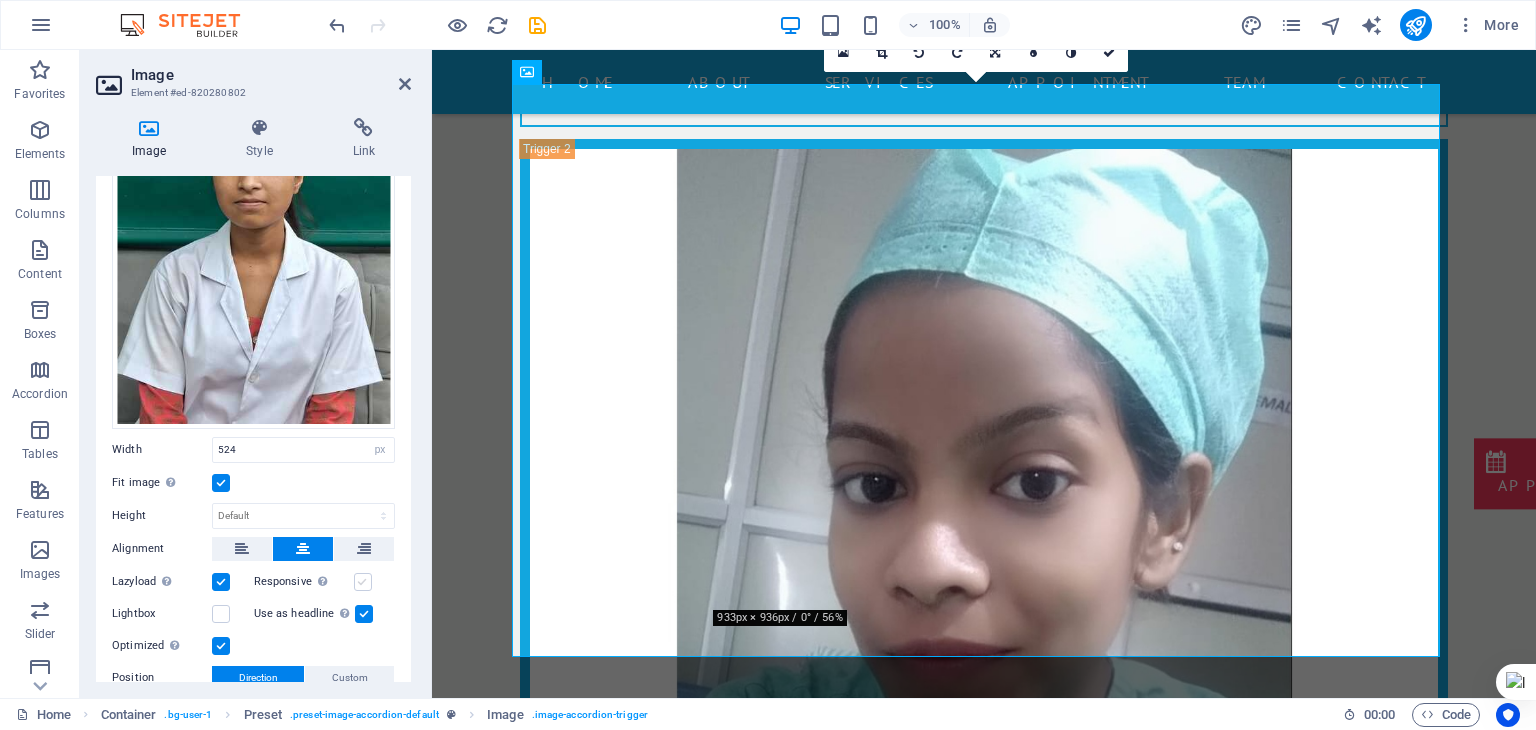 click at bounding box center (363, 582) 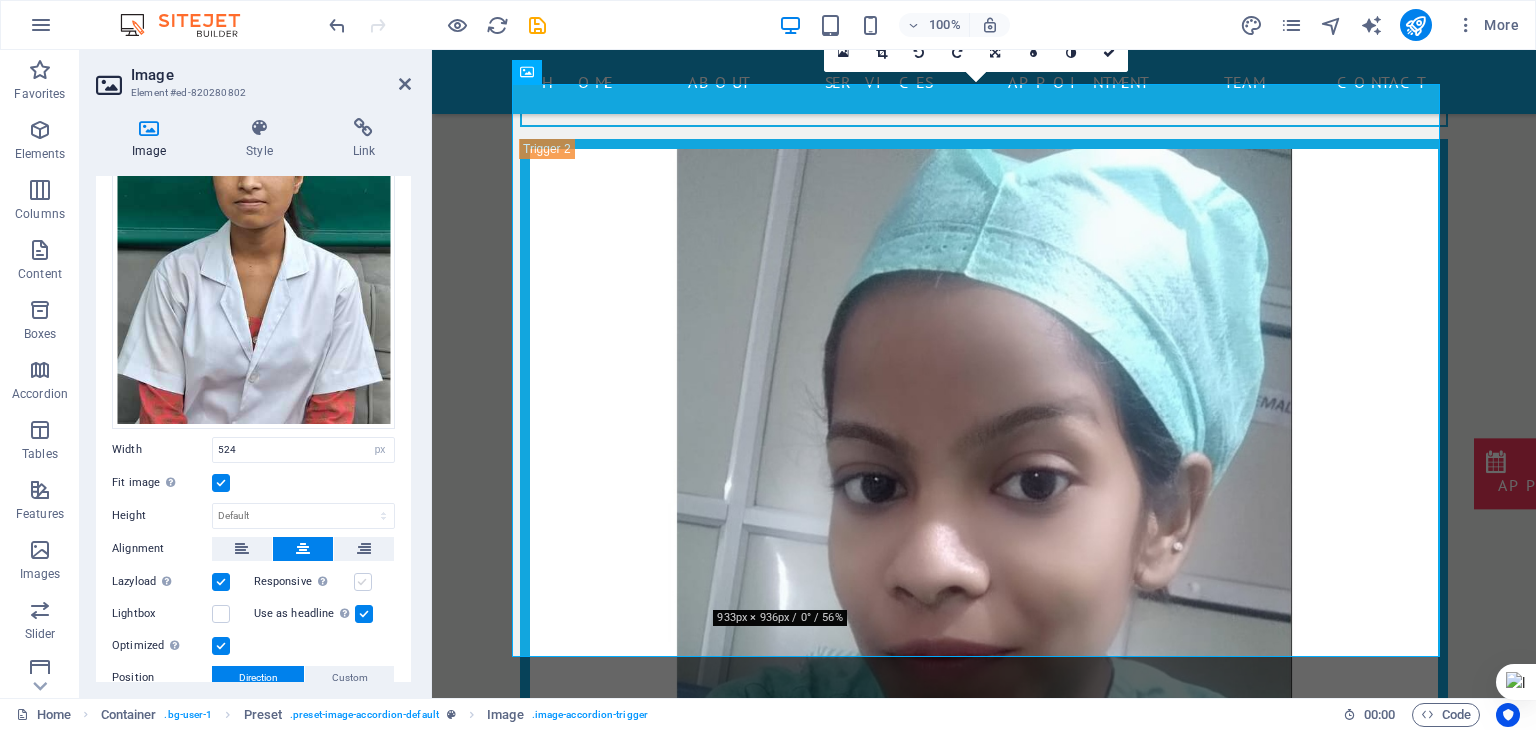 click on "Responsive Automatically load retina image and smartphone optimized sizes." at bounding box center [0, 0] 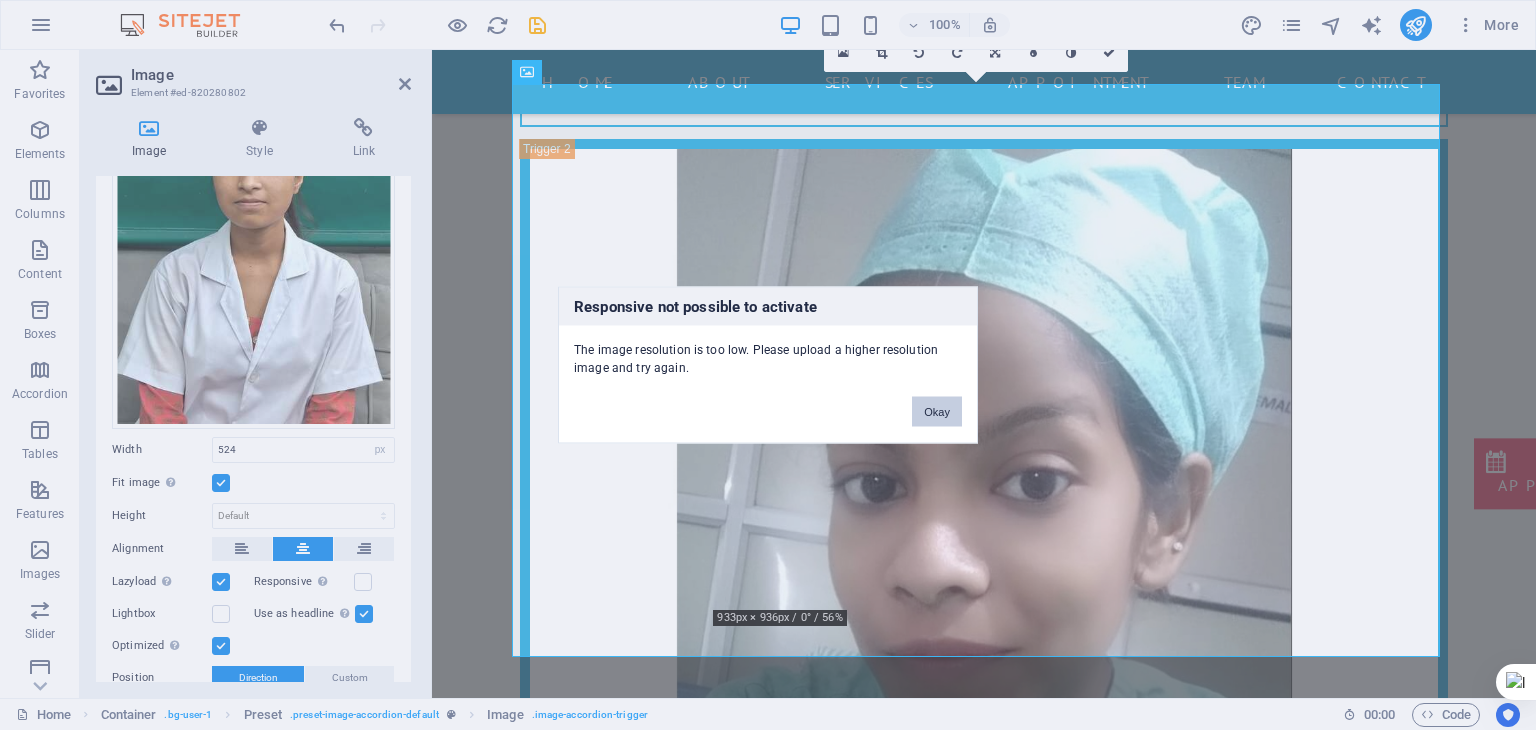 click on "Okay" at bounding box center (937, 412) 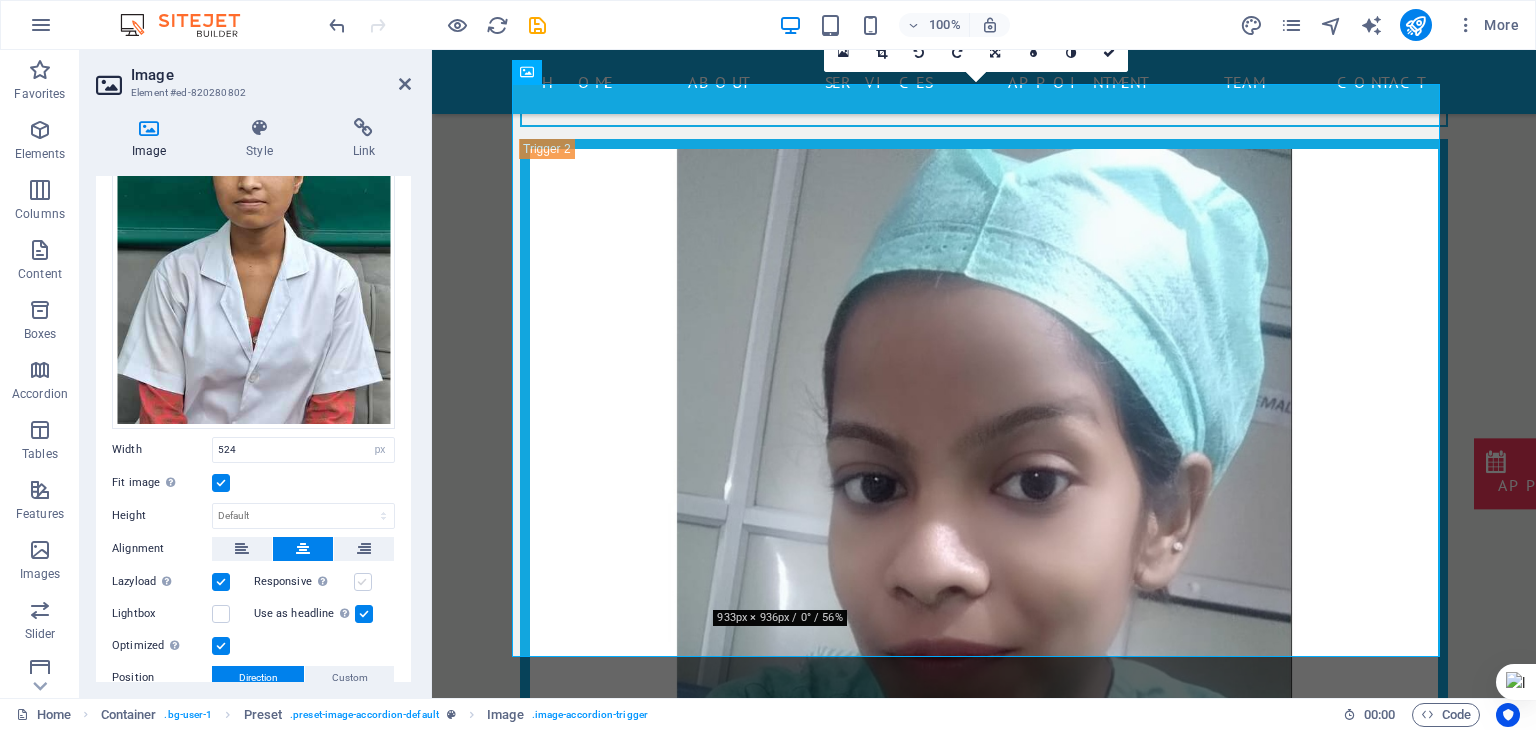 click at bounding box center (363, 582) 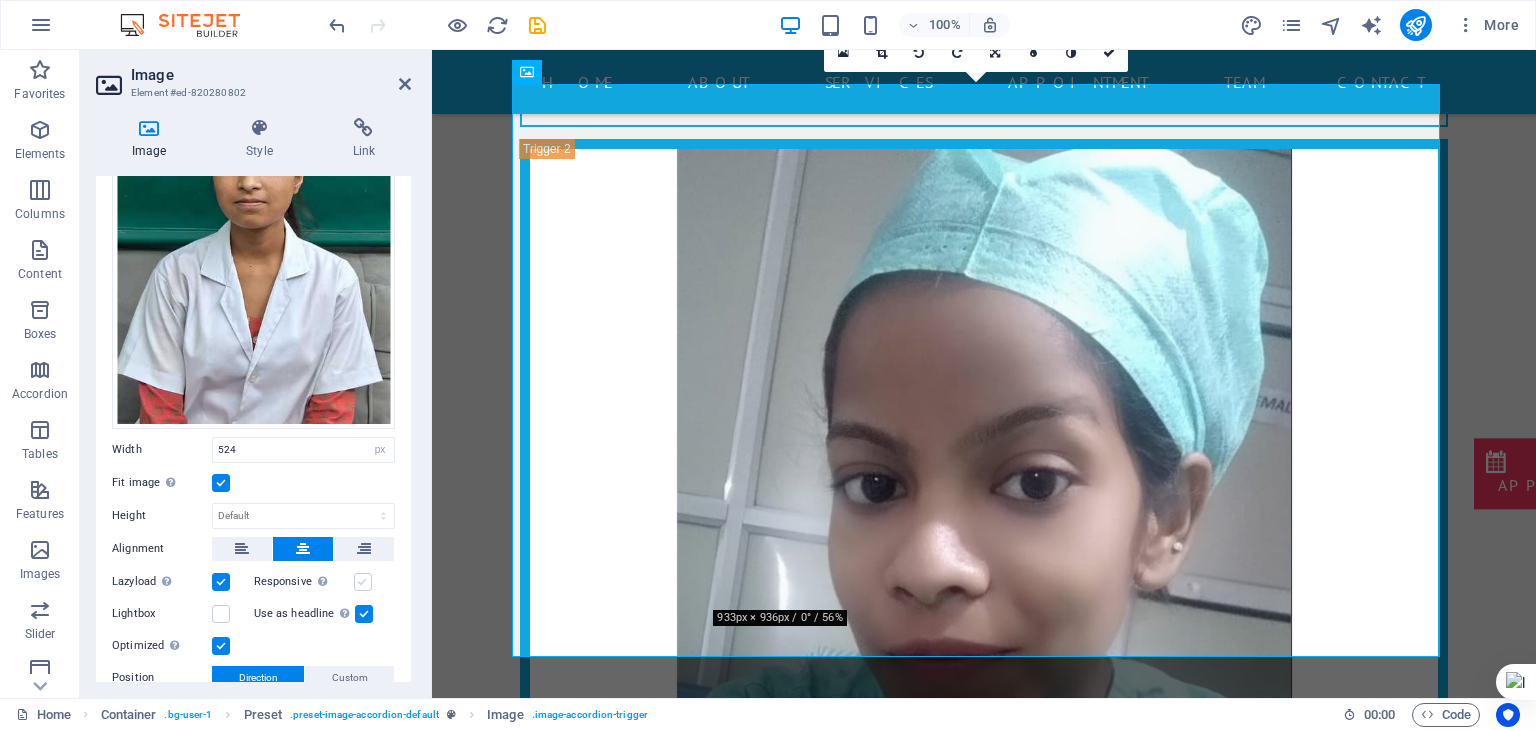 click on "Responsive Automatically load retina image and smartphone optimized sizes." at bounding box center (0, 0) 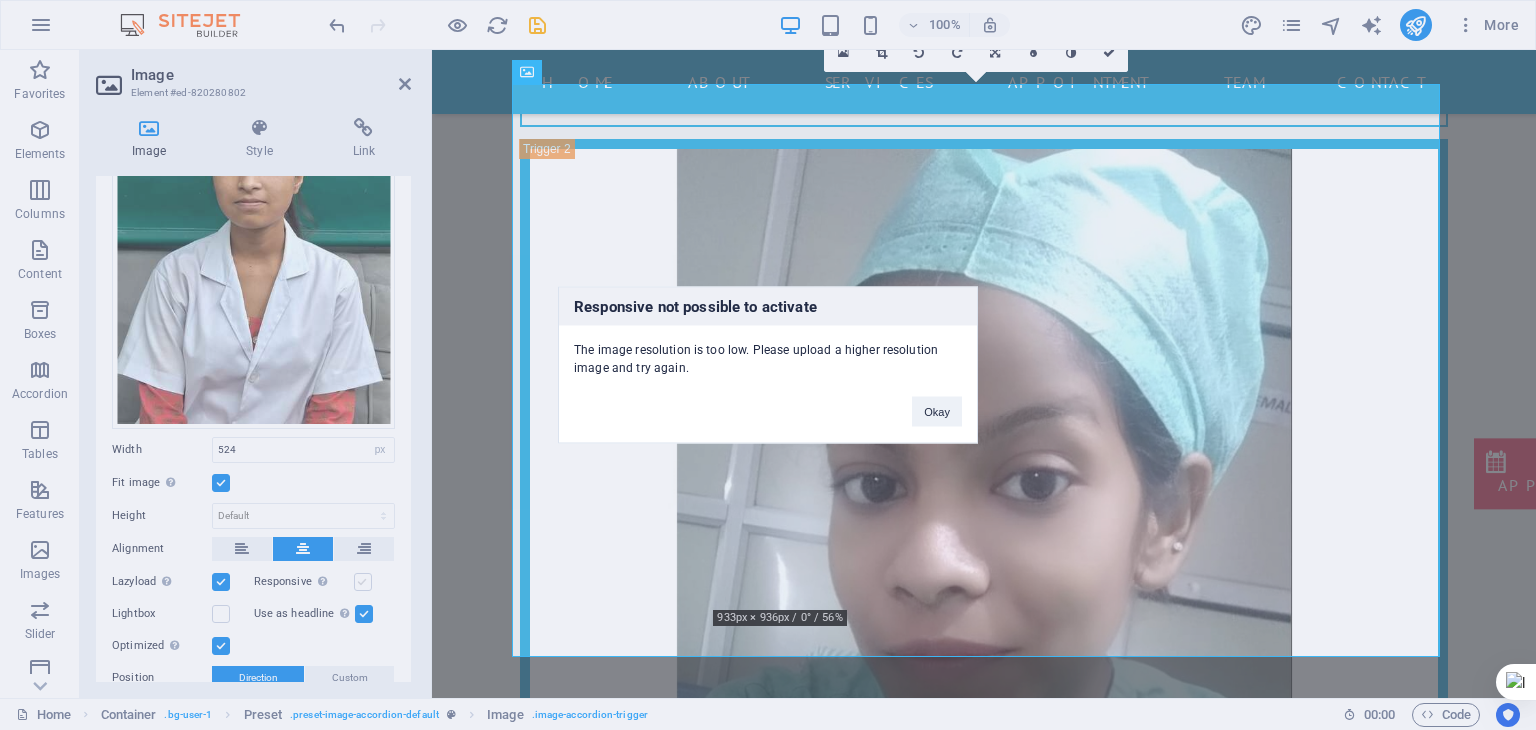 click on "Responsive not possible to activate The image resolution is too low. Please upload a higher resolution image and try again. Okay" at bounding box center (768, 365) 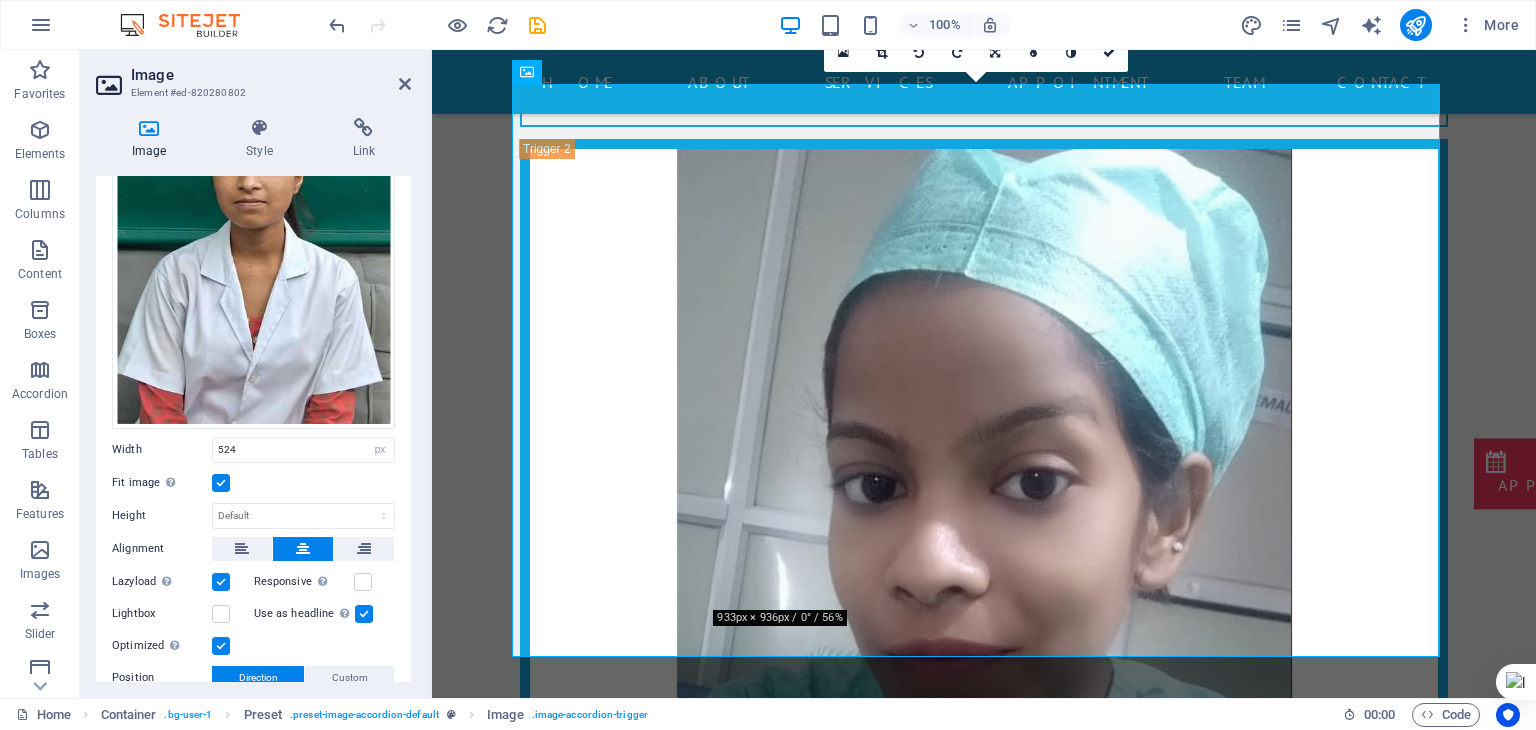 click on "Use as headline The image will be wrapped in an H1 headline tag. Useful for giving alternative text the weight of an H1 headline, e.g. for the logo. Leave unchecked if uncertain." at bounding box center (325, 614) 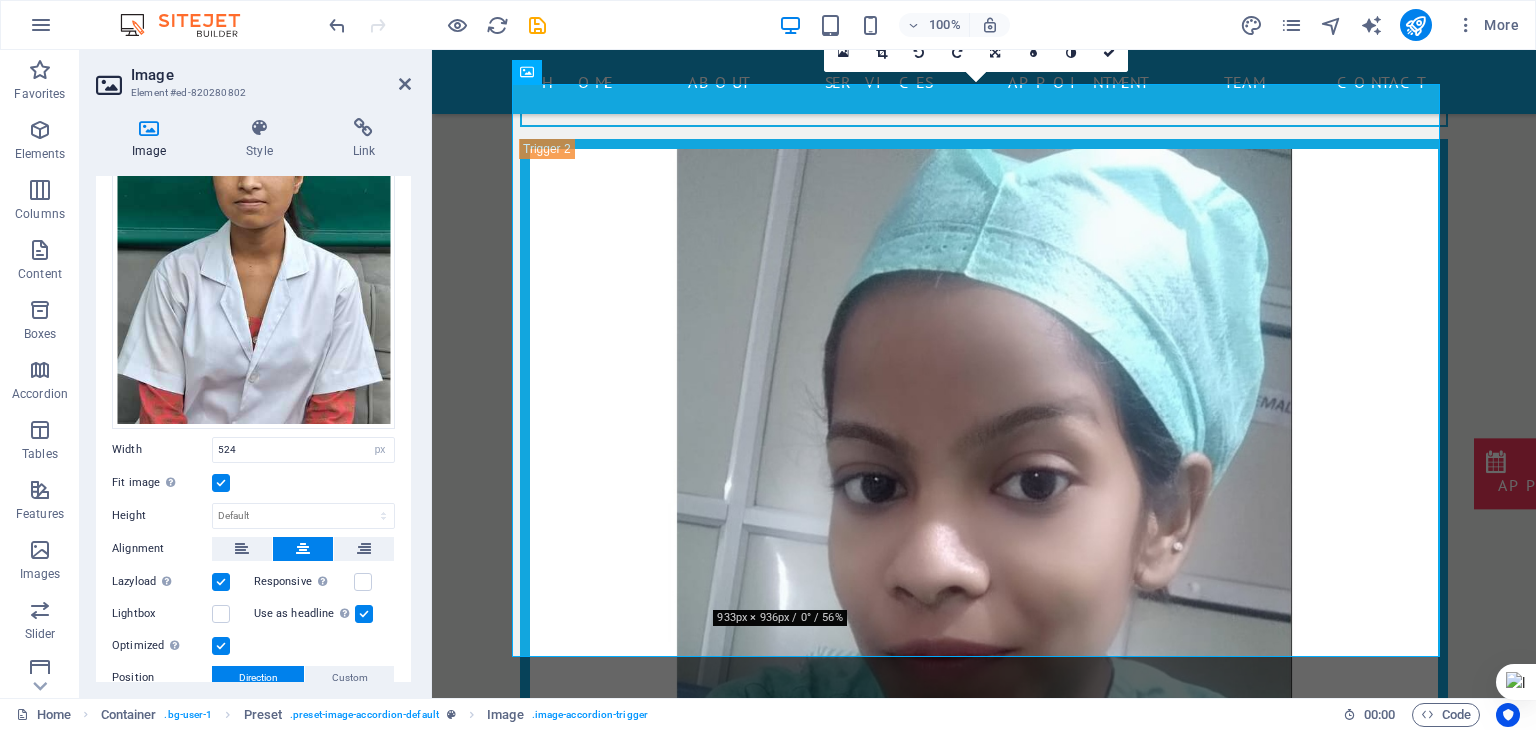 click at bounding box center (364, 614) 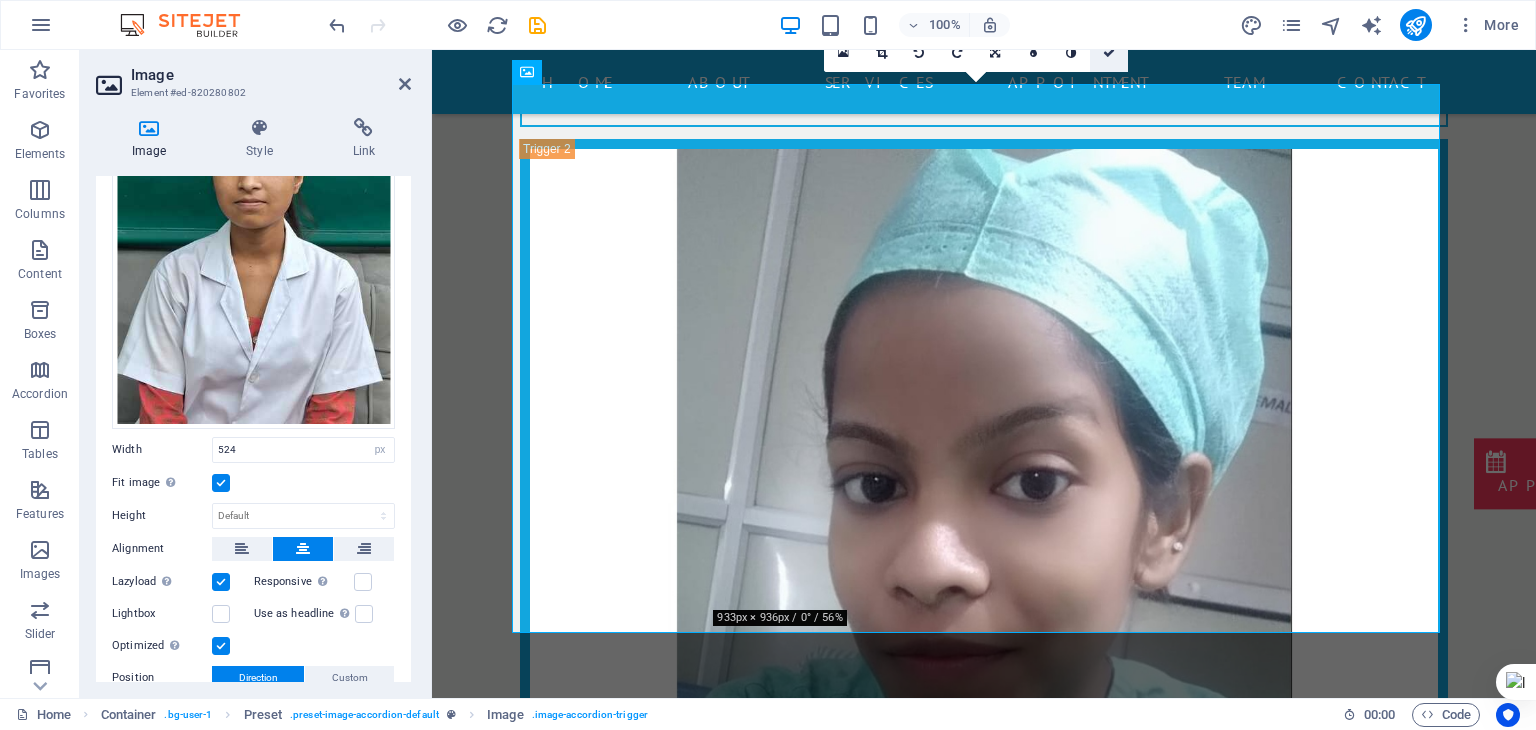 click at bounding box center (1109, 53) 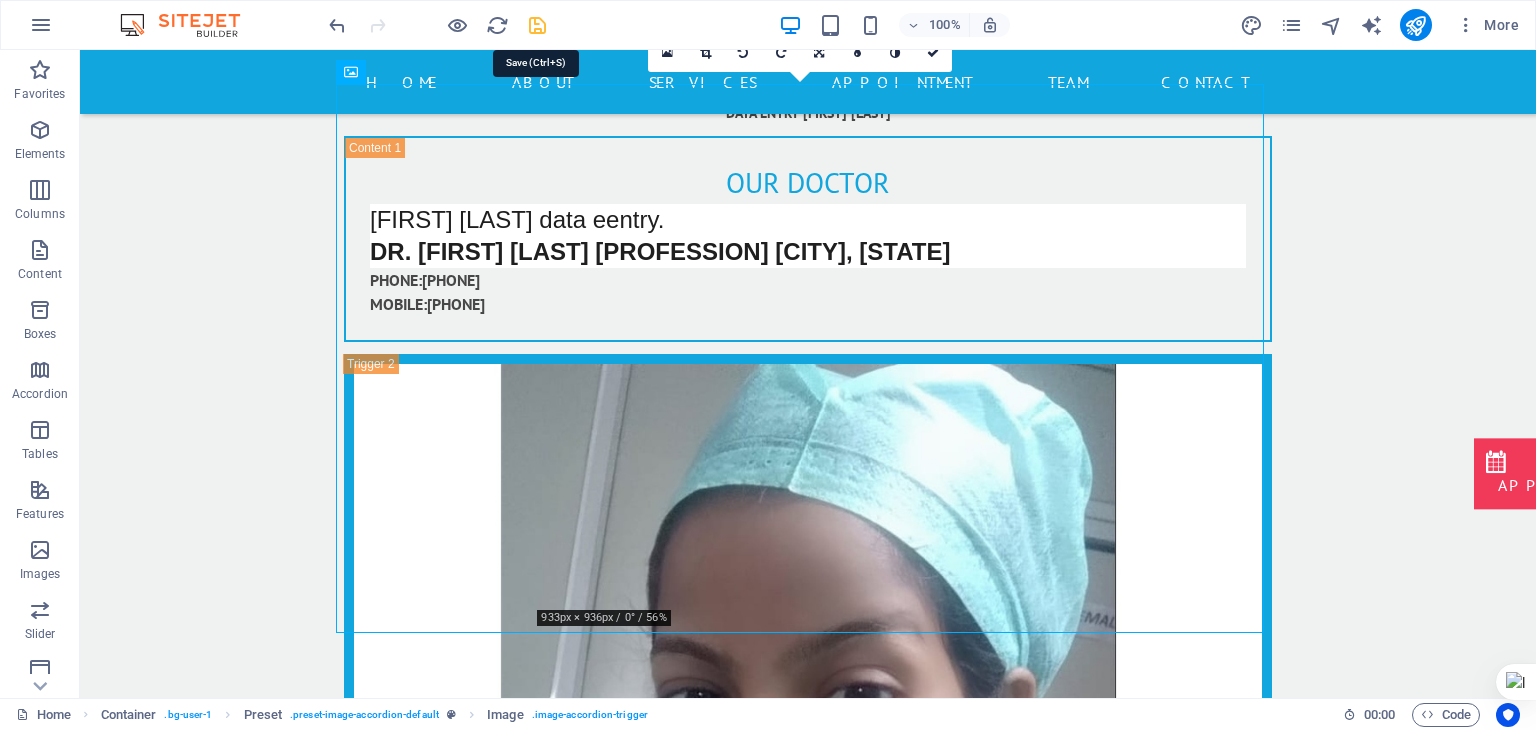 click at bounding box center [537, 25] 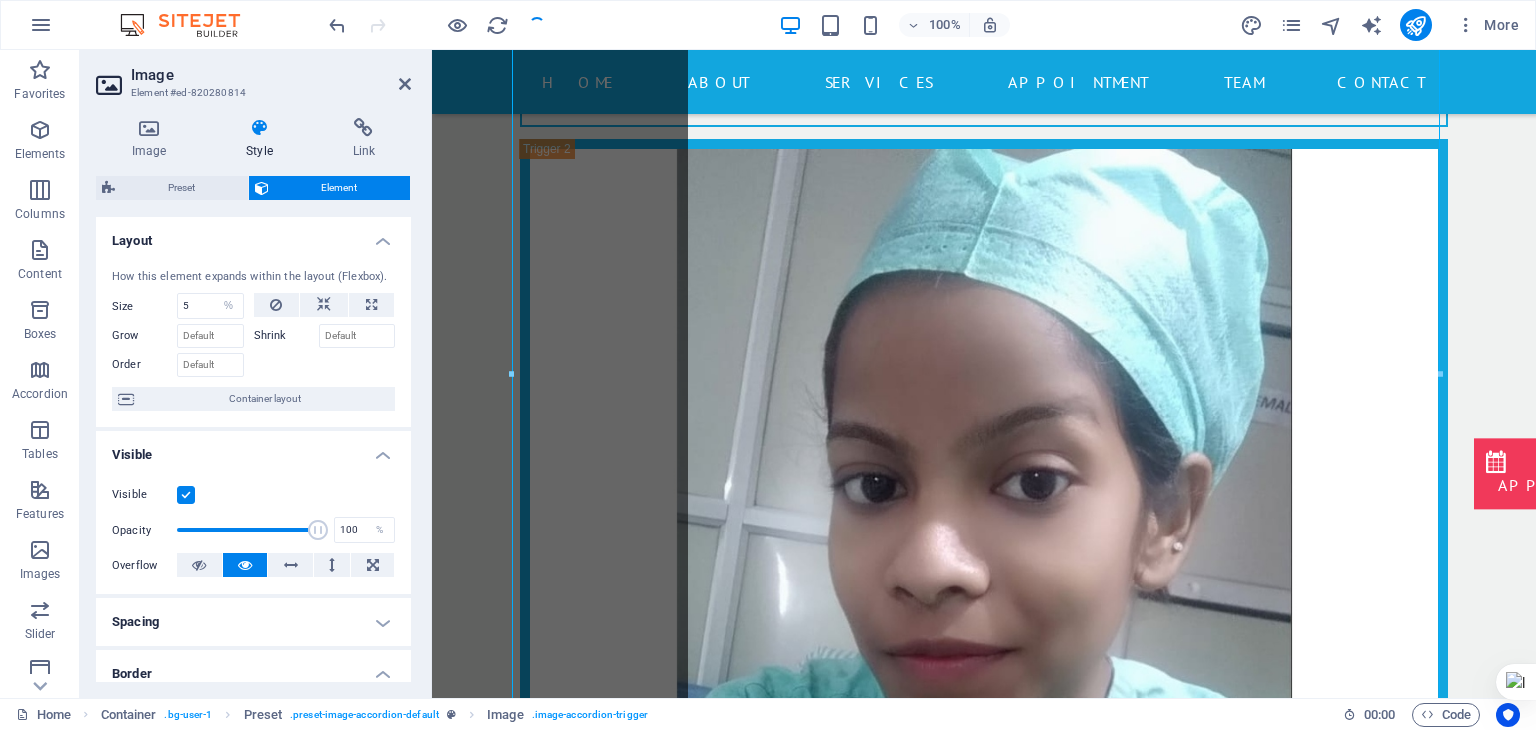 scroll, scrollTop: 20540, scrollLeft: 0, axis: vertical 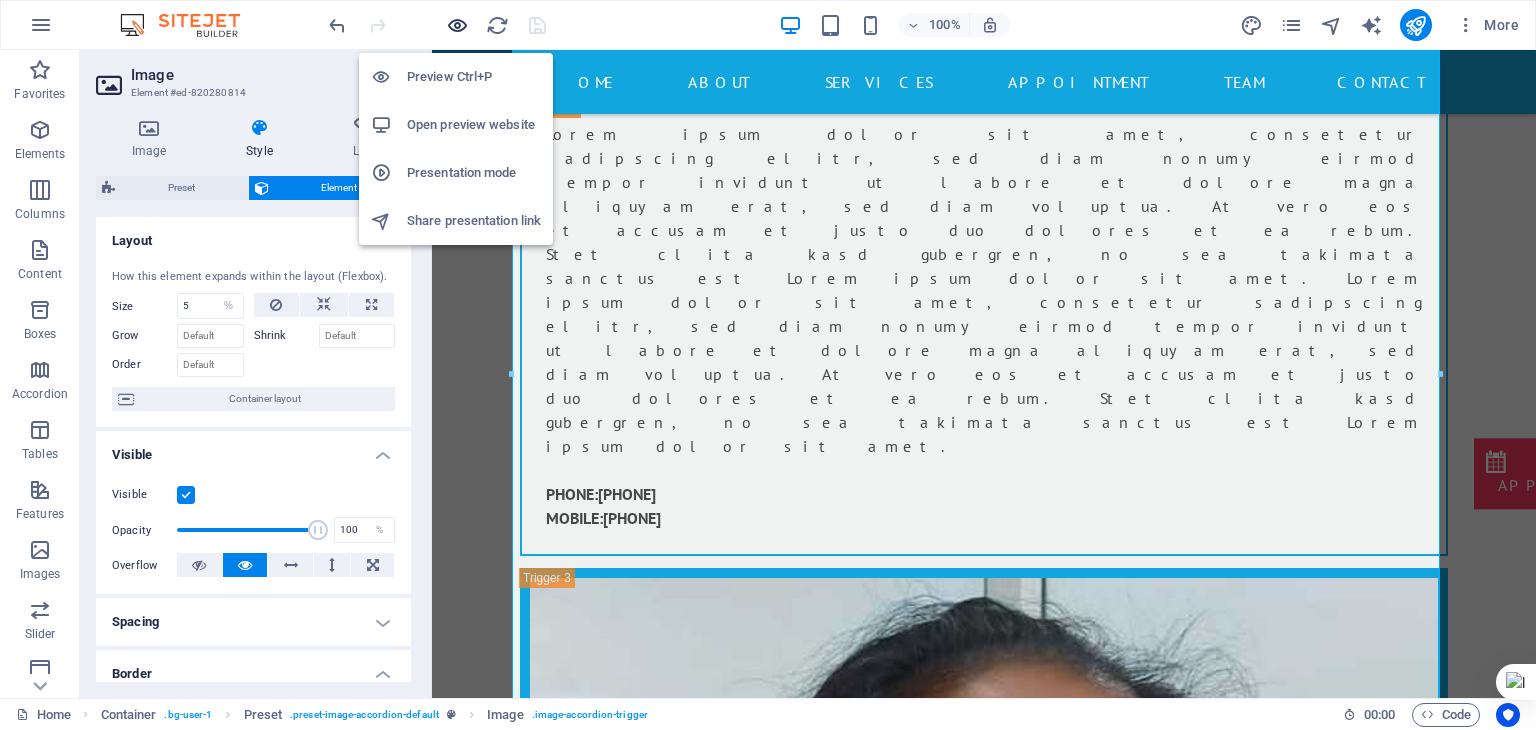 click at bounding box center [457, 25] 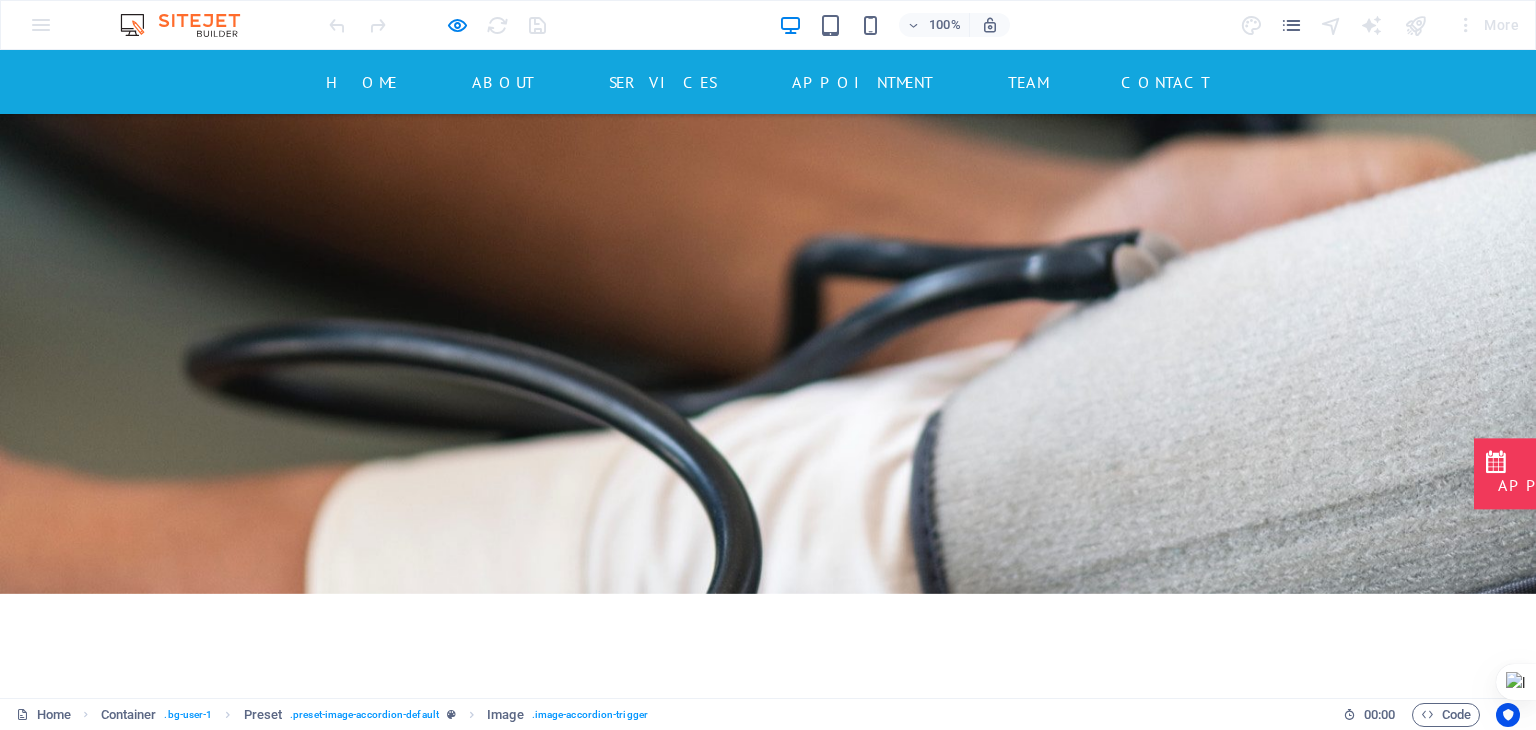 scroll, scrollTop: 4632, scrollLeft: 0, axis: vertical 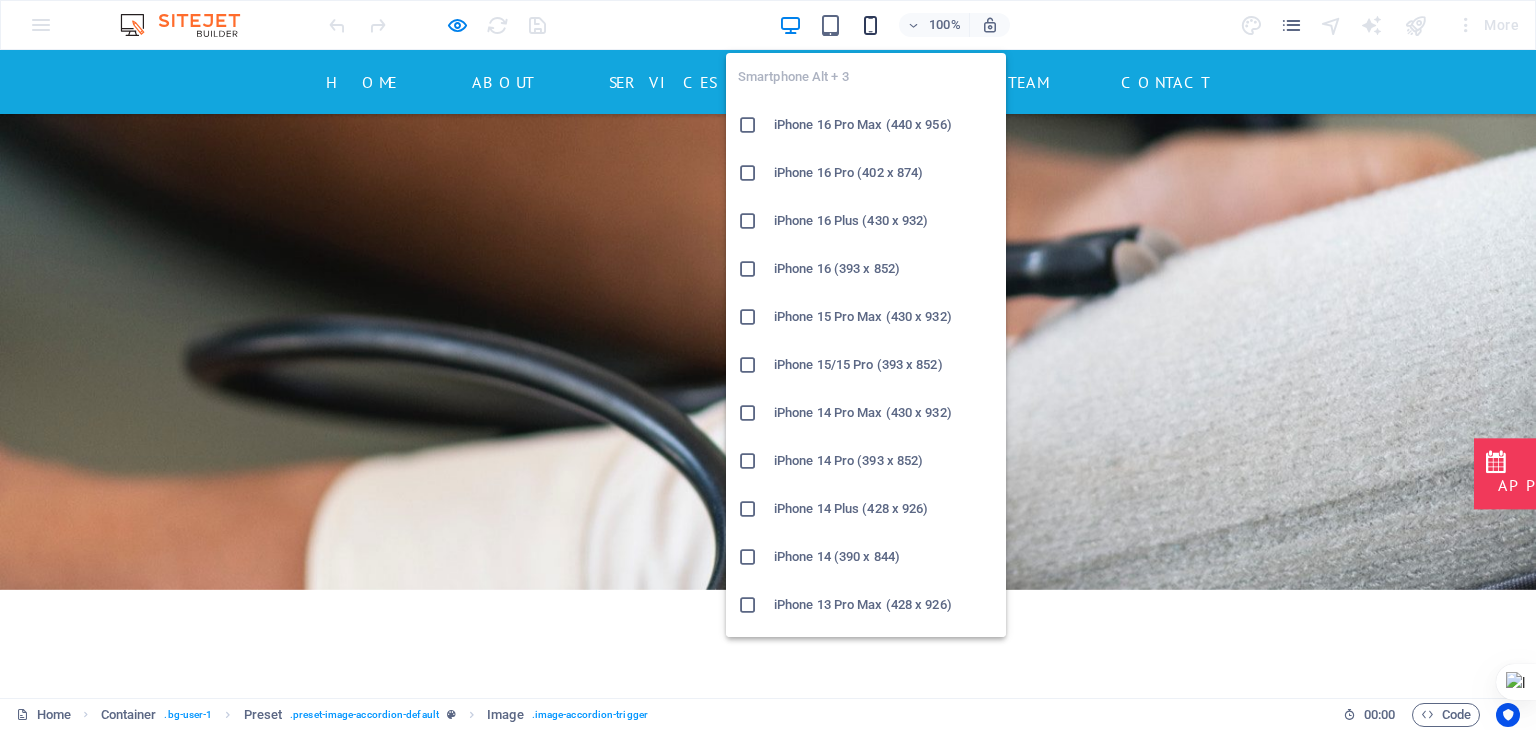 click at bounding box center (870, 25) 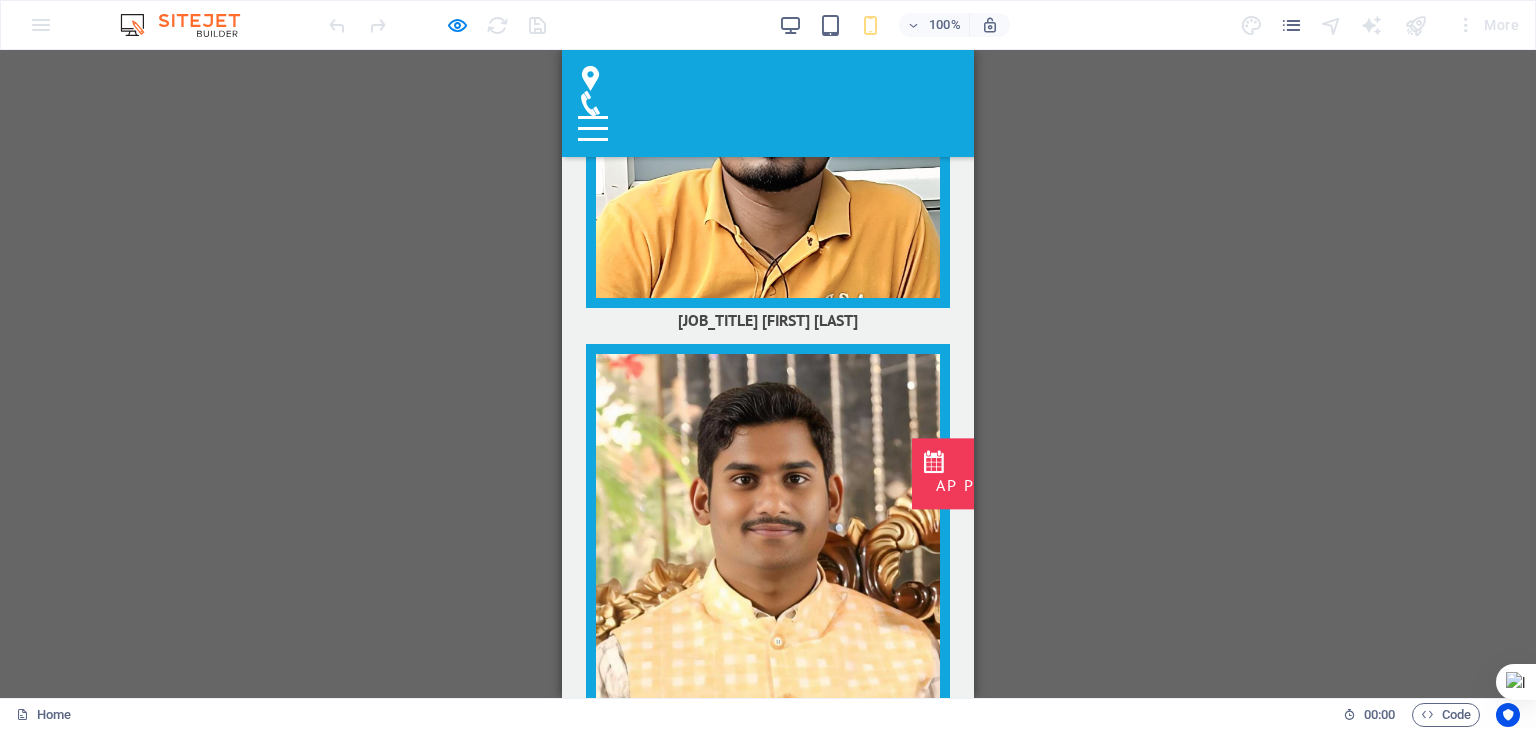 scroll, scrollTop: 8812, scrollLeft: 0, axis: vertical 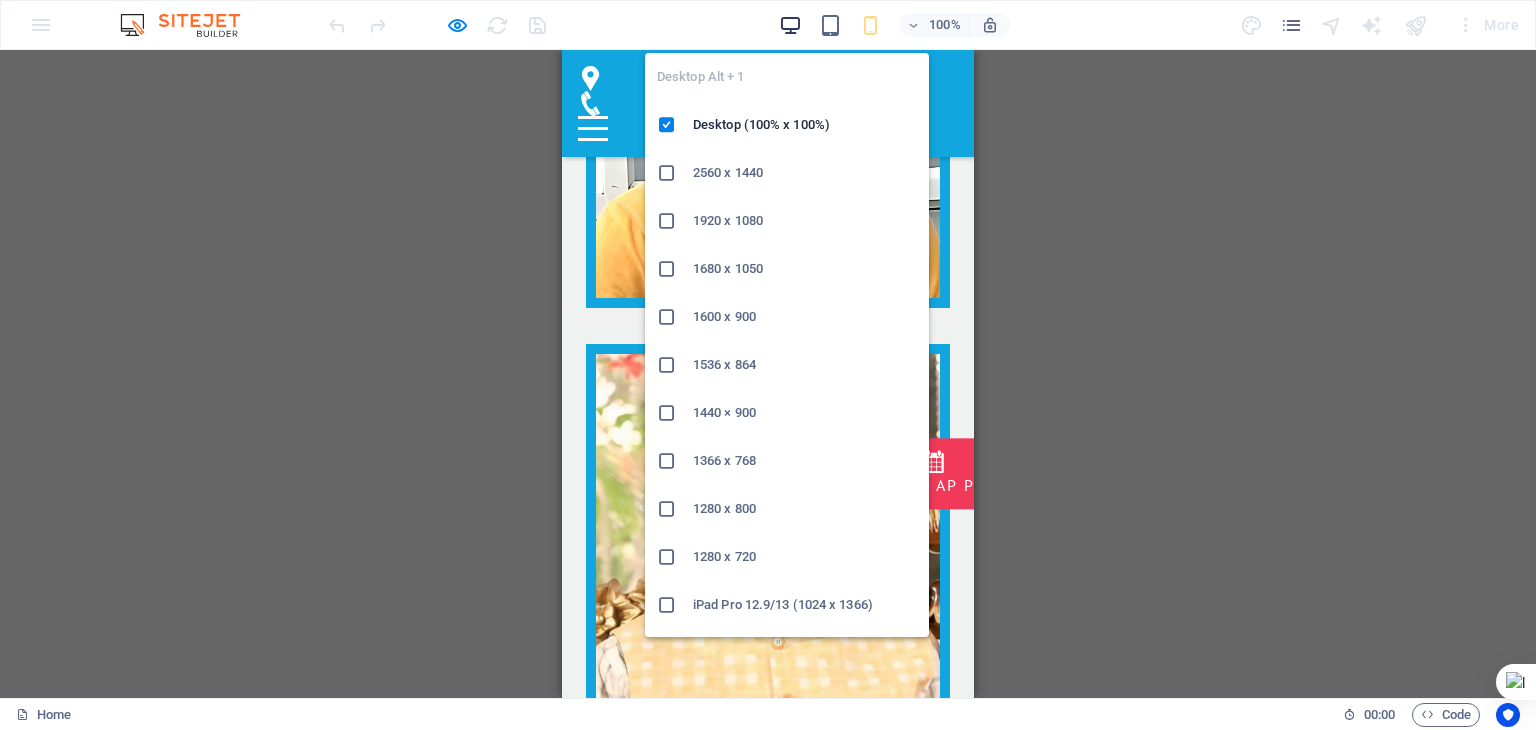 click at bounding box center (790, 25) 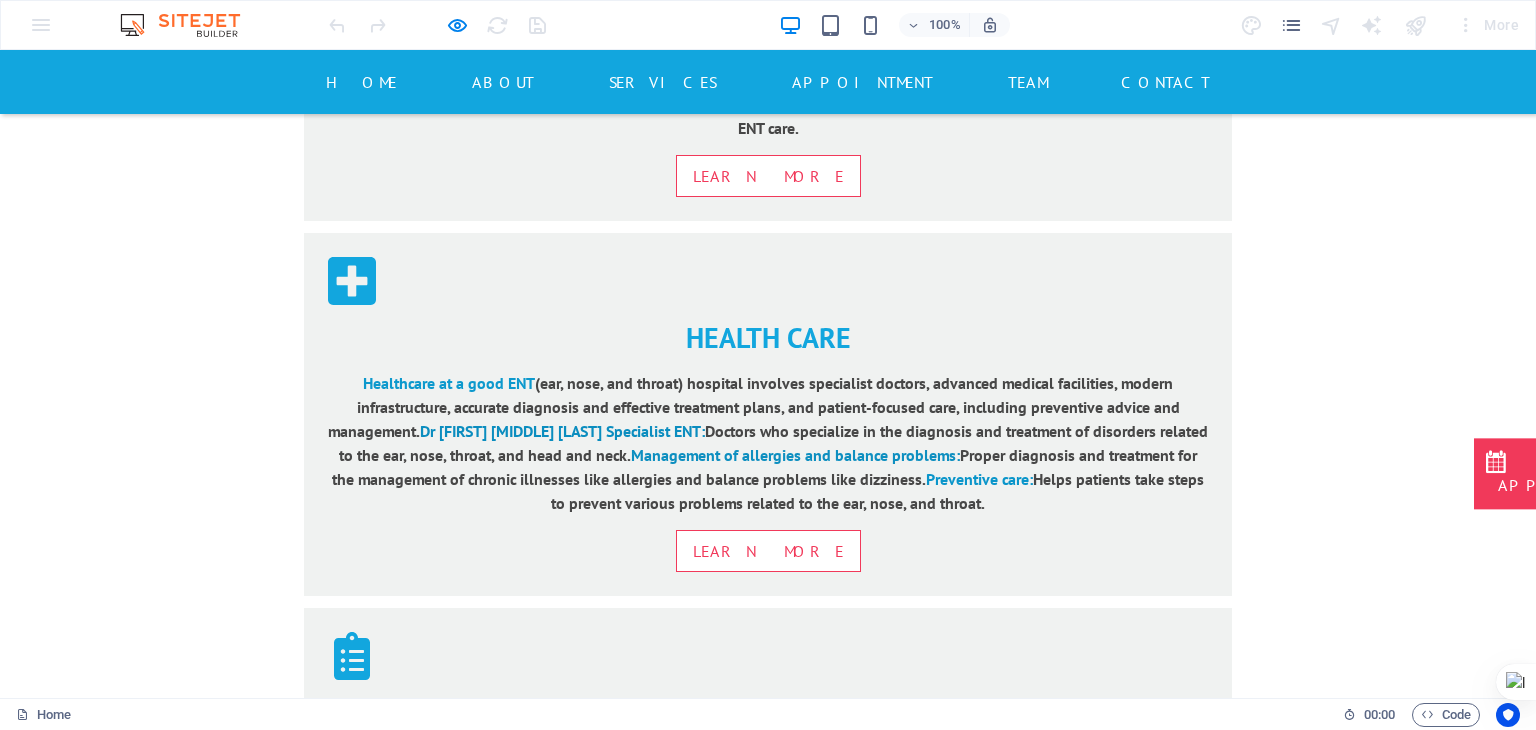 scroll, scrollTop: 2973, scrollLeft: 0, axis: vertical 